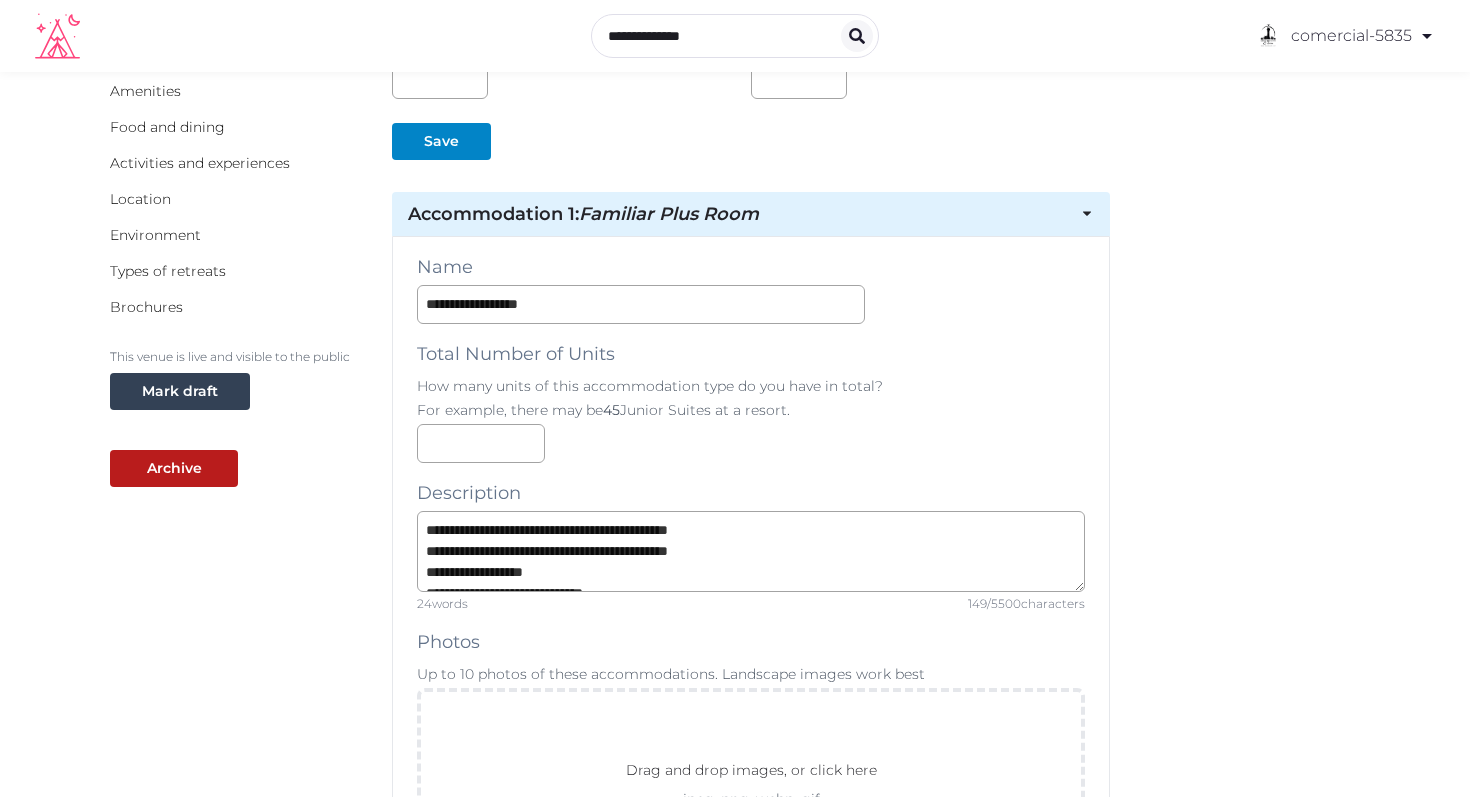 scroll, scrollTop: 277, scrollLeft: 0, axis: vertical 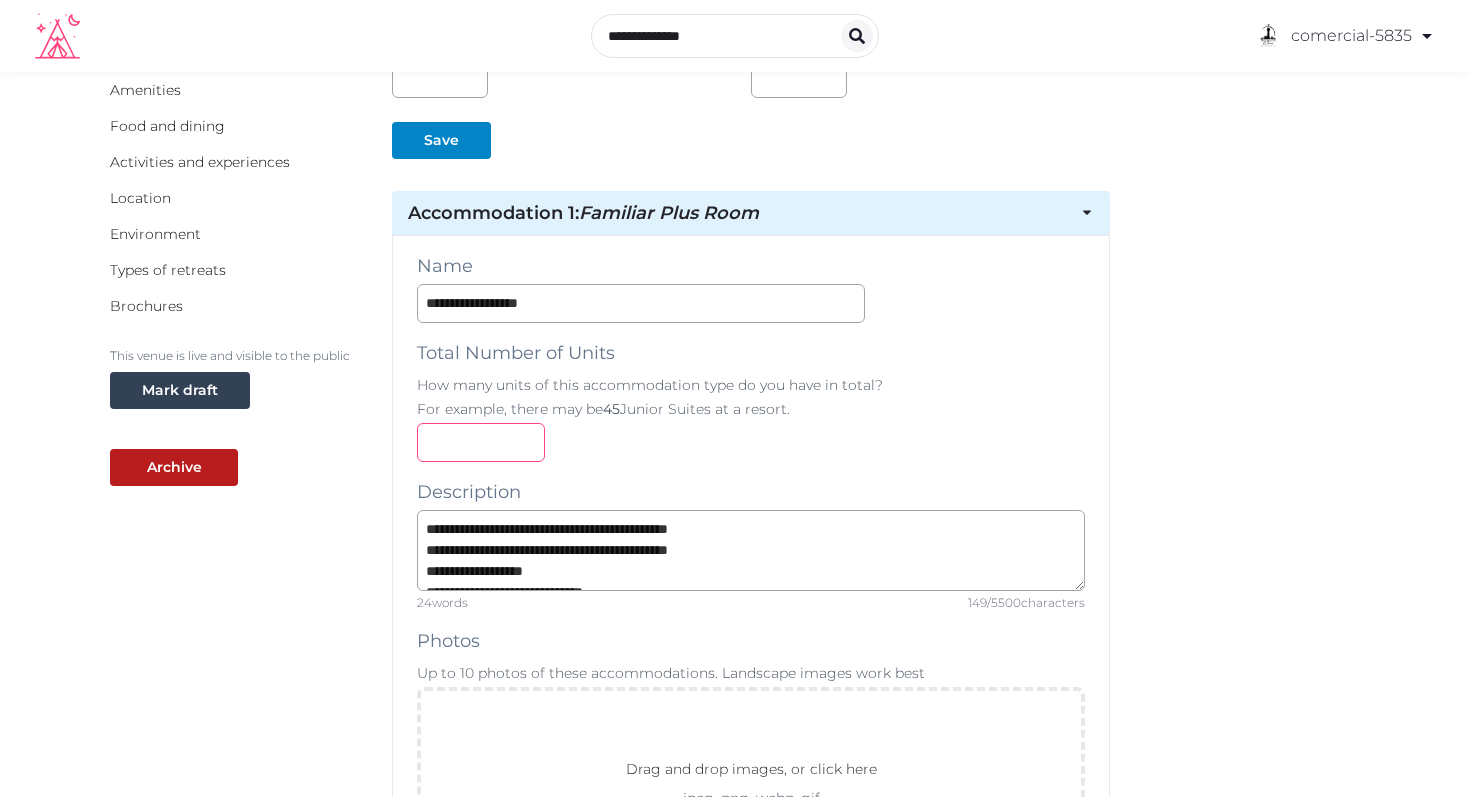 click on "*" at bounding box center (481, 442) 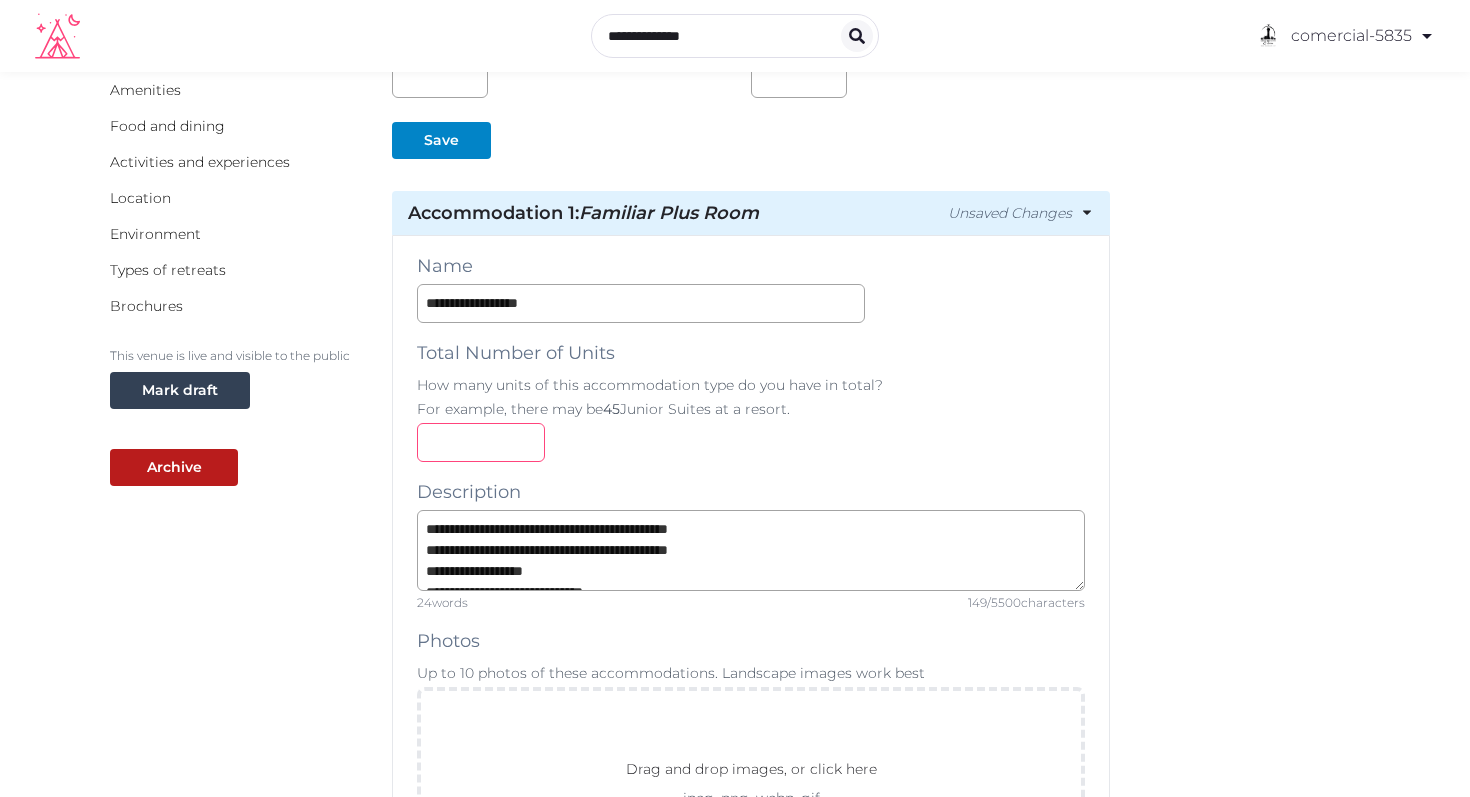 type on "*" 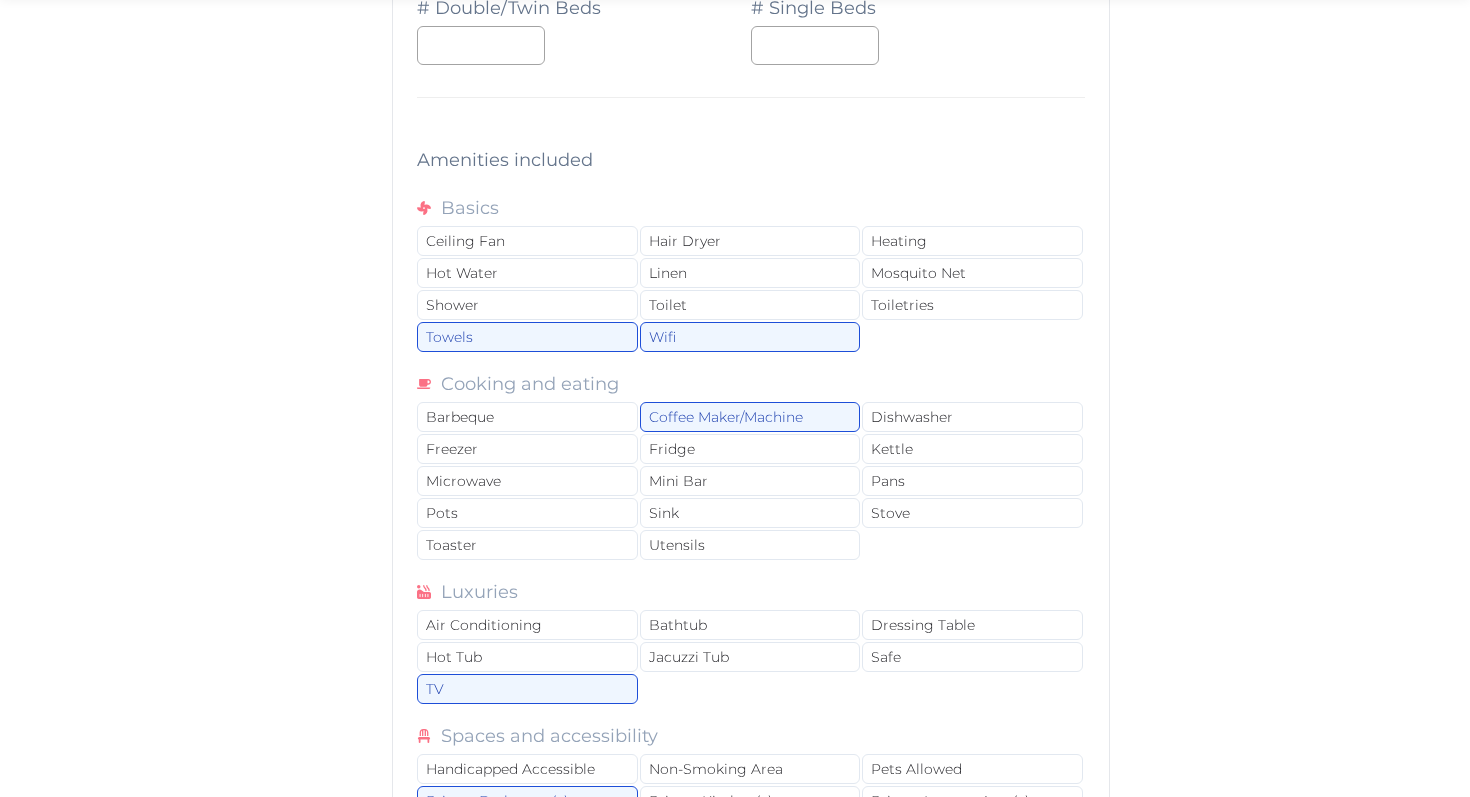 scroll, scrollTop: 2058, scrollLeft: 0, axis: vertical 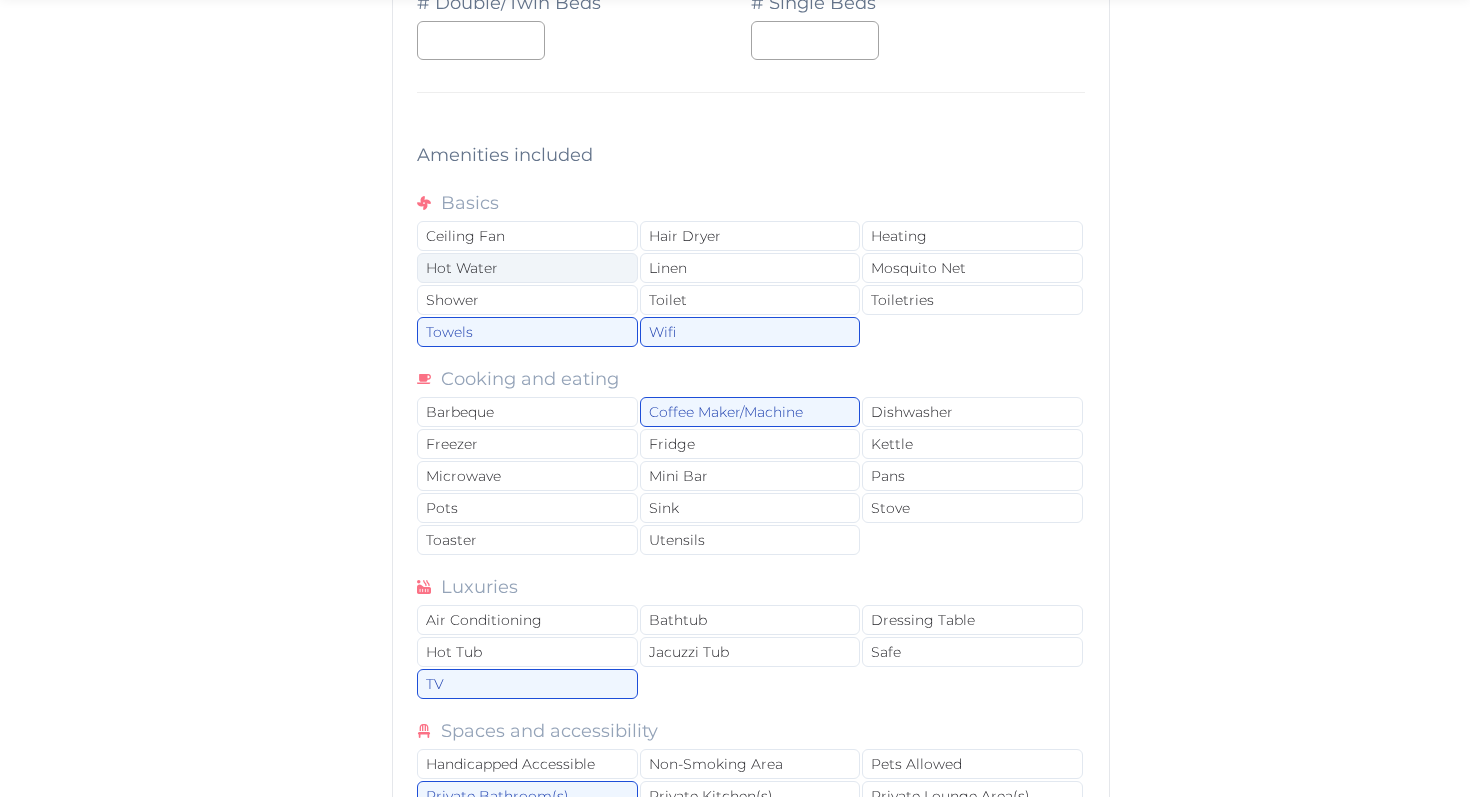 click on "Hot Water" at bounding box center [527, 268] 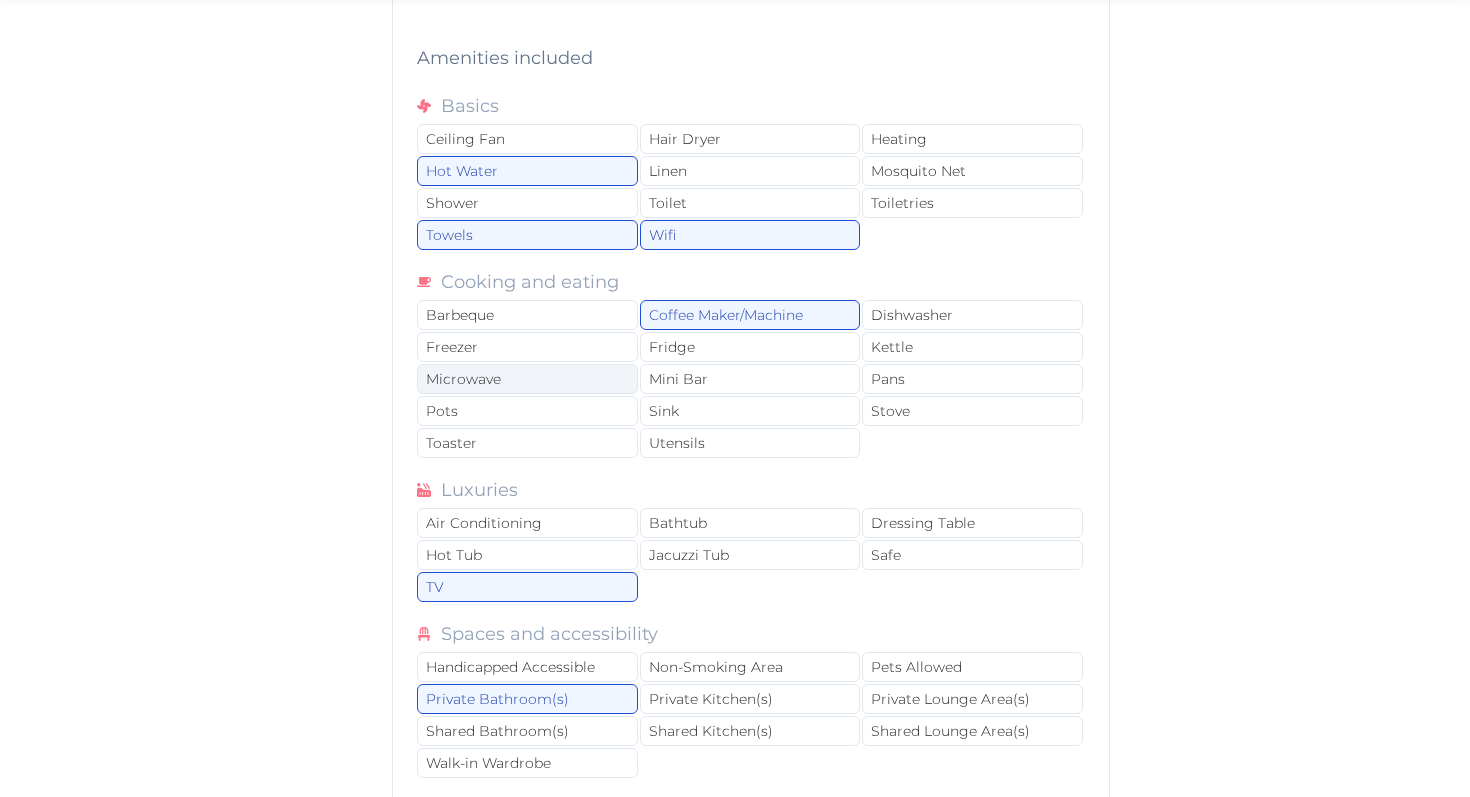 scroll, scrollTop: 2157, scrollLeft: 0, axis: vertical 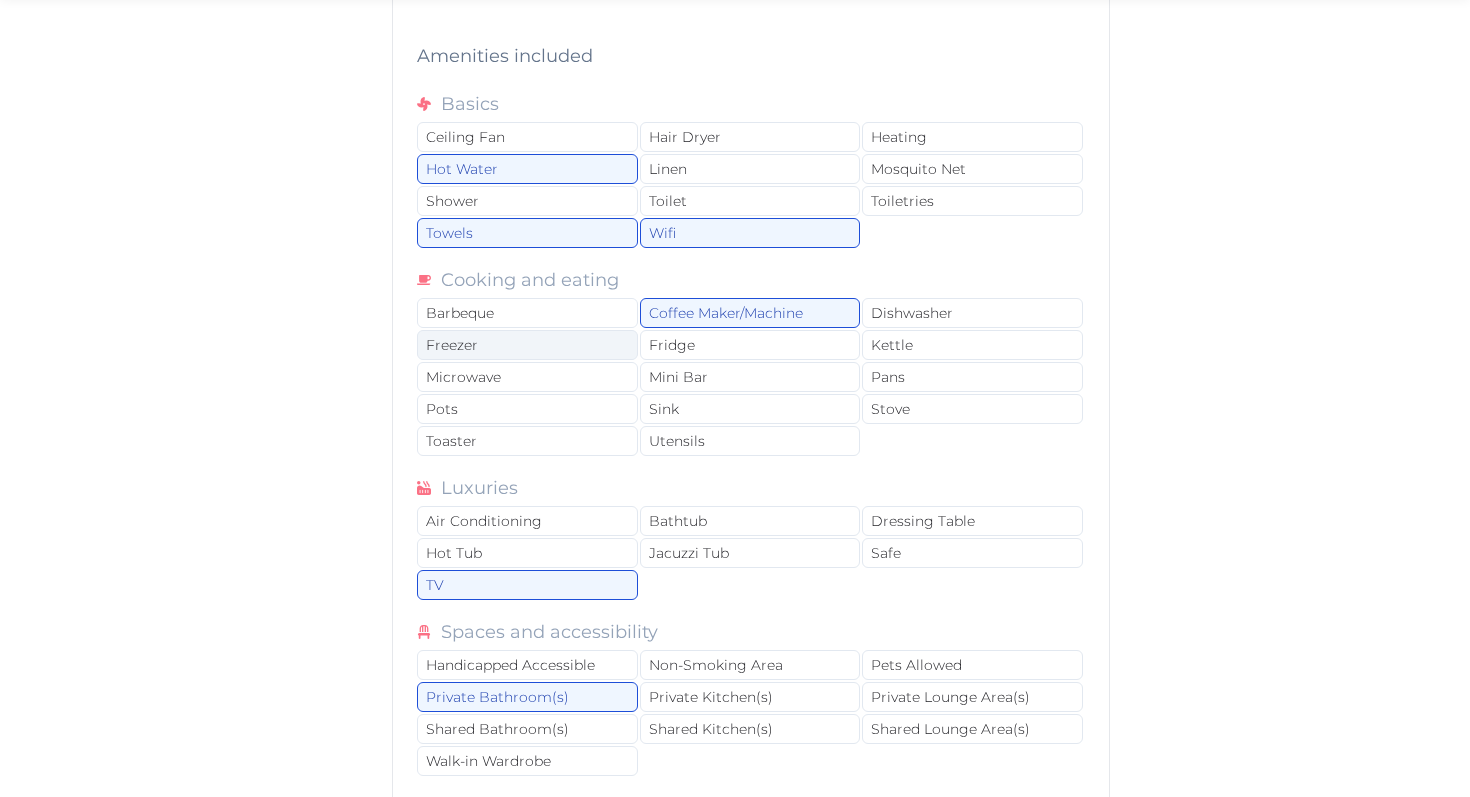 click on "Freezer" at bounding box center [527, 345] 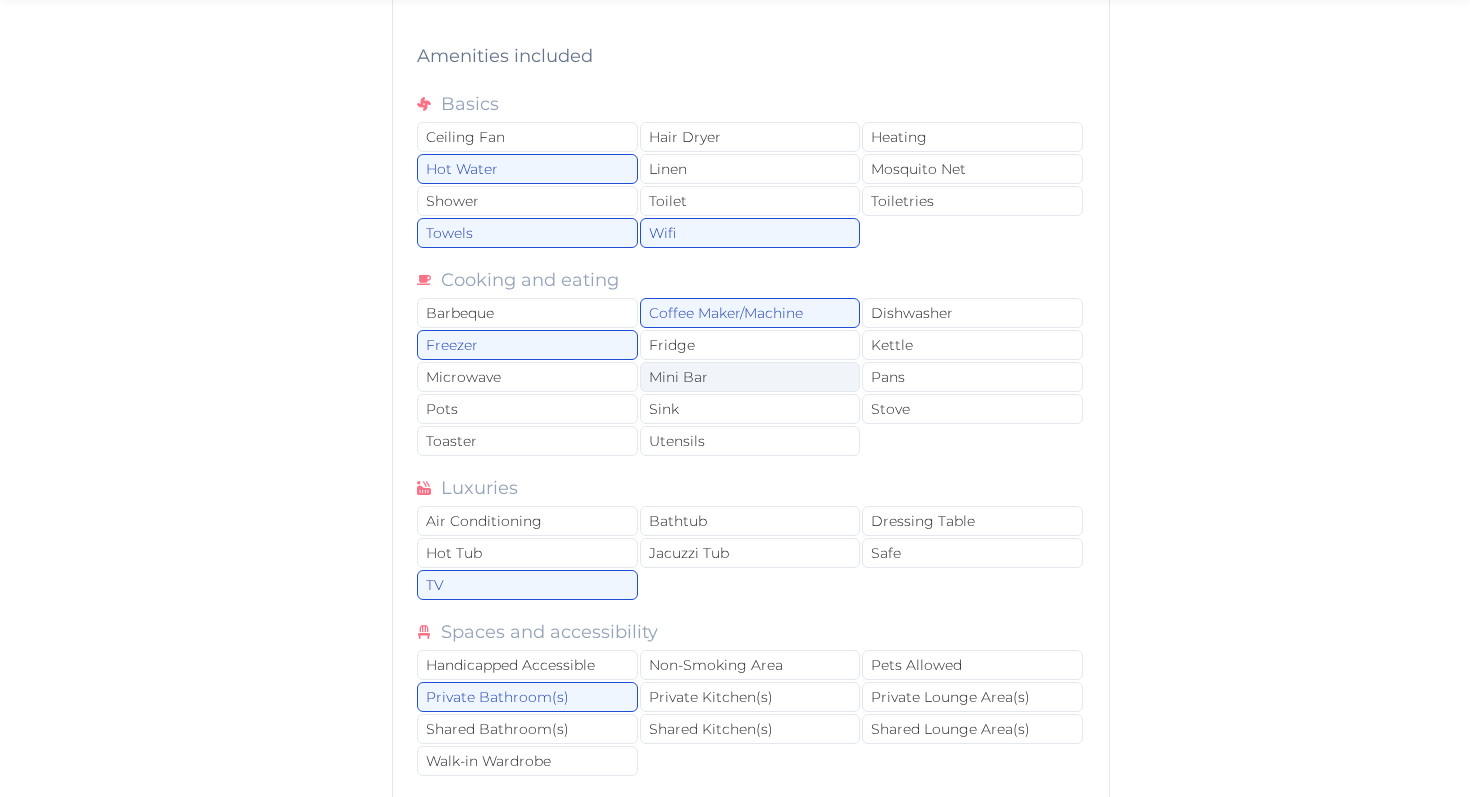 click on "Mini Bar" at bounding box center (750, 377) 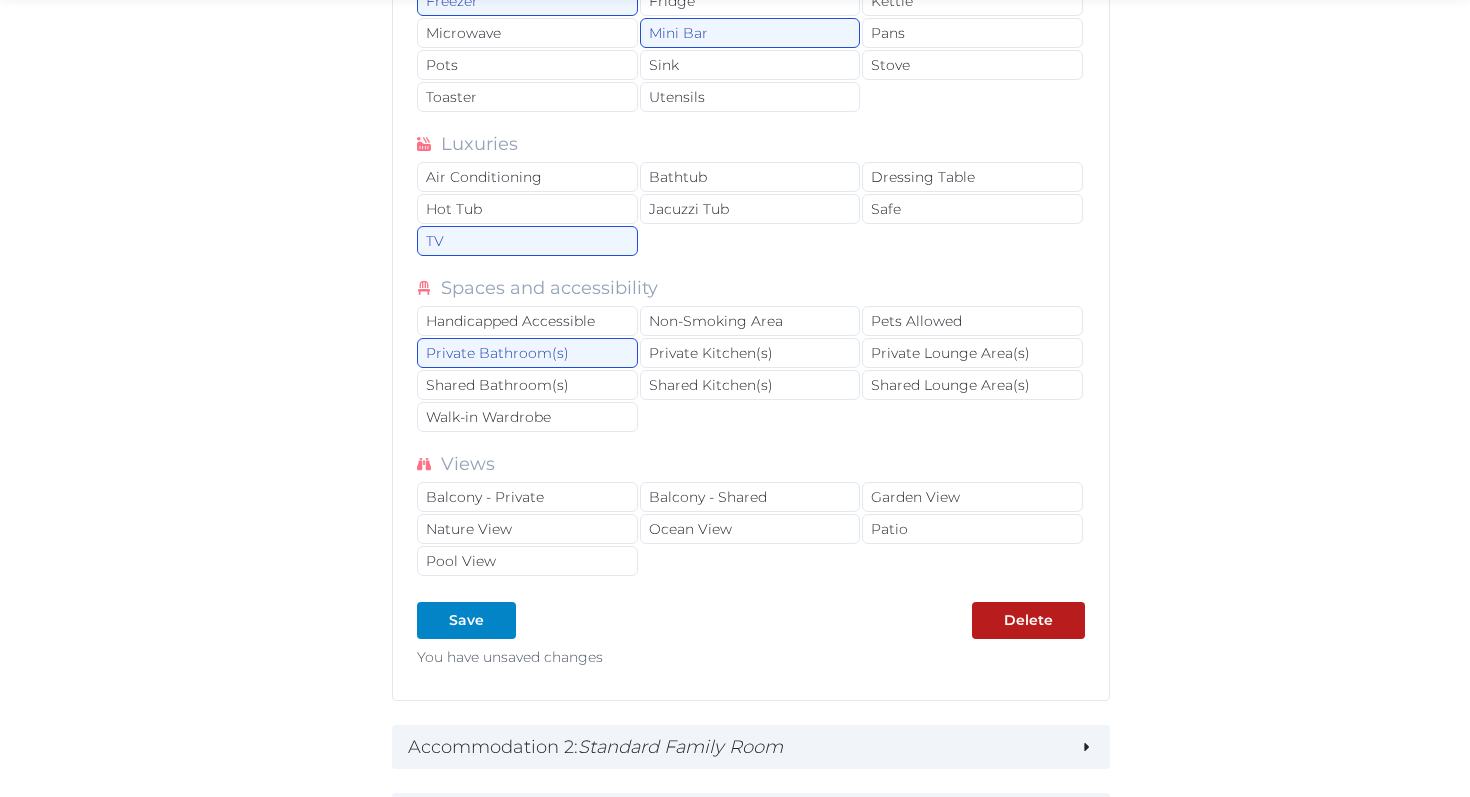 scroll, scrollTop: 2506, scrollLeft: 0, axis: vertical 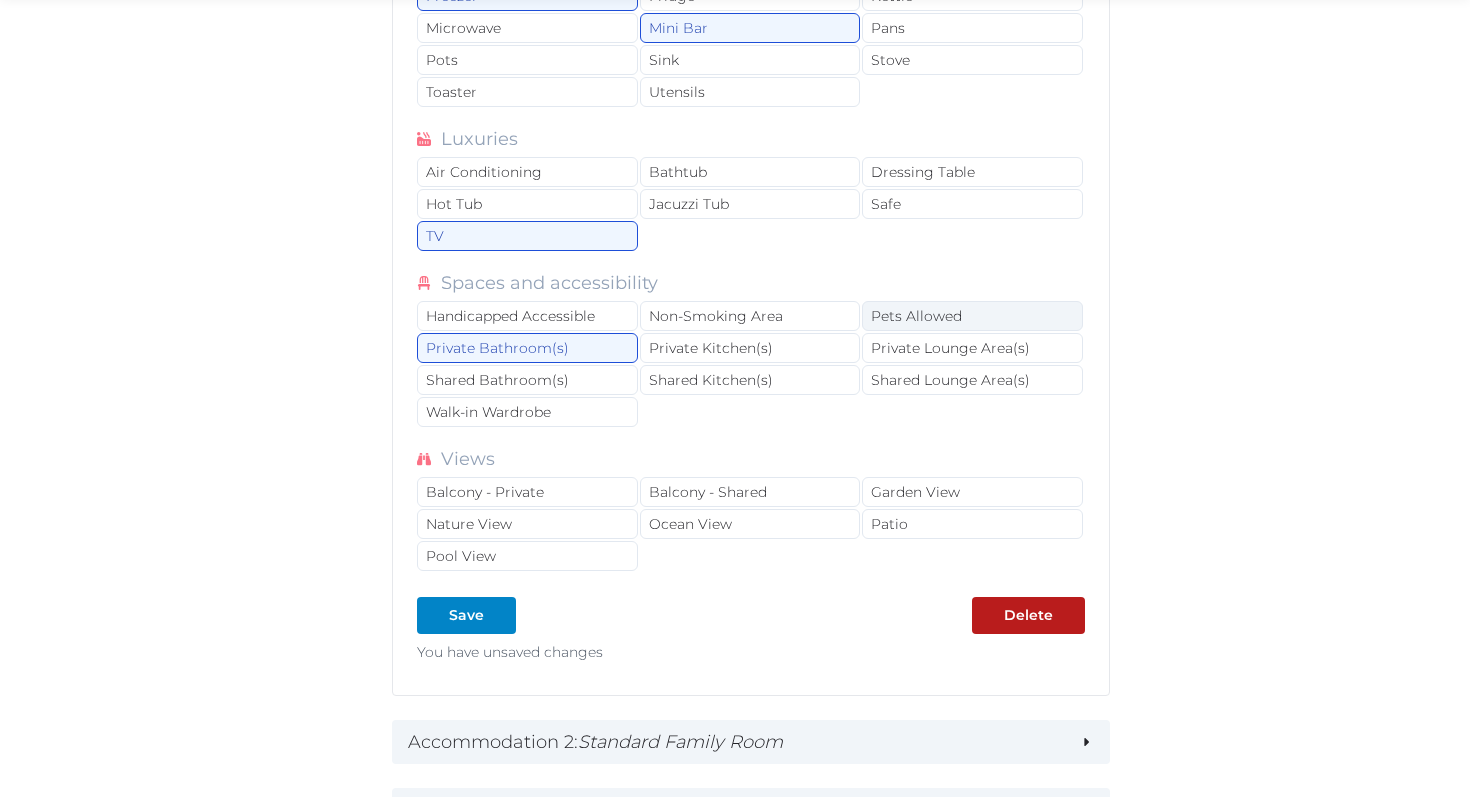 click on "Pets Allowed" at bounding box center (972, 316) 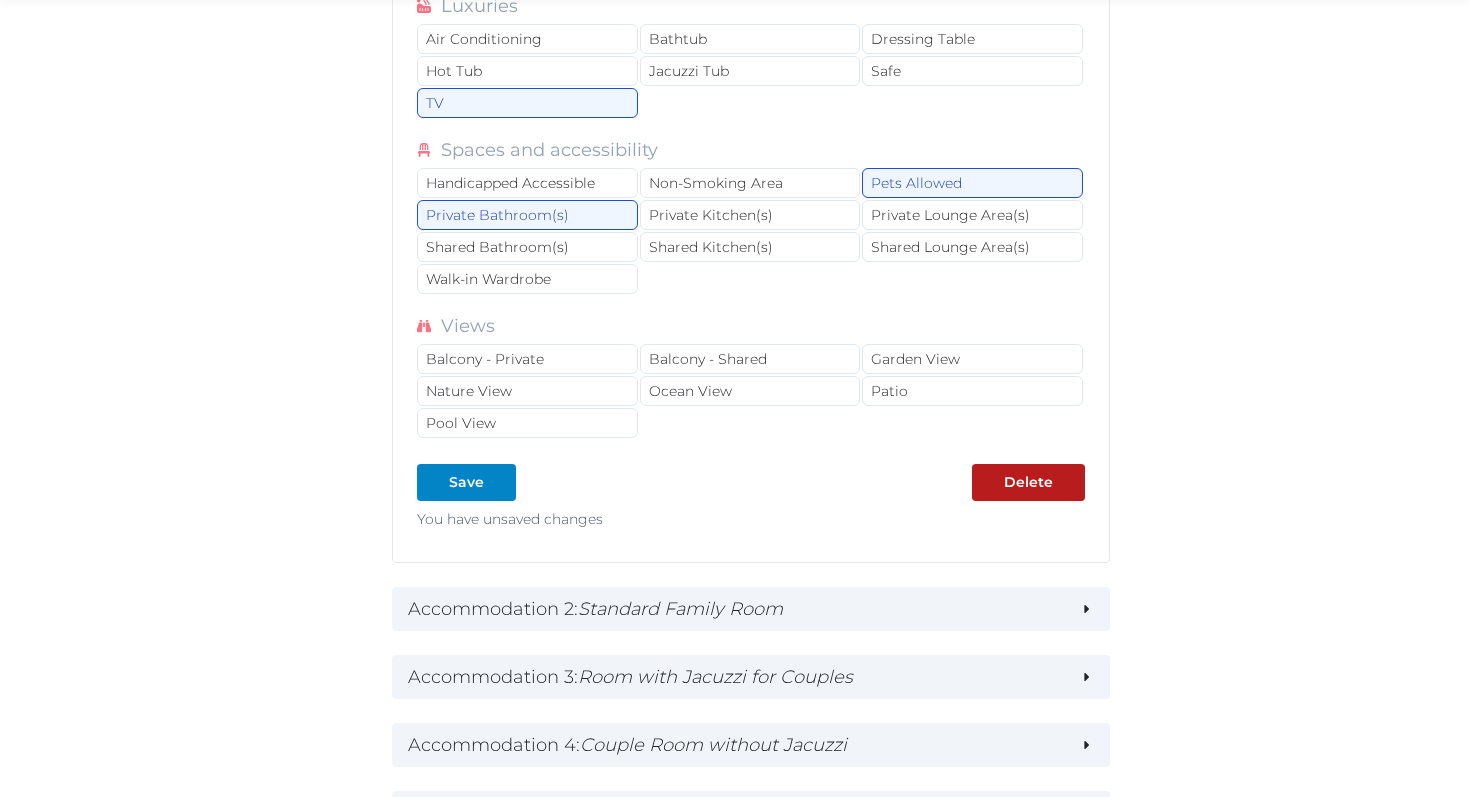 scroll, scrollTop: 2652, scrollLeft: 0, axis: vertical 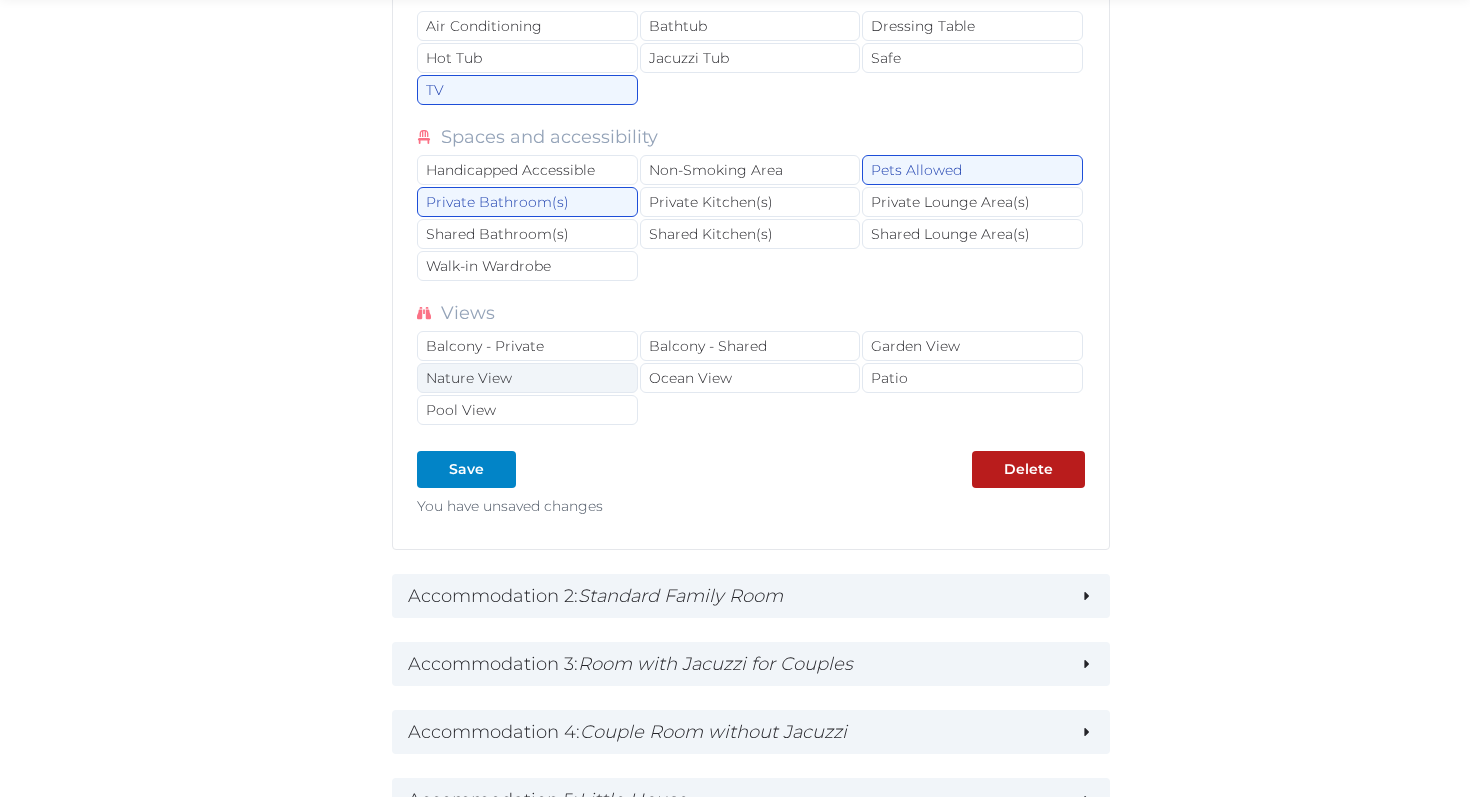 click on "Nature View" at bounding box center [527, 378] 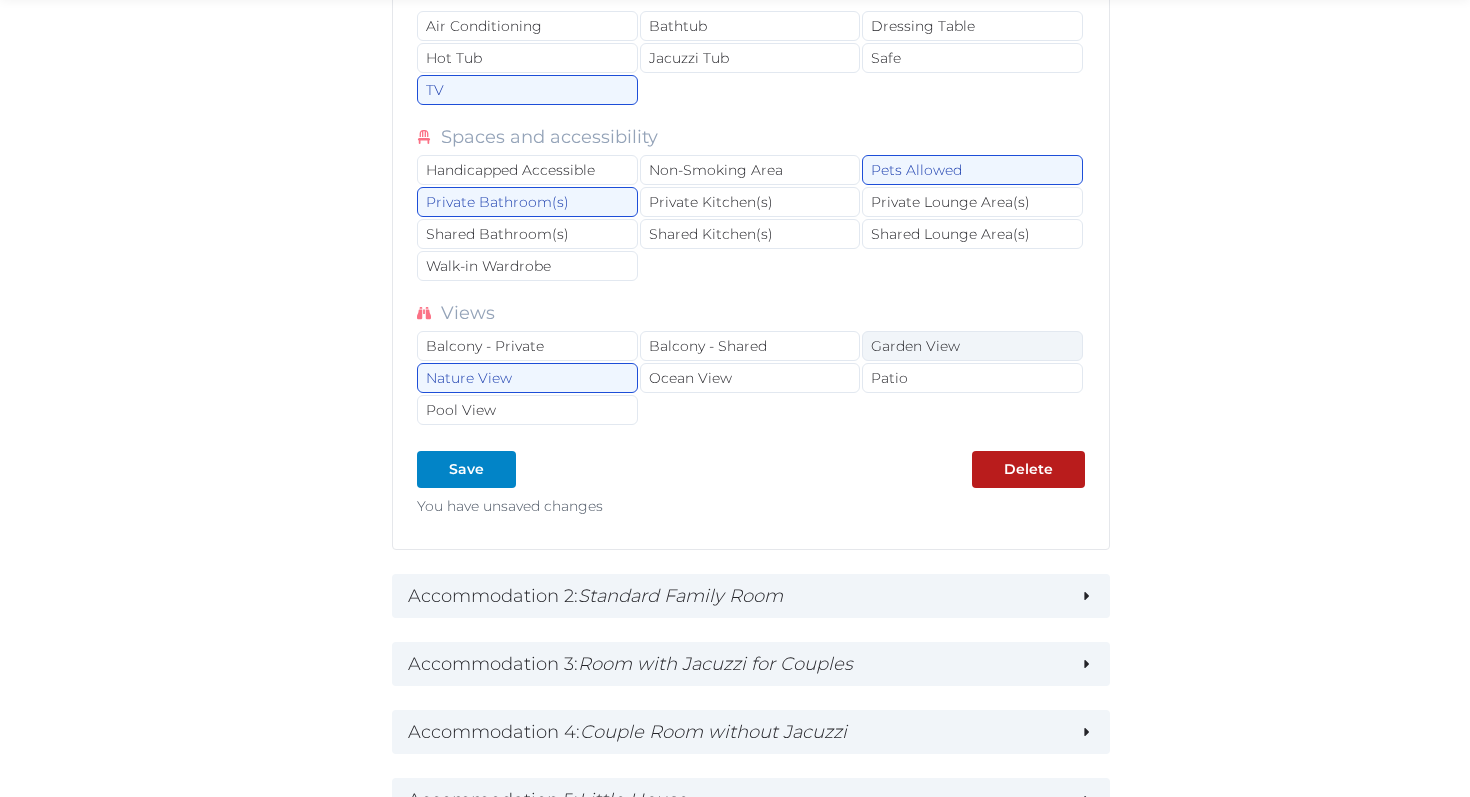 click on "Garden View" at bounding box center (972, 346) 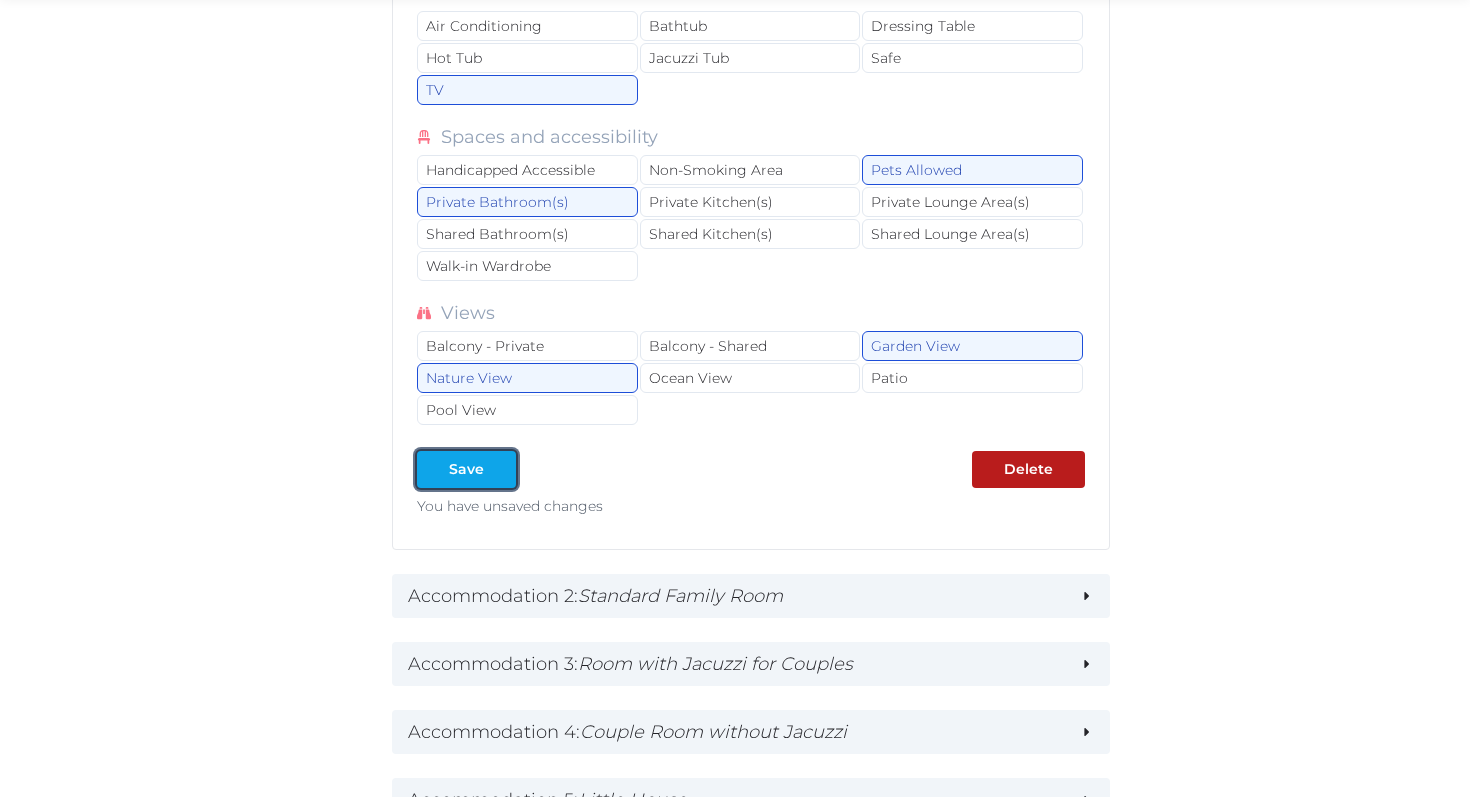 click on "Save" at bounding box center (466, 469) 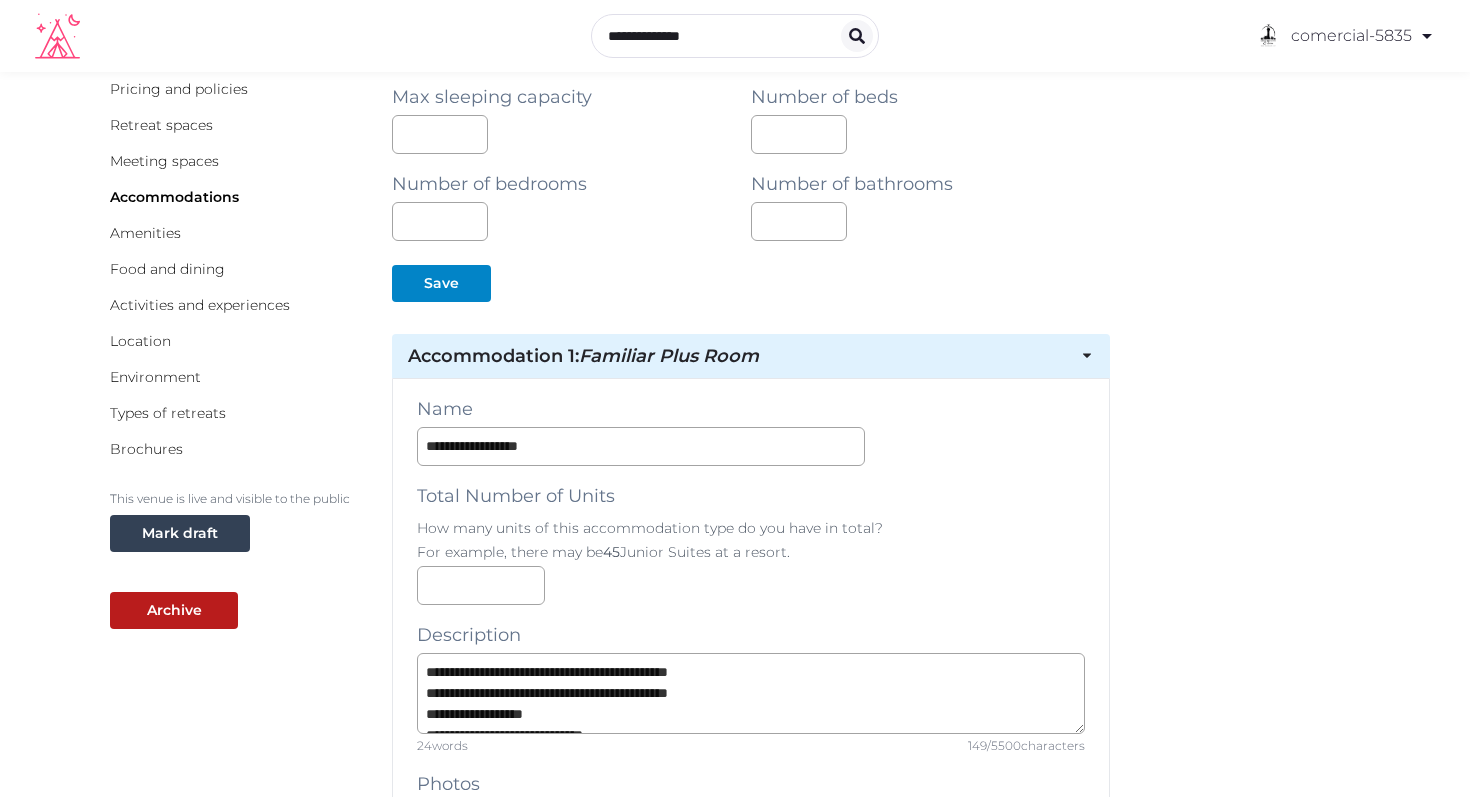 scroll, scrollTop: 0, scrollLeft: 0, axis: both 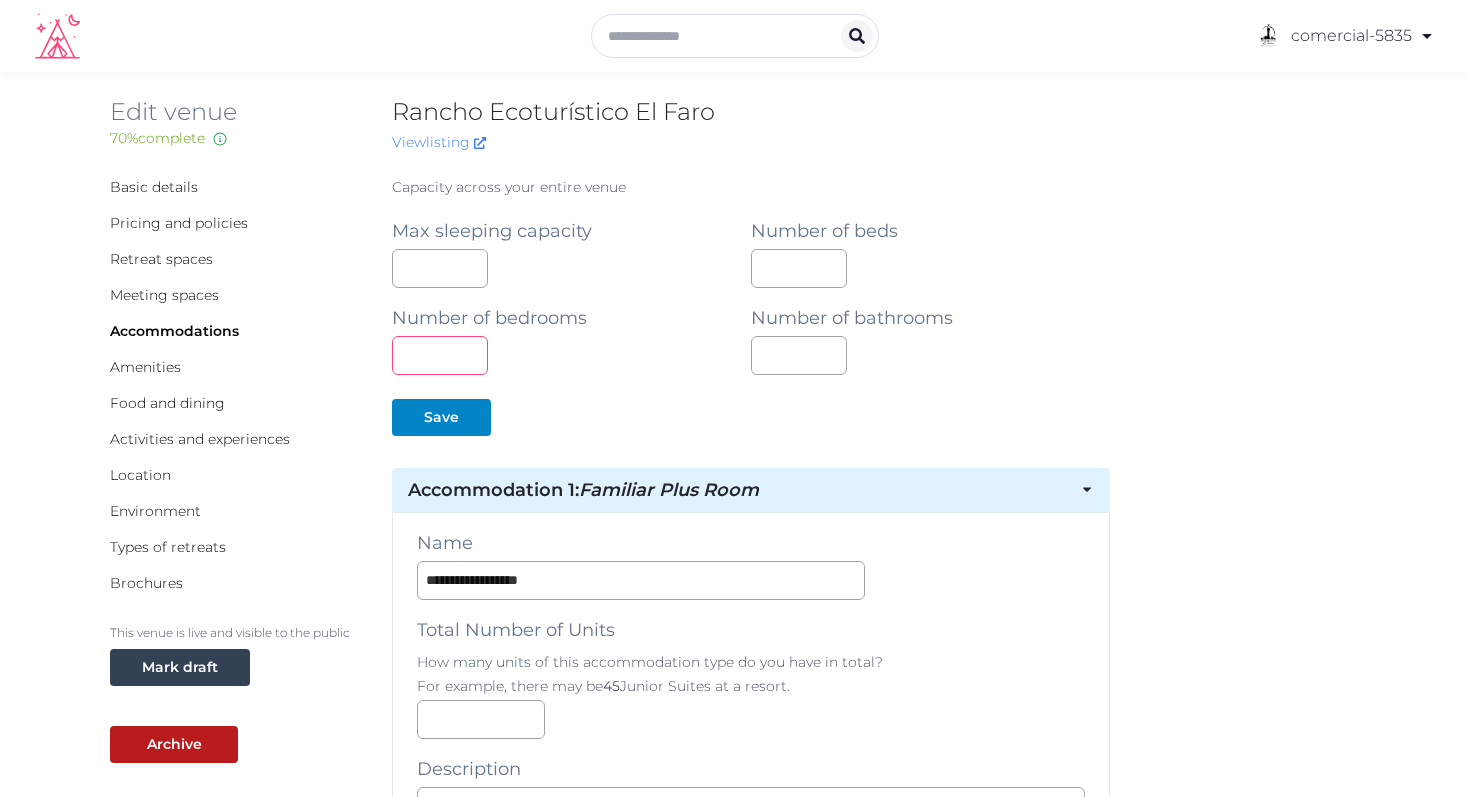 click on "**" at bounding box center (440, 355) 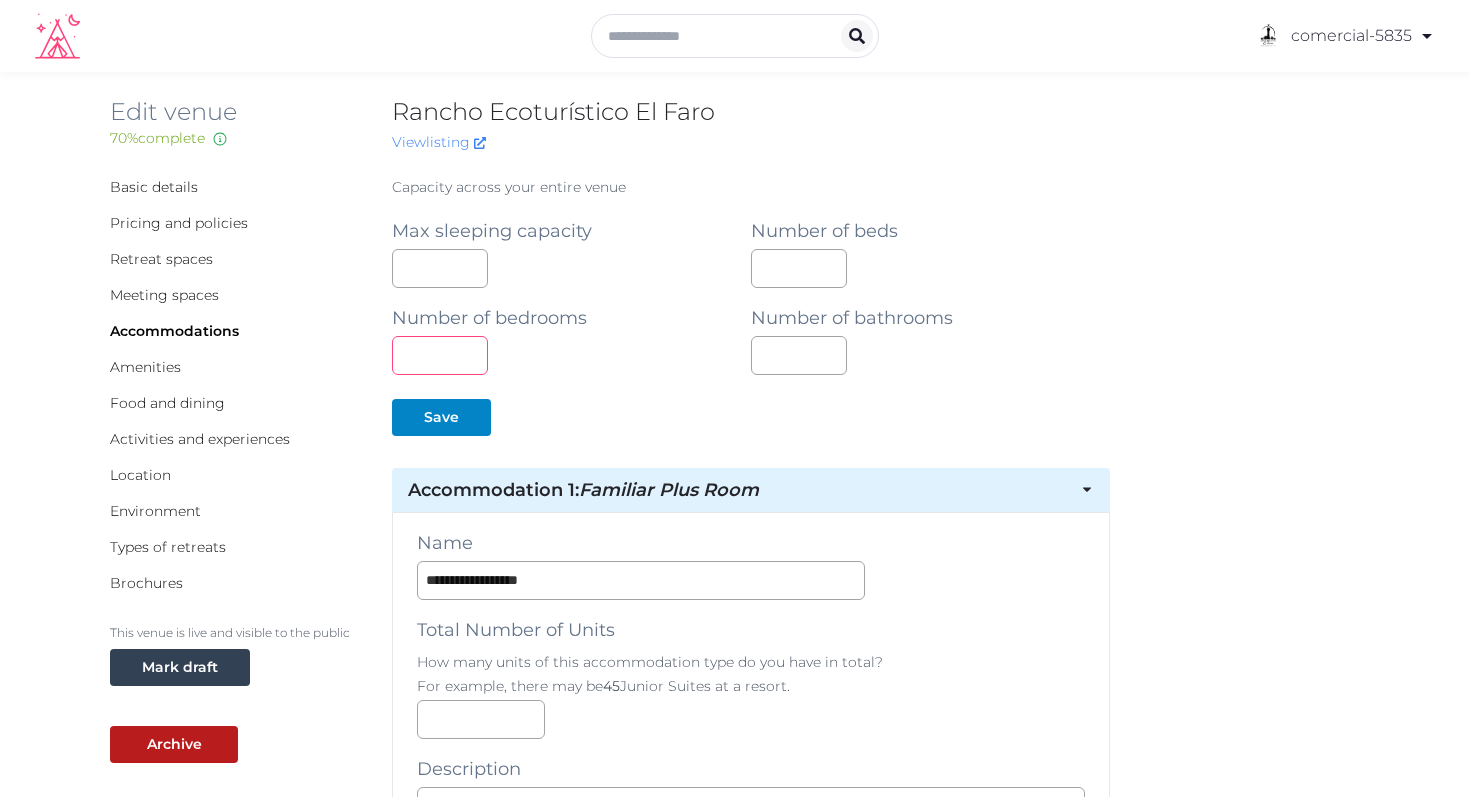 type on "**" 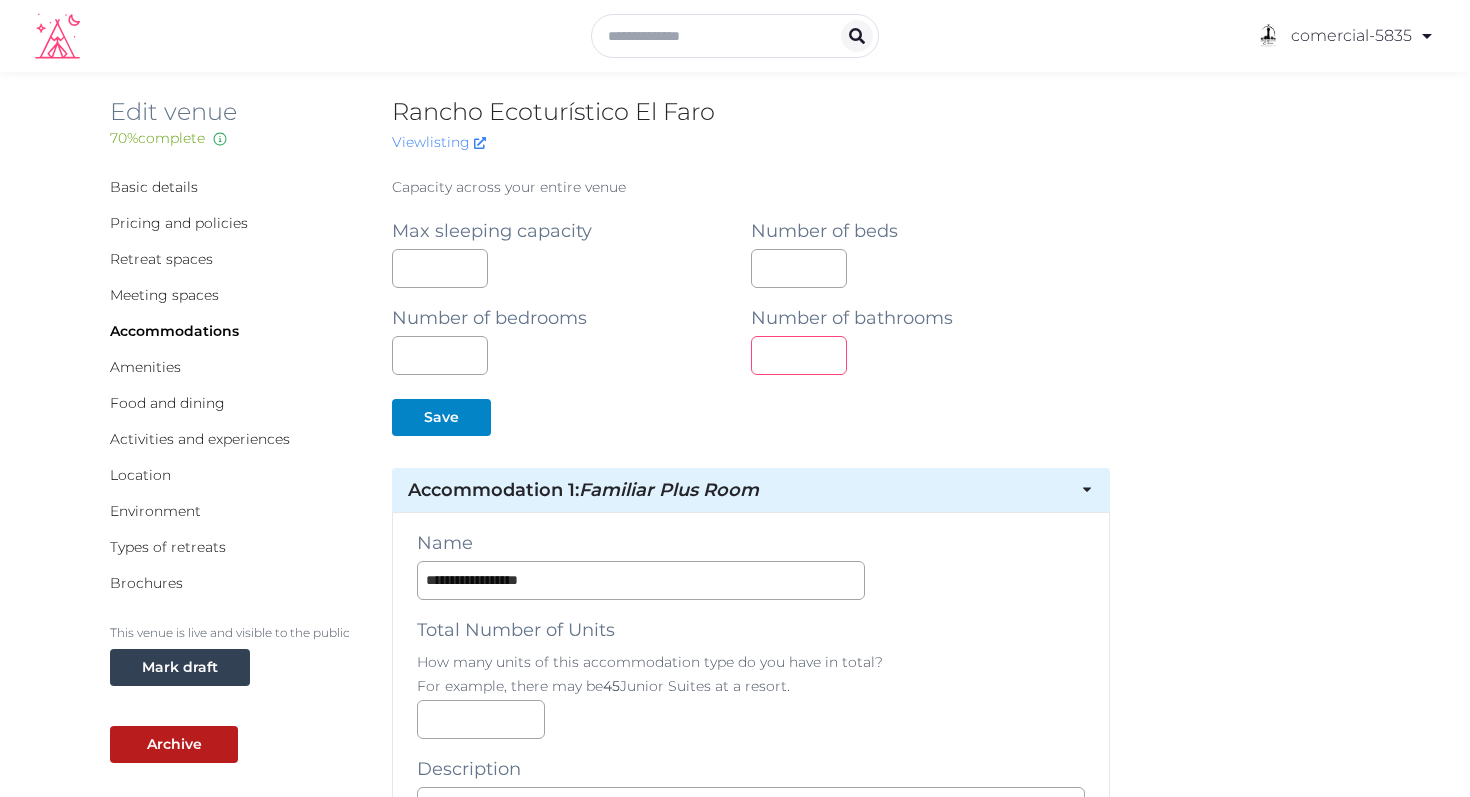 click on "**" at bounding box center [799, 355] 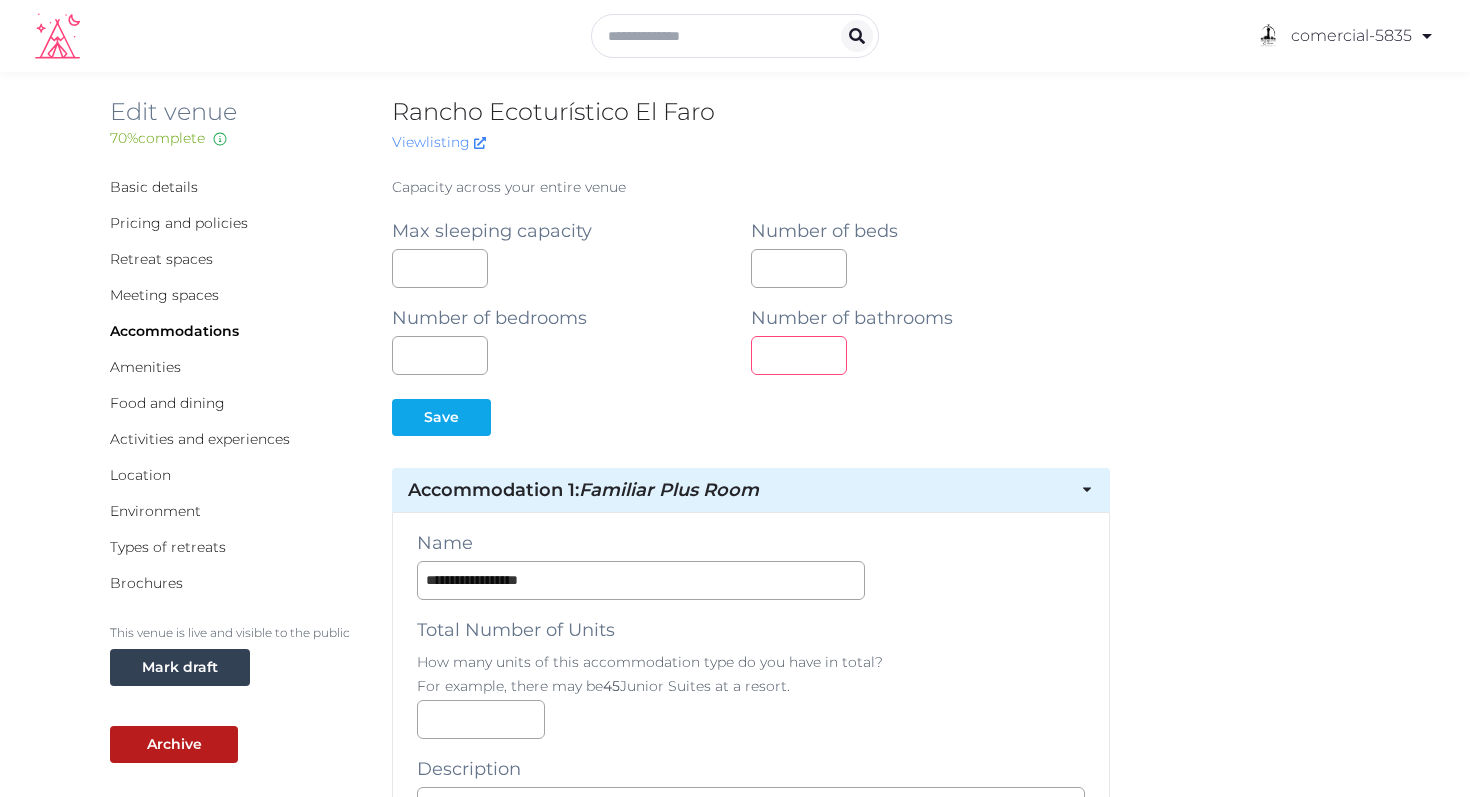 type on "**" 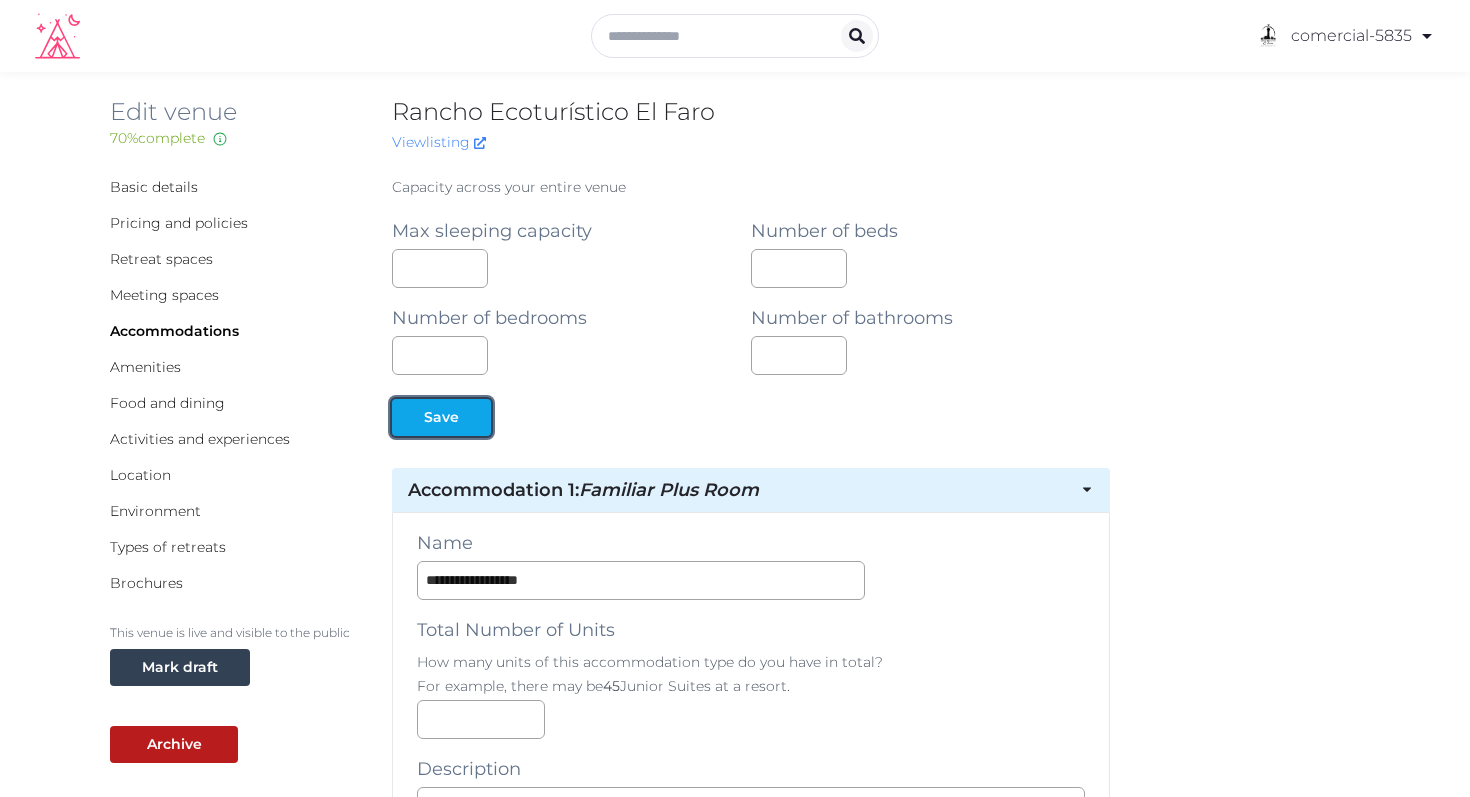 click on "Save" at bounding box center [441, 417] 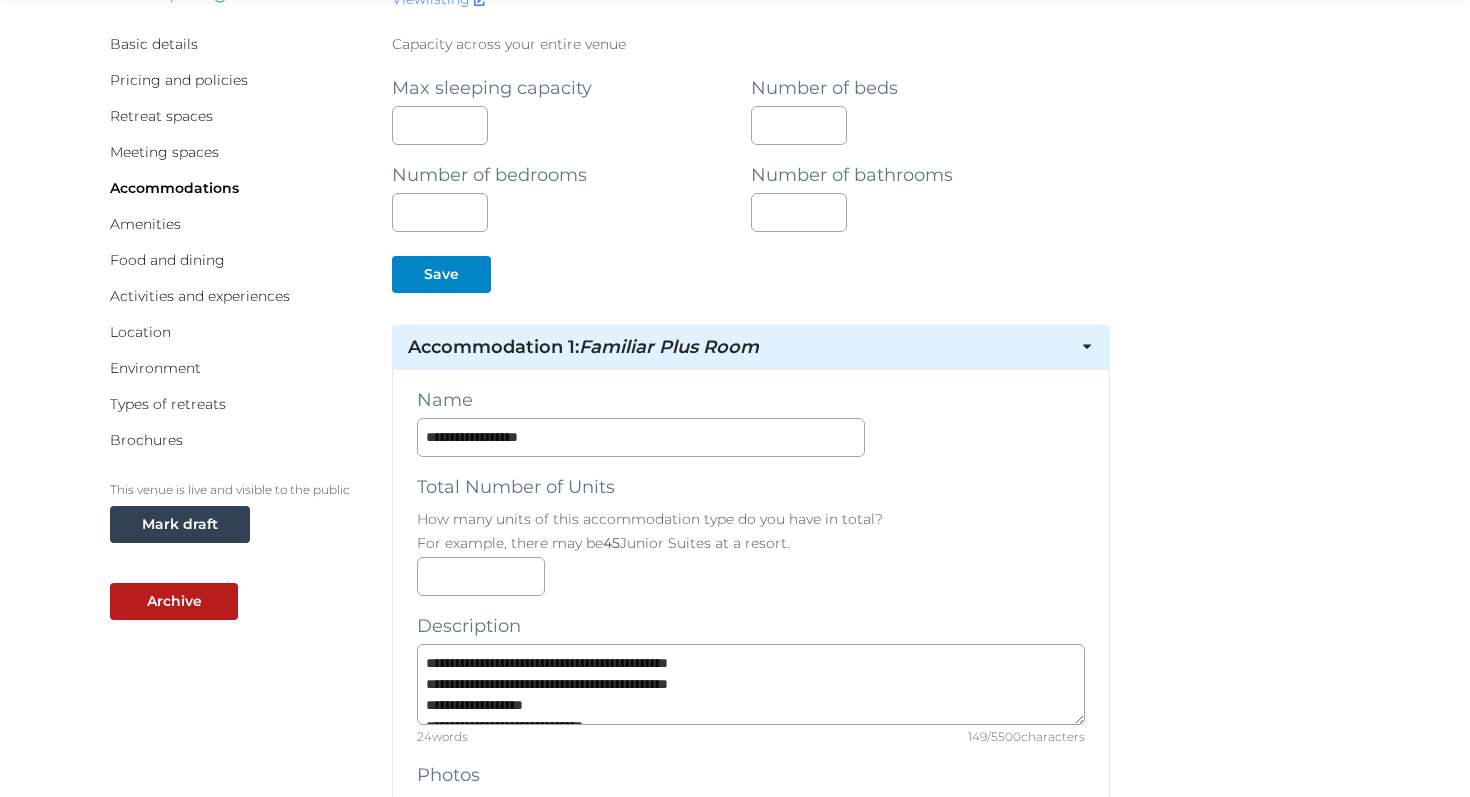 scroll, scrollTop: 0, scrollLeft: 0, axis: both 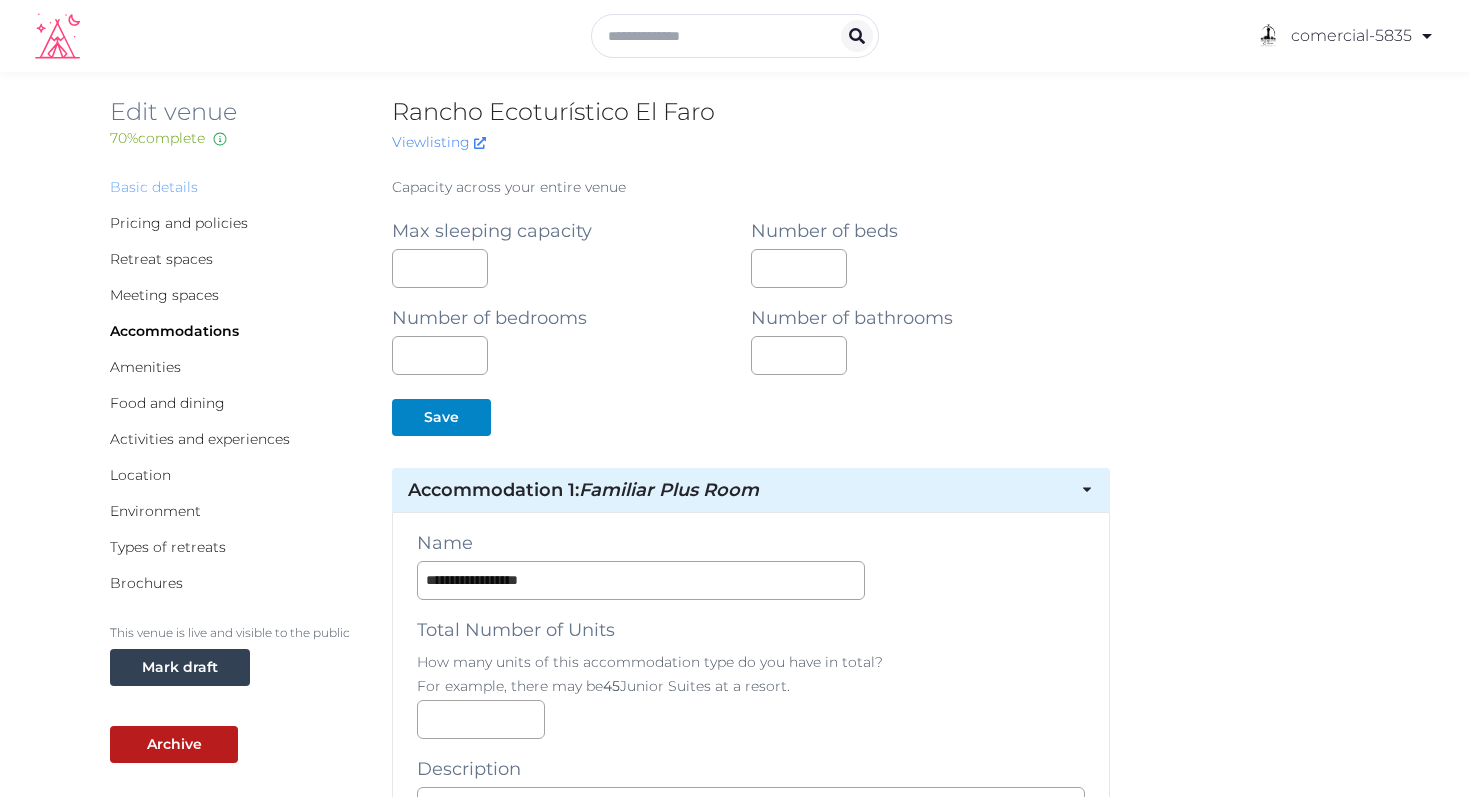 click on "Basic details" at bounding box center [154, 187] 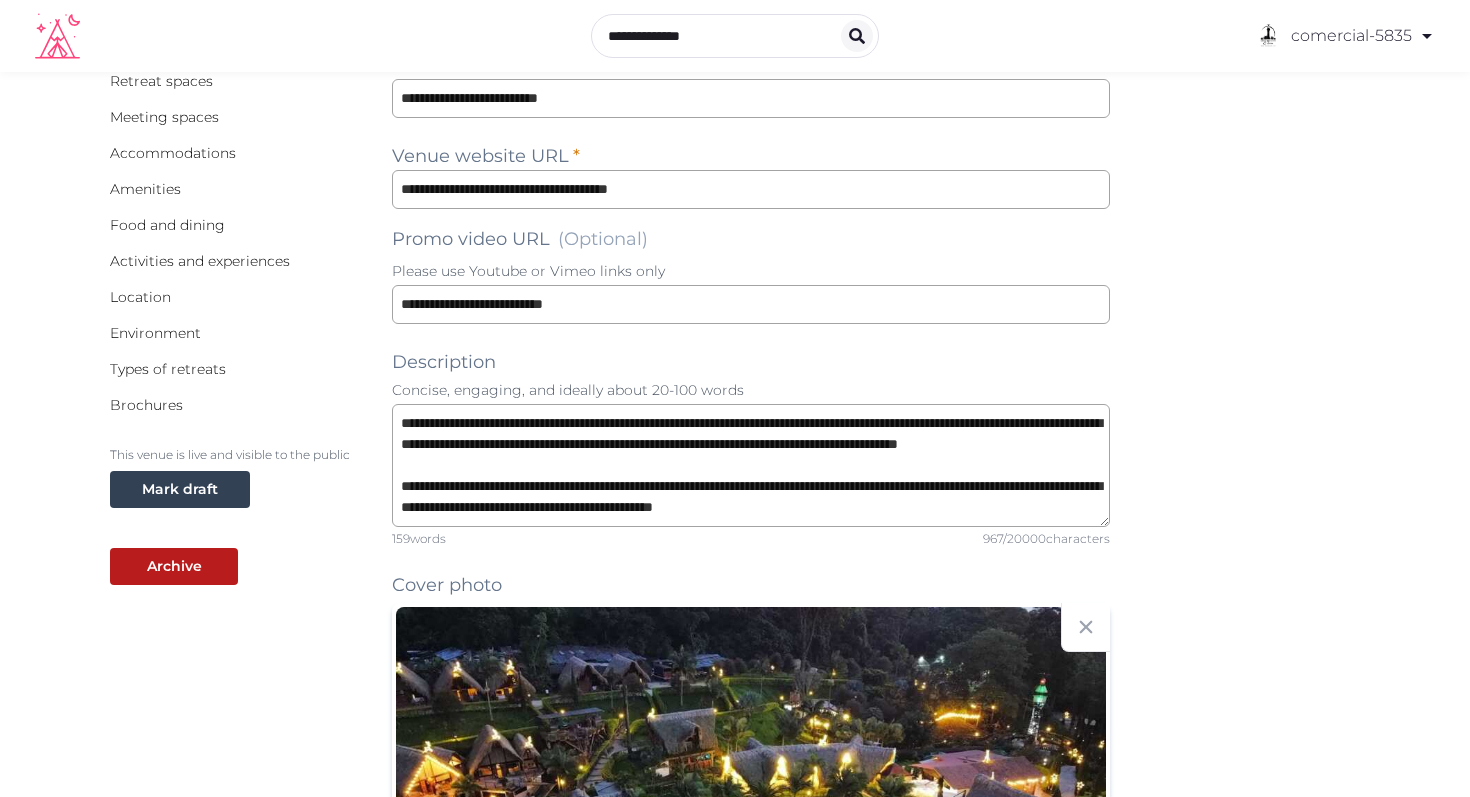 scroll, scrollTop: 189, scrollLeft: 0, axis: vertical 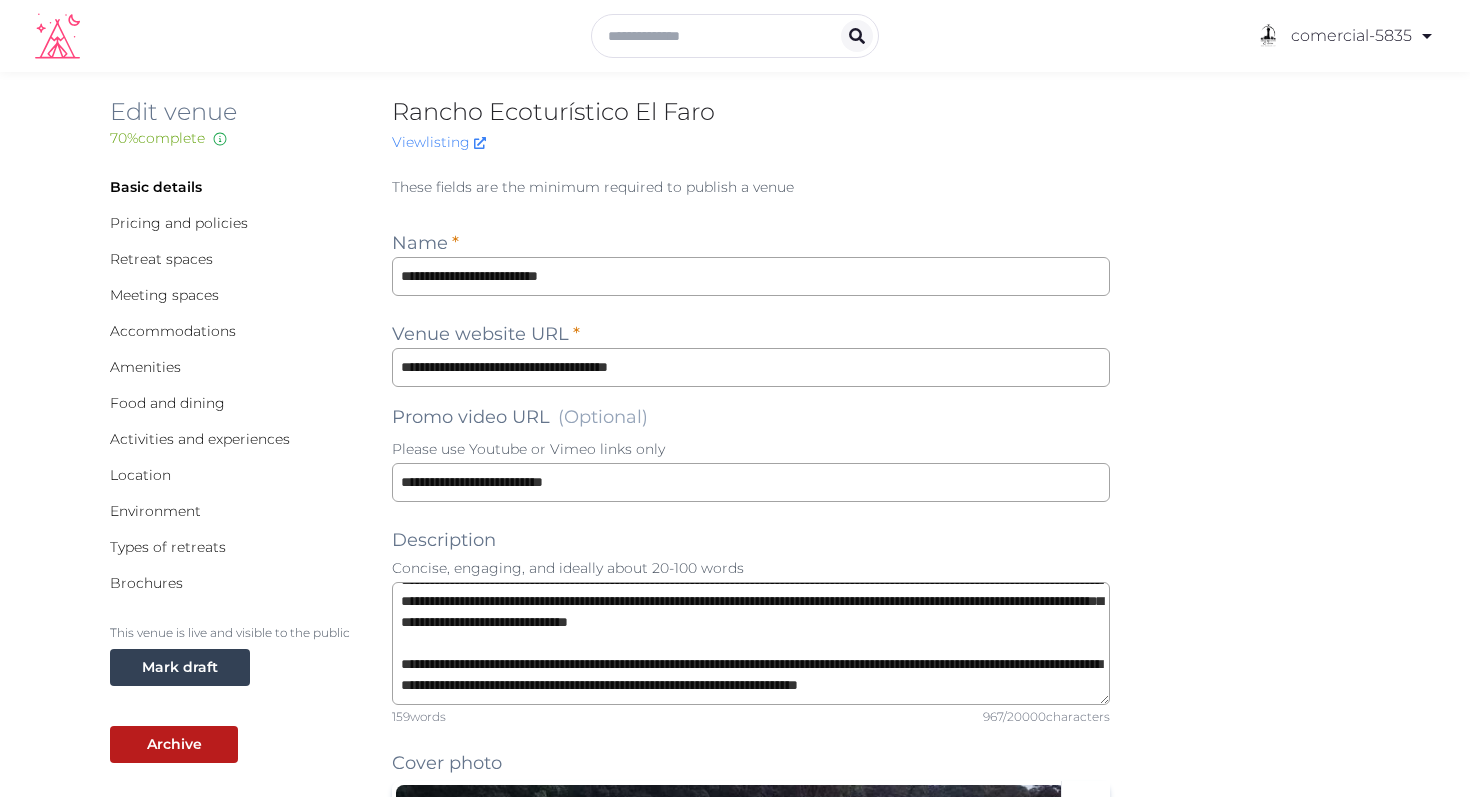 click on "Pricing and policies" at bounding box center (235, 223) 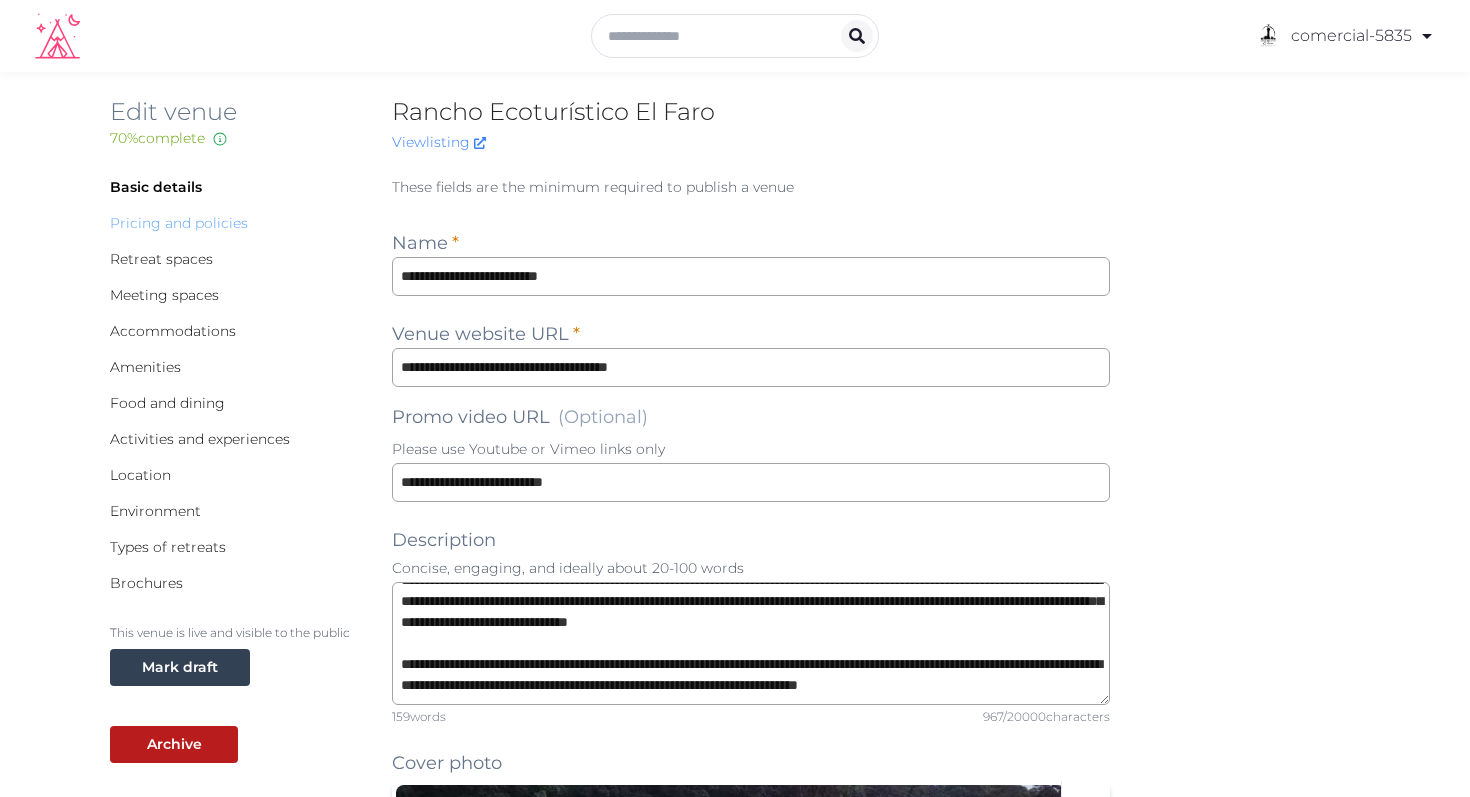 click on "Pricing and policies" at bounding box center [179, 223] 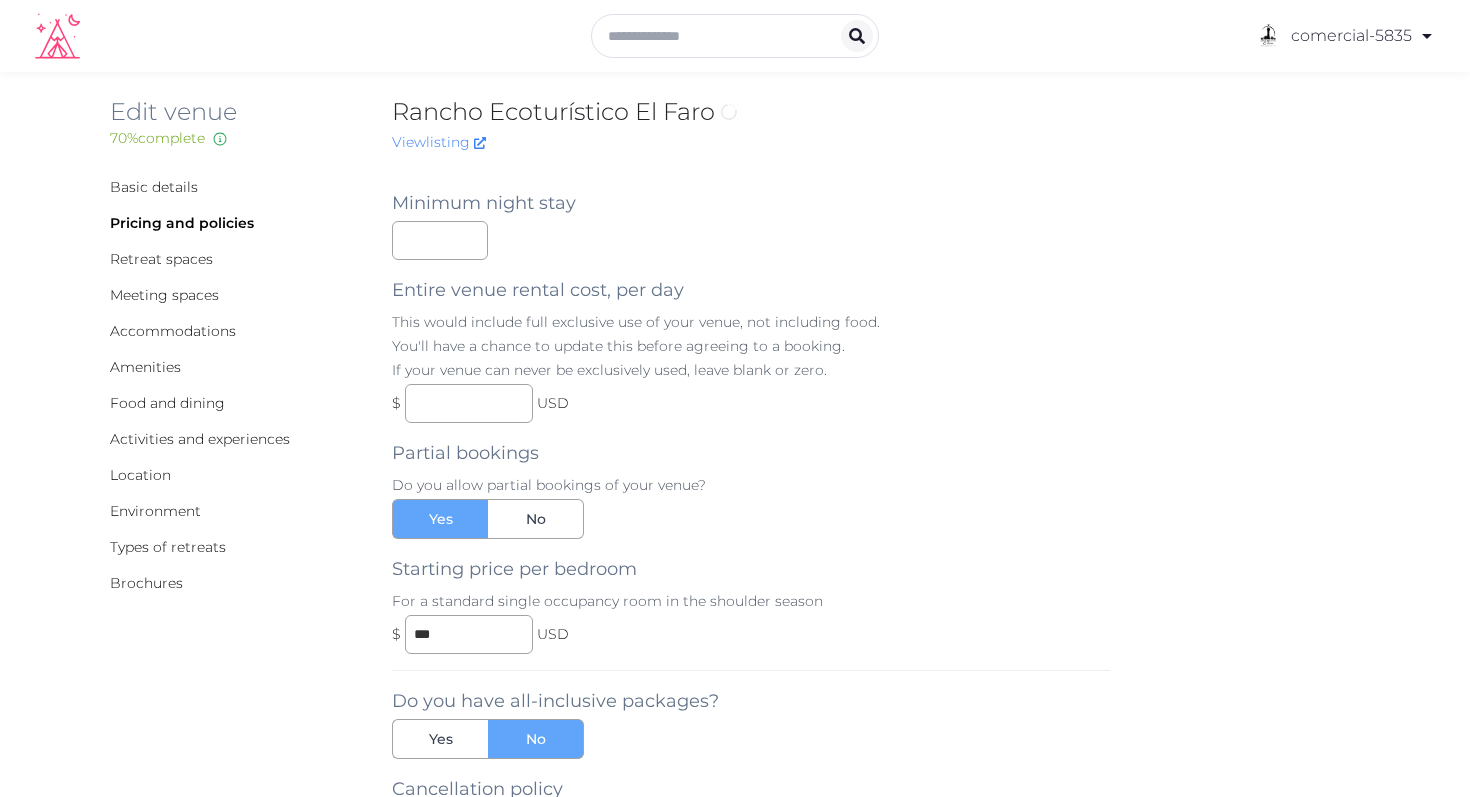 scroll, scrollTop: 0, scrollLeft: 0, axis: both 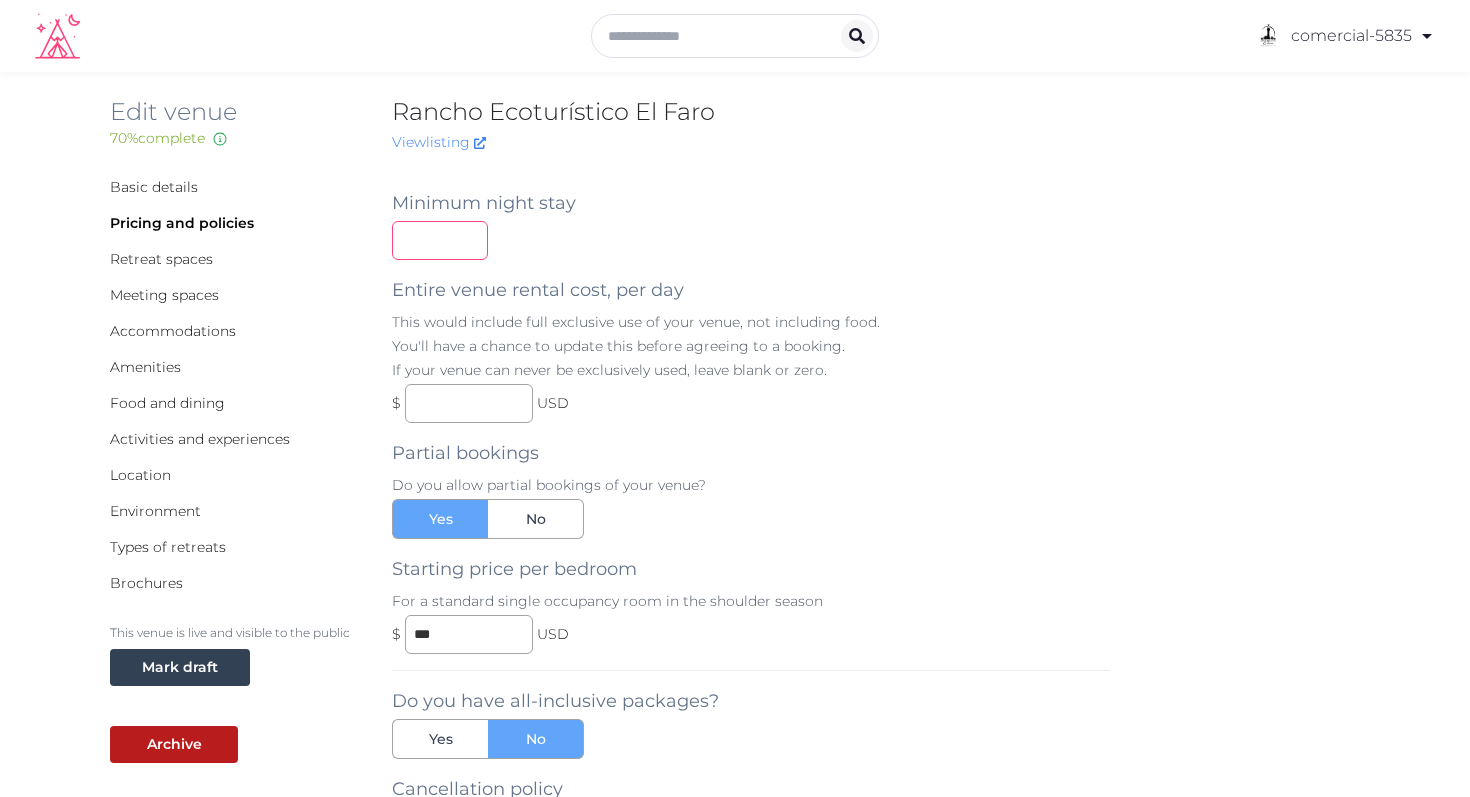 click at bounding box center (440, 240) 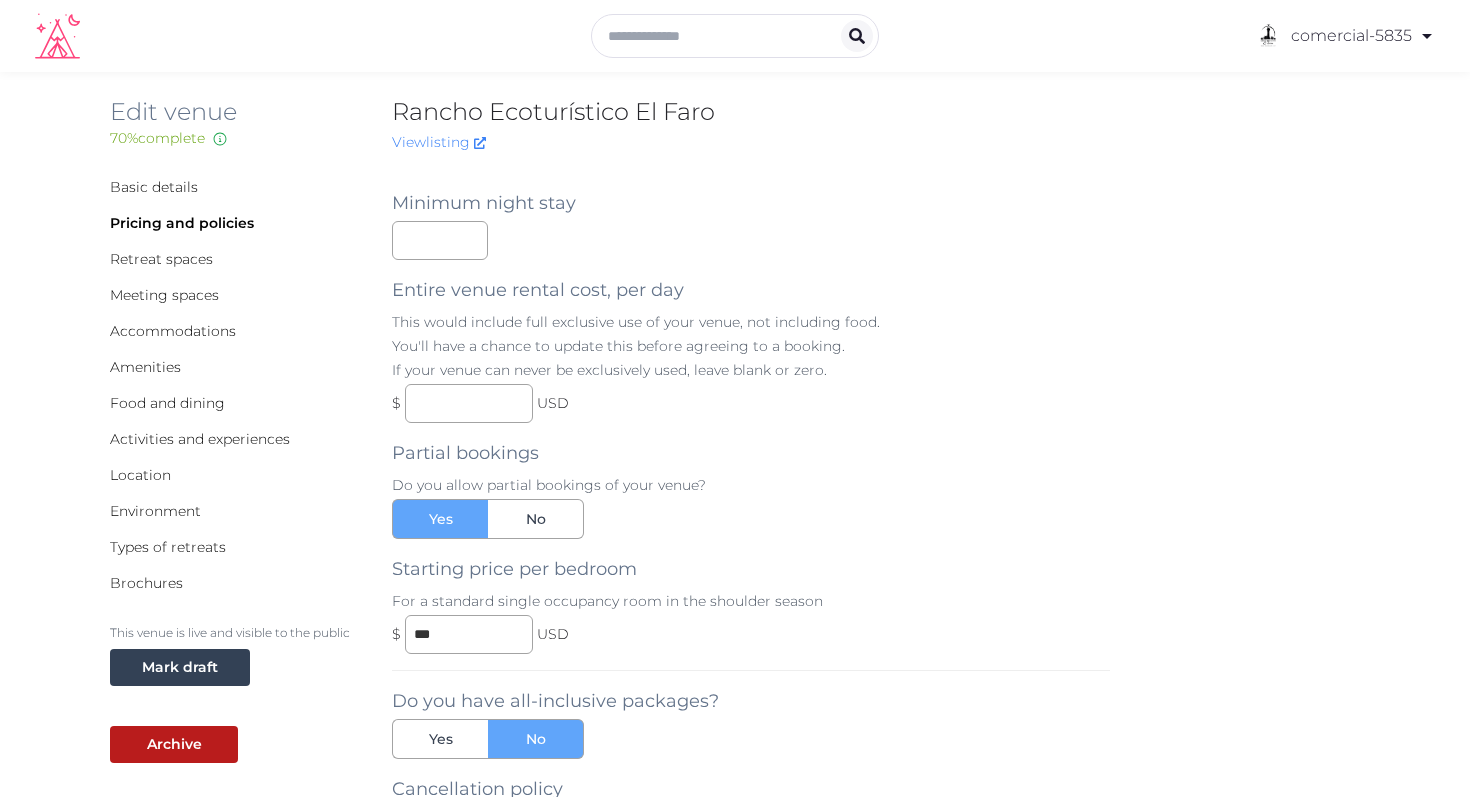 click on "$ USD" at bounding box center (751, 403) 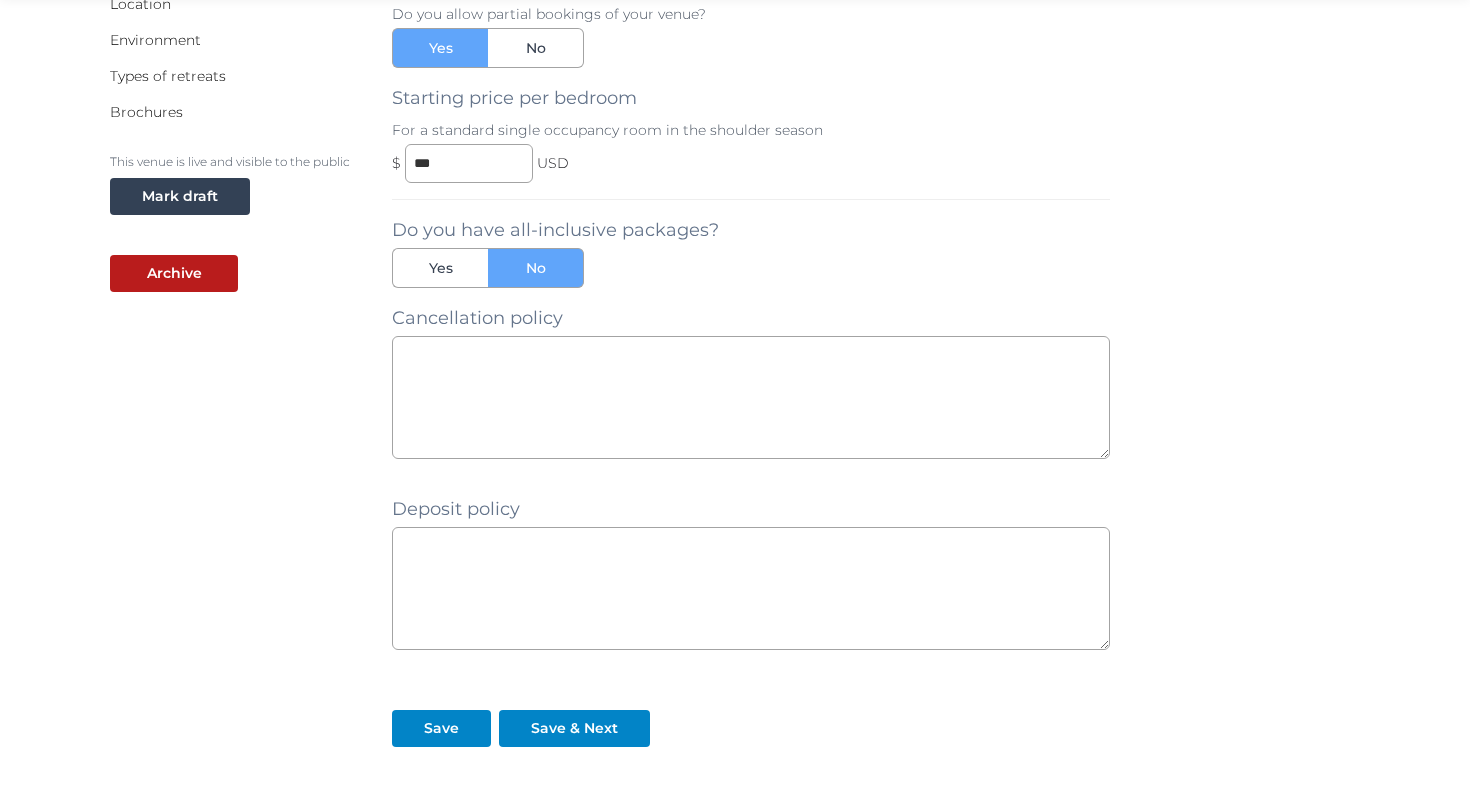 scroll, scrollTop: 613, scrollLeft: 0, axis: vertical 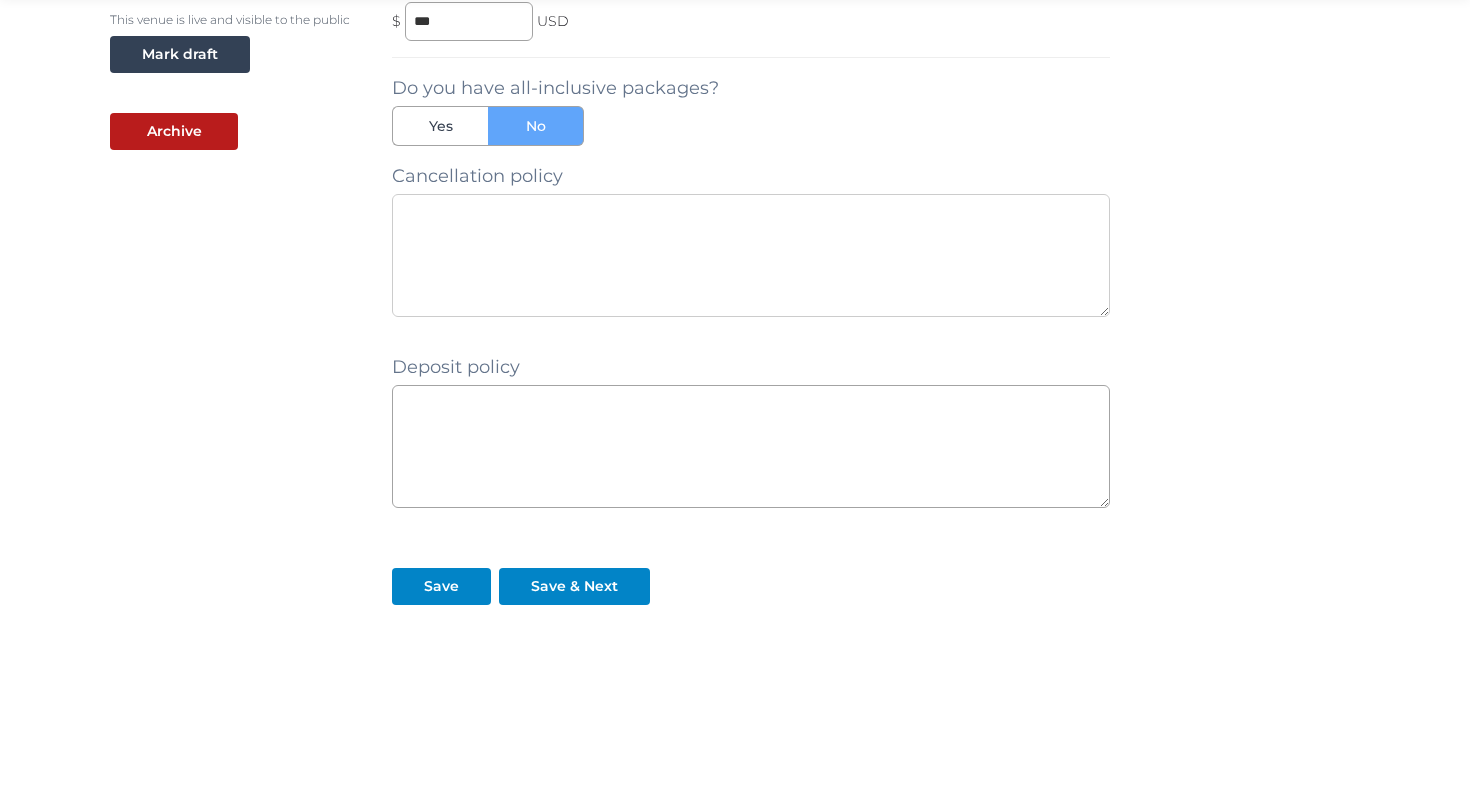 click at bounding box center [751, 255] 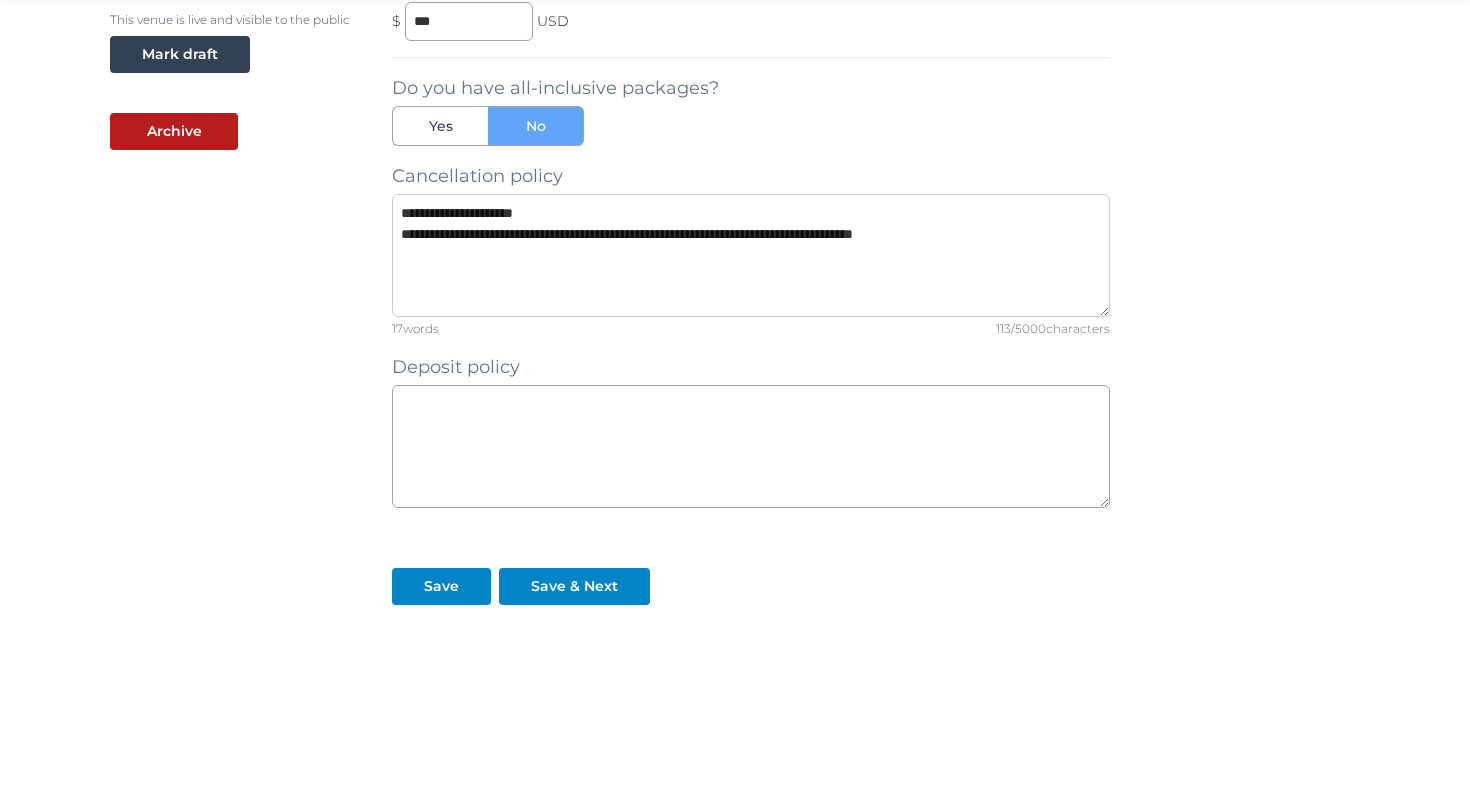 paste on "**********" 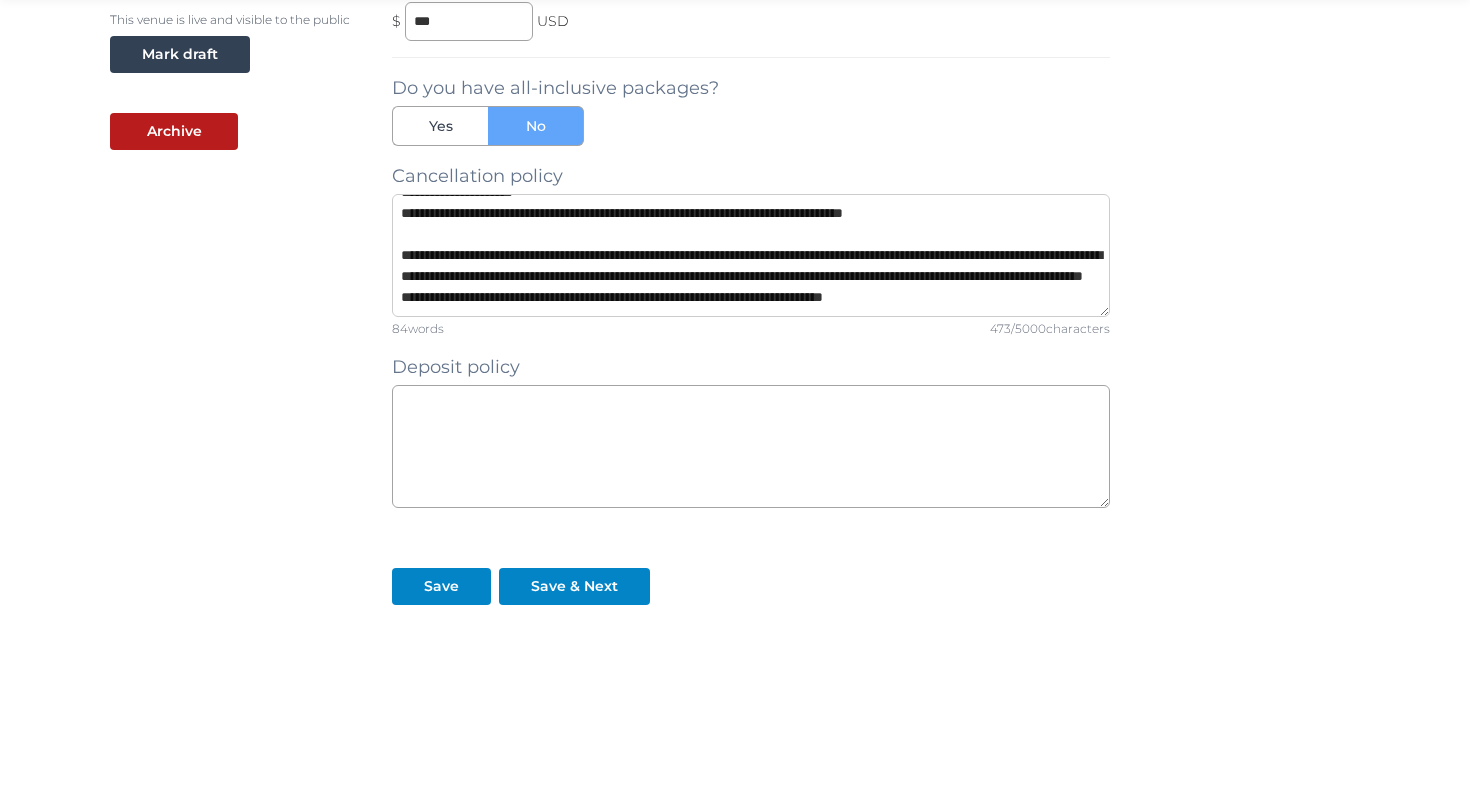 scroll, scrollTop: 74, scrollLeft: 0, axis: vertical 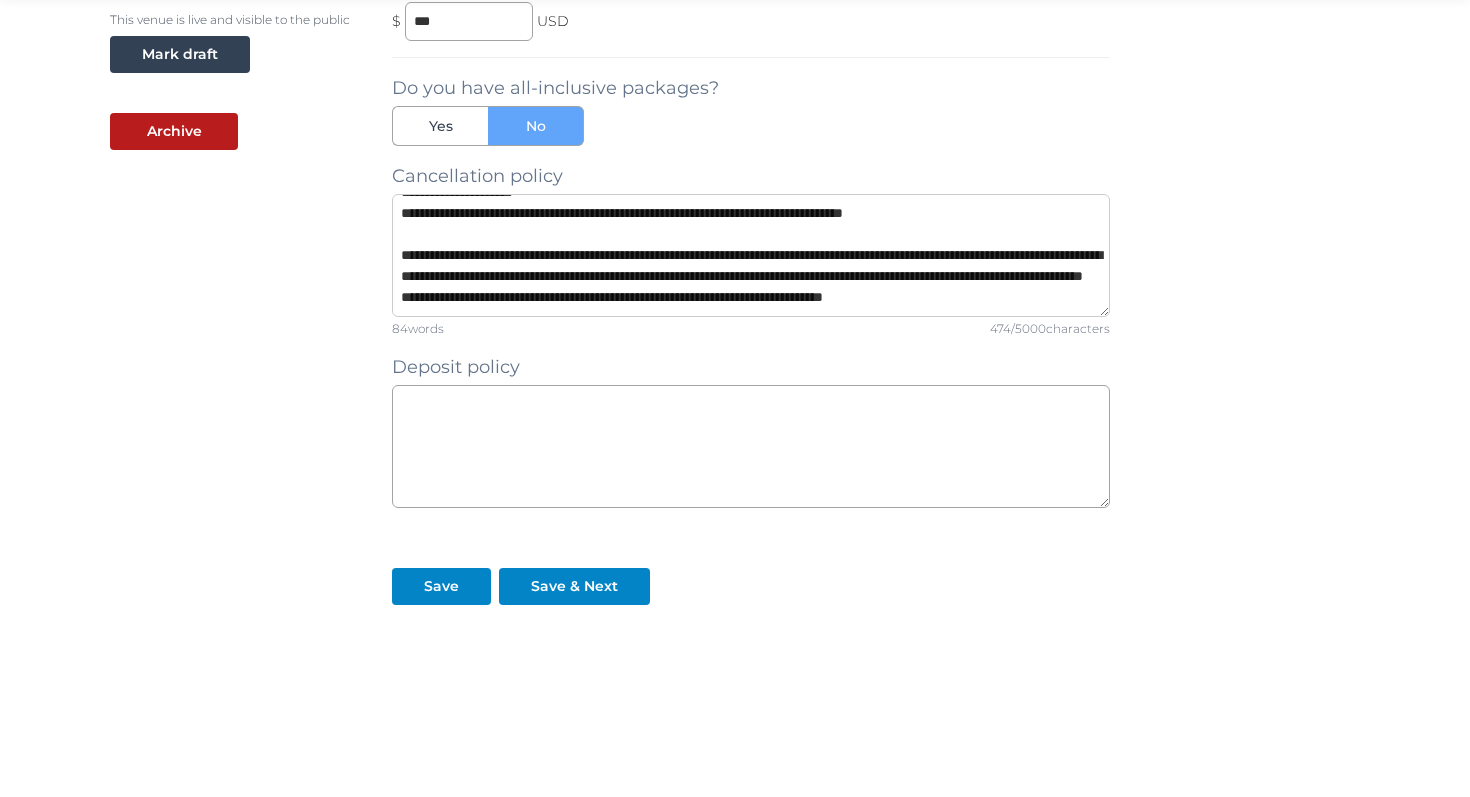 paste on "**********" 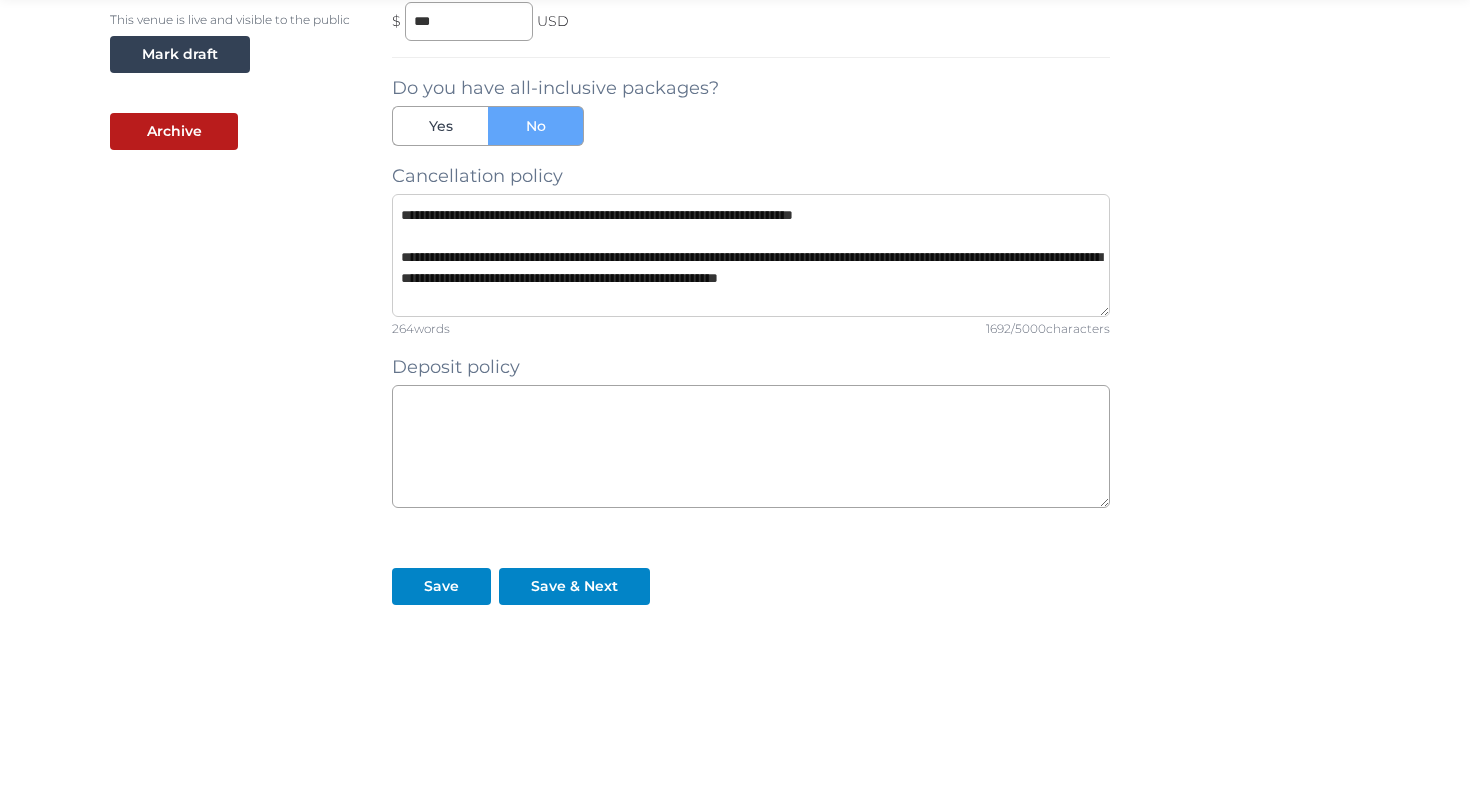 scroll, scrollTop: 483, scrollLeft: 0, axis: vertical 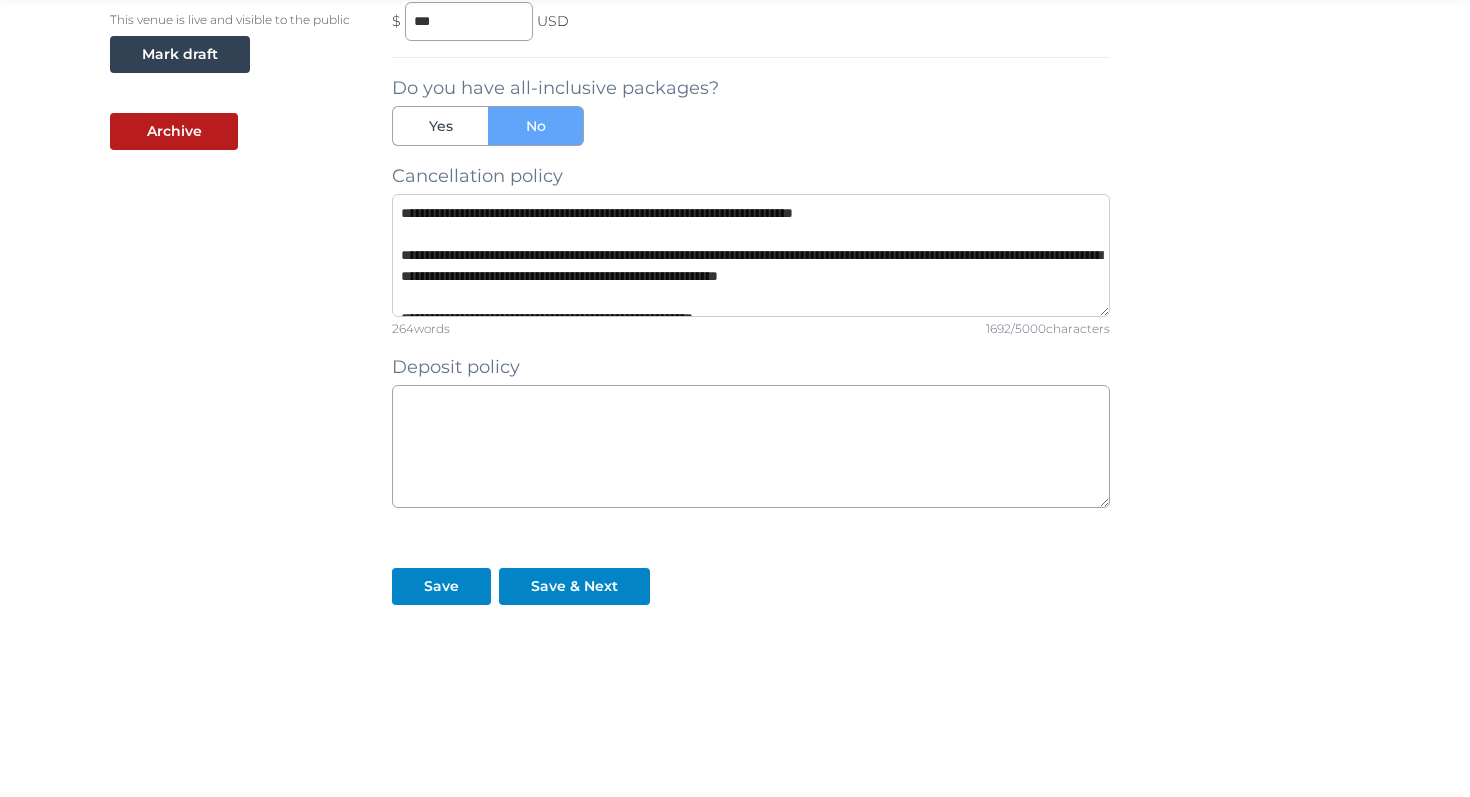 type on "**********" 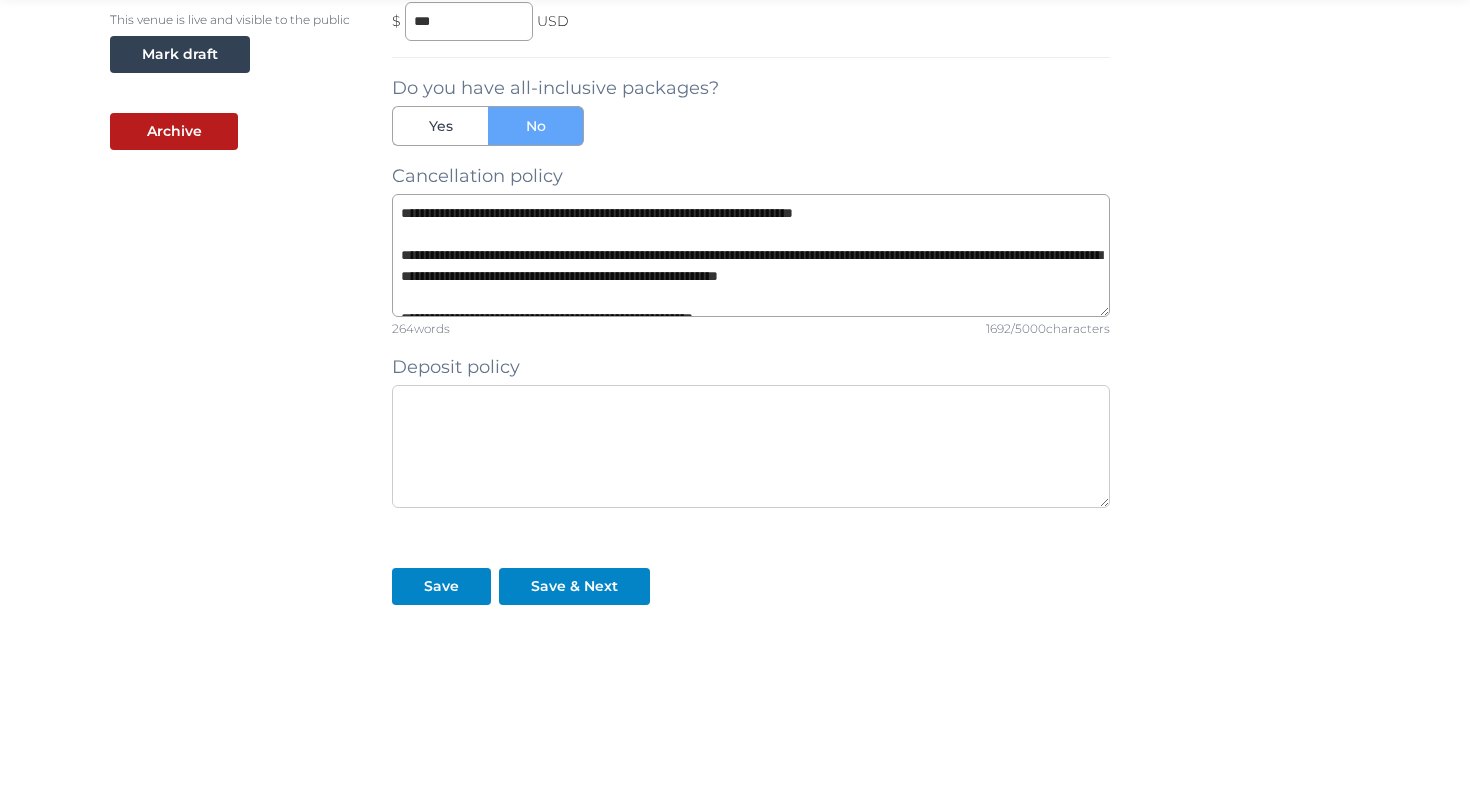 click at bounding box center (751, 446) 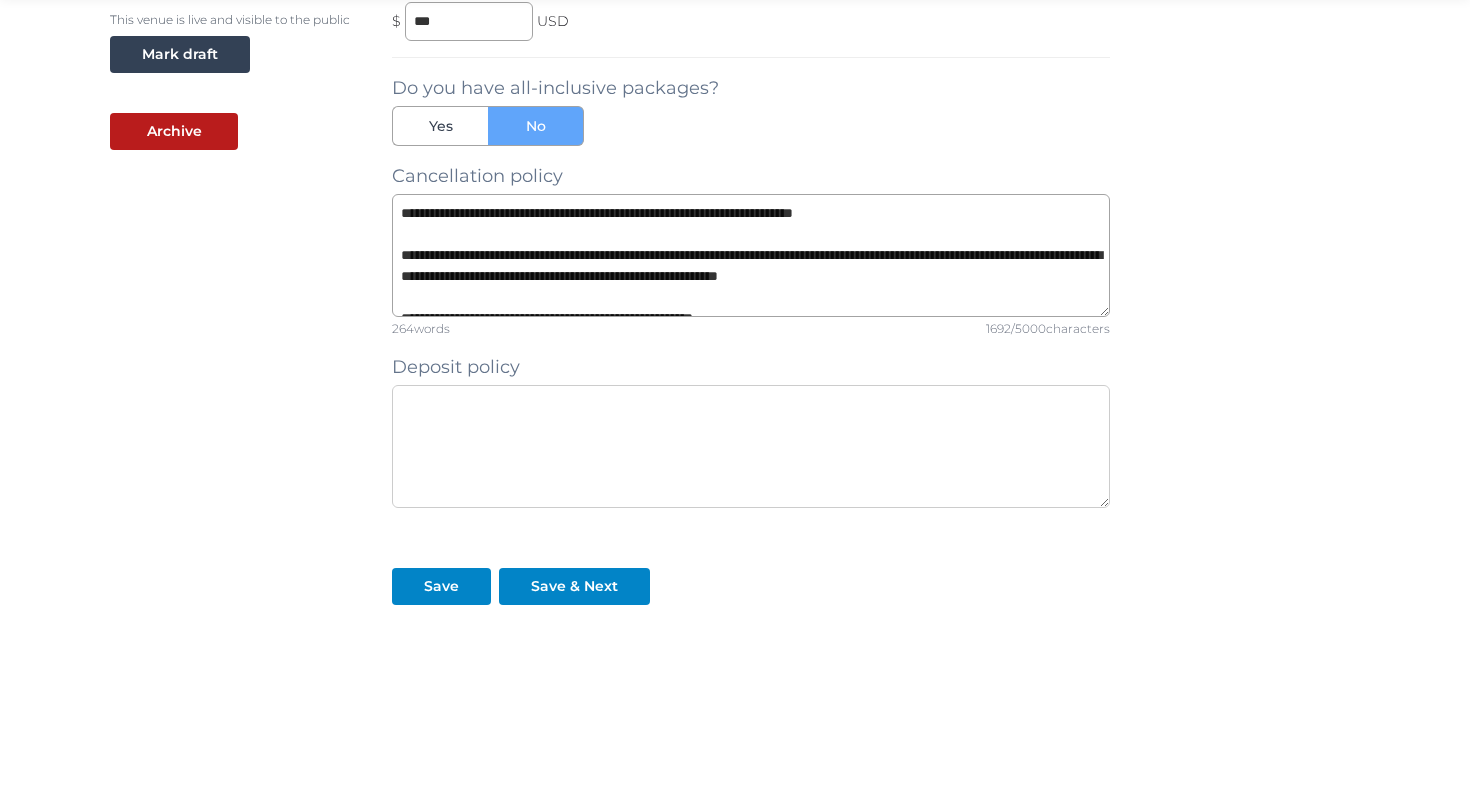paste on "**********" 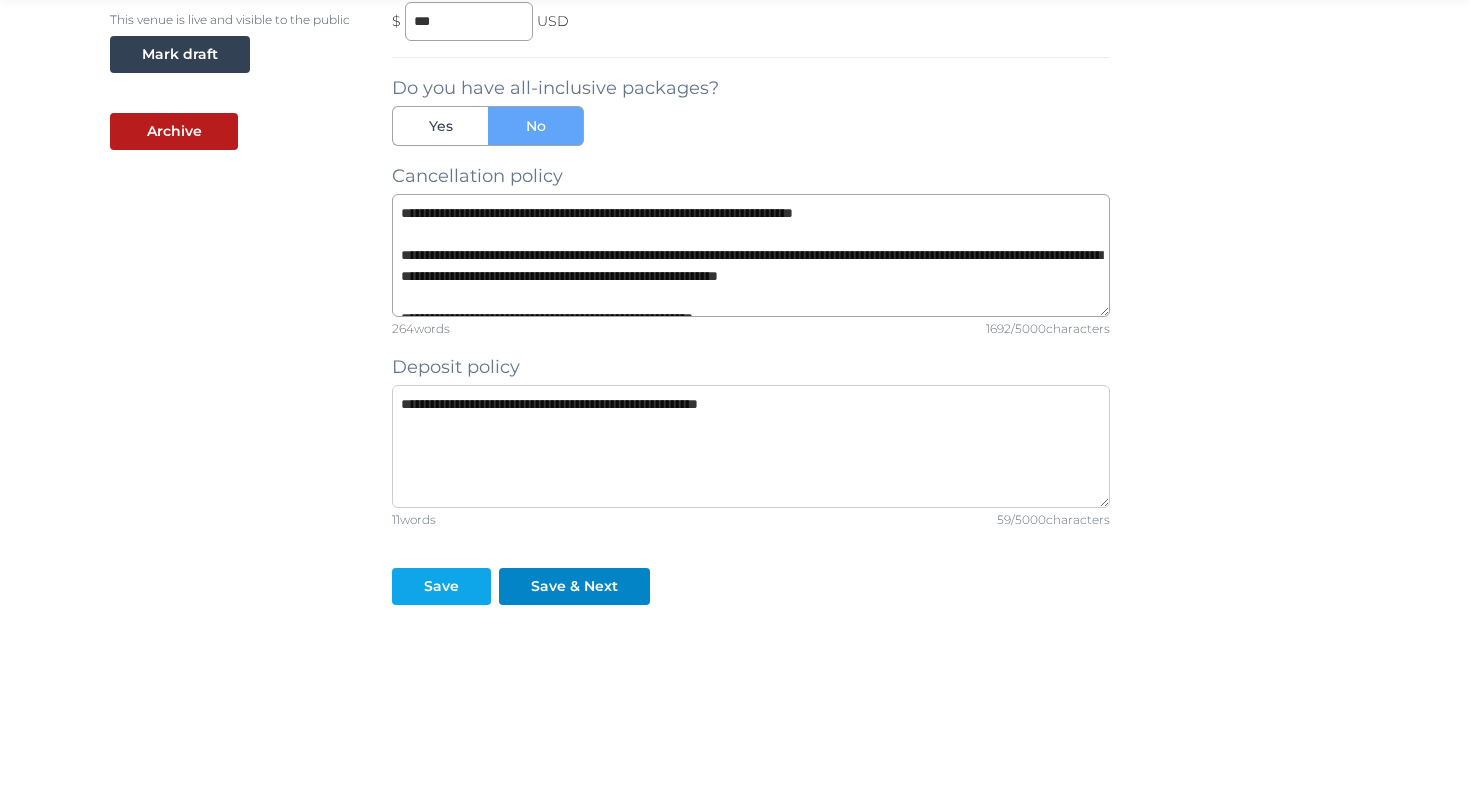 type on "**********" 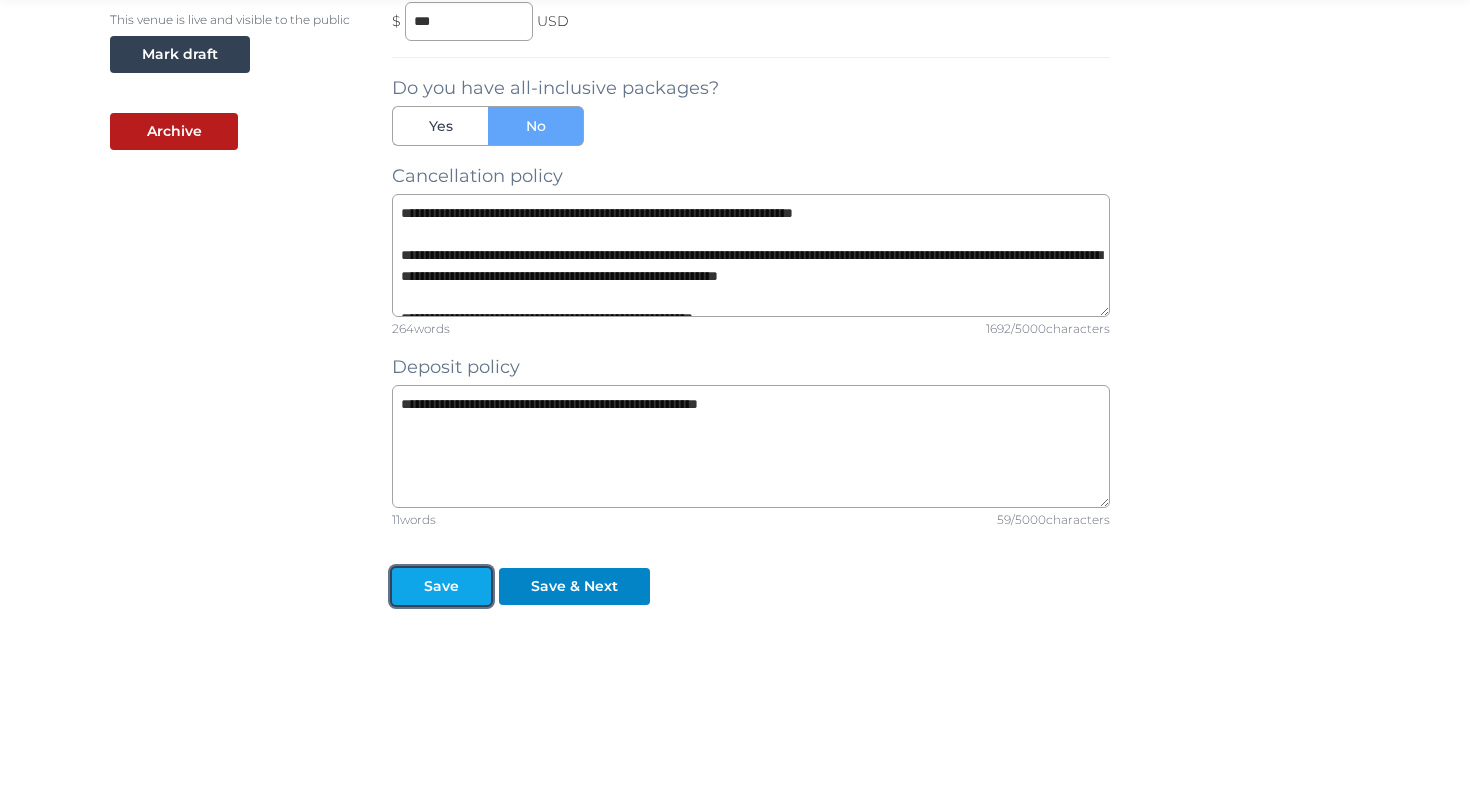 click on "Save" at bounding box center [441, 586] 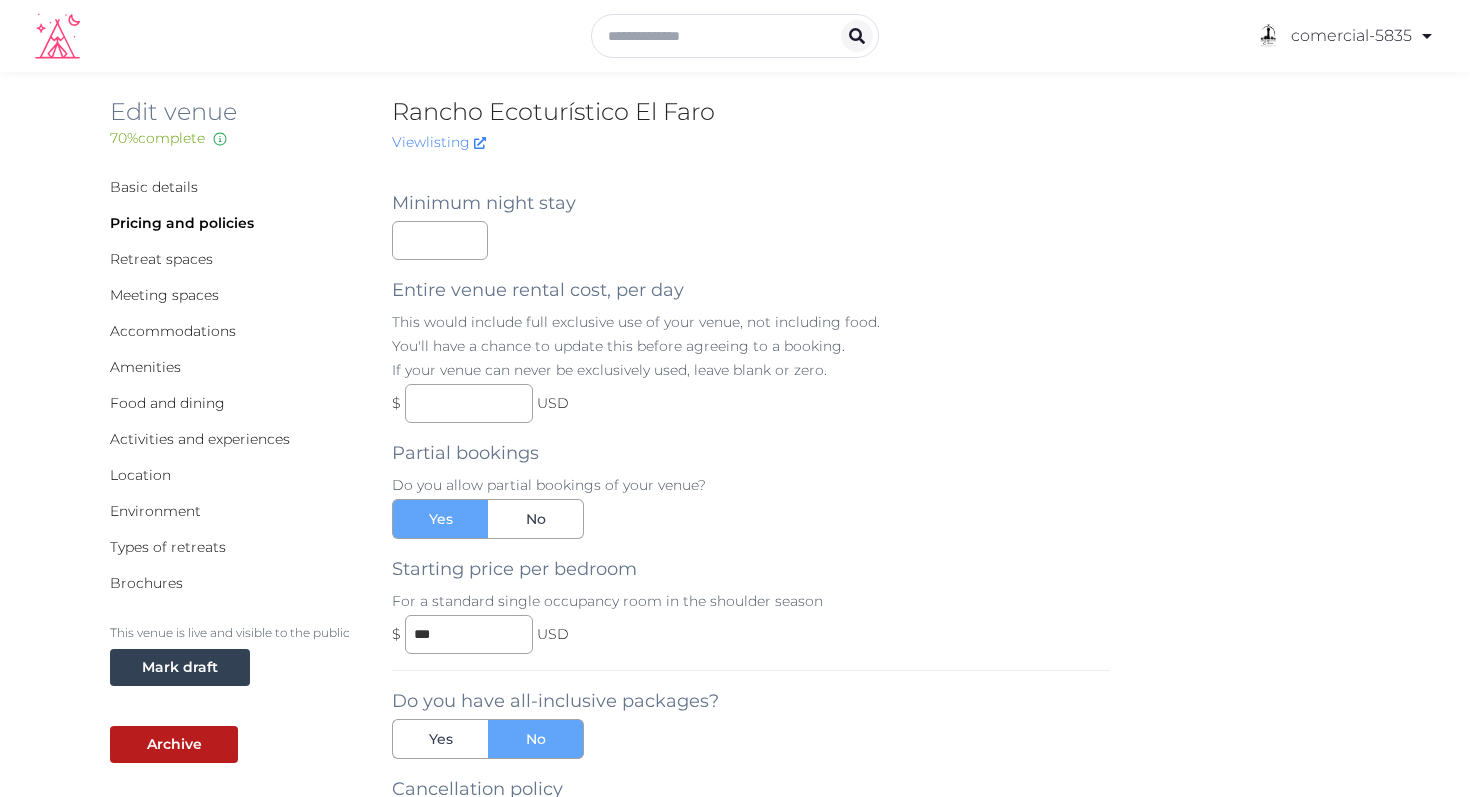 scroll, scrollTop: 0, scrollLeft: 0, axis: both 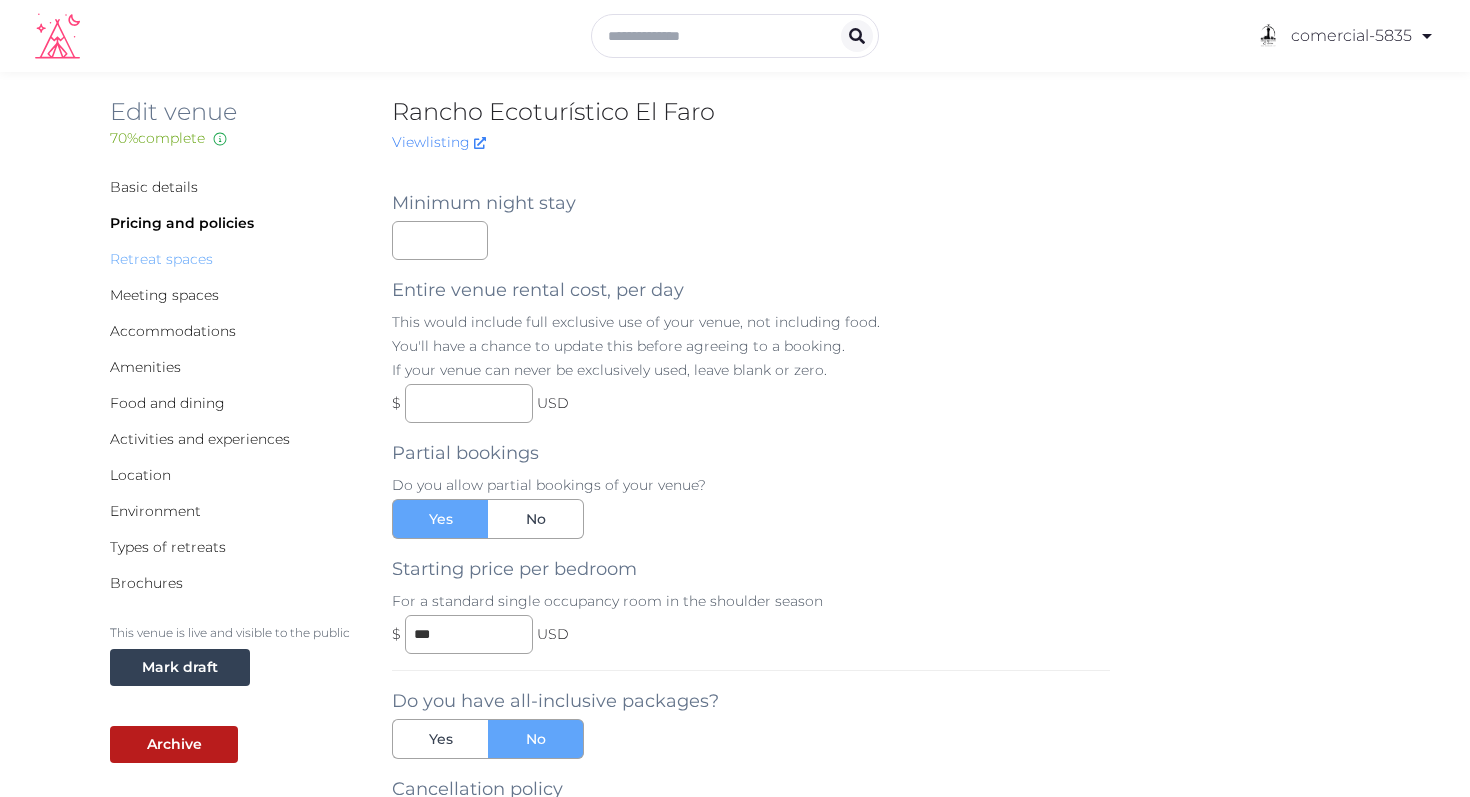 click on "Retreat spaces" at bounding box center (161, 259) 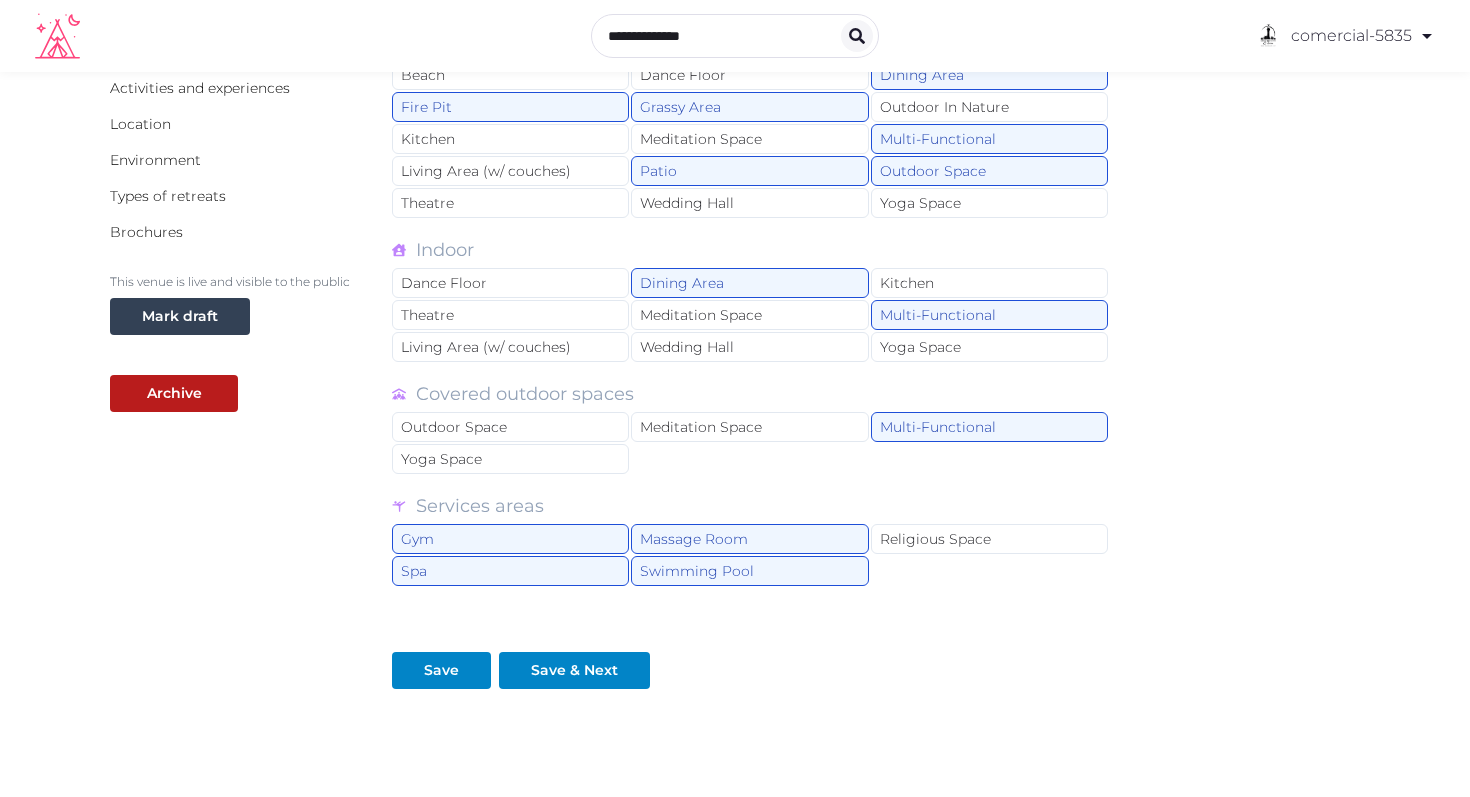 scroll, scrollTop: 0, scrollLeft: 0, axis: both 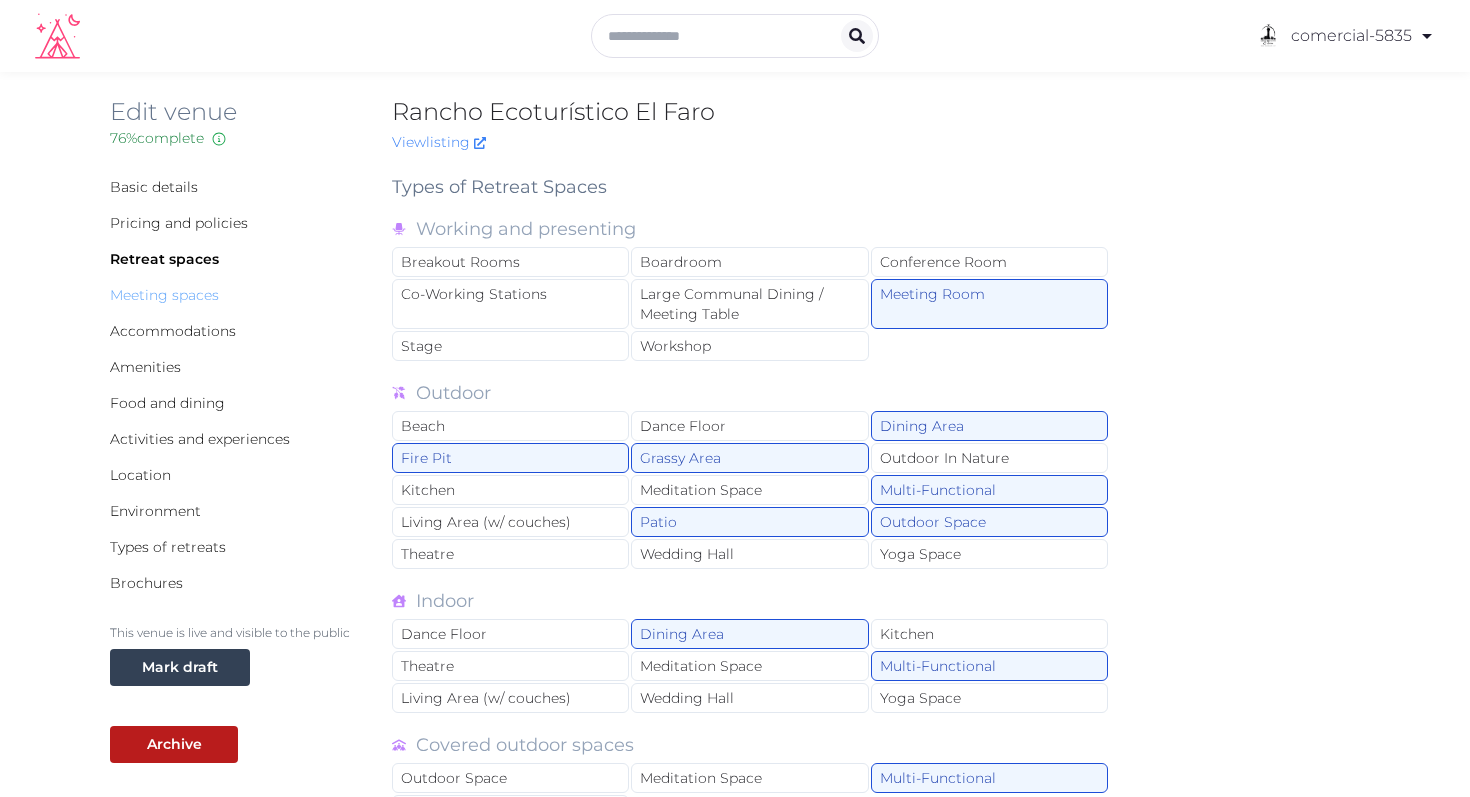 click on "Meeting spaces" at bounding box center (164, 295) 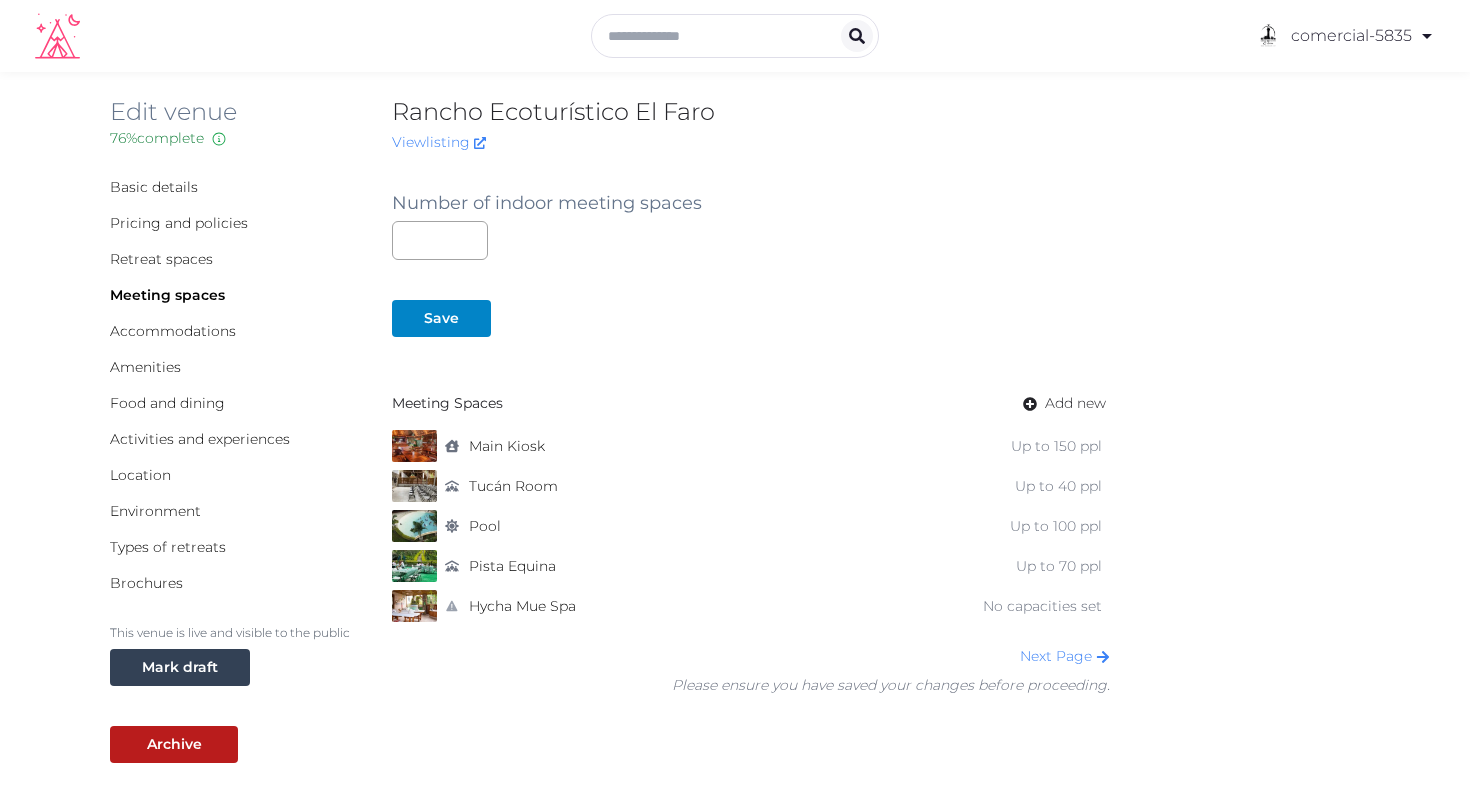 scroll, scrollTop: 39, scrollLeft: 0, axis: vertical 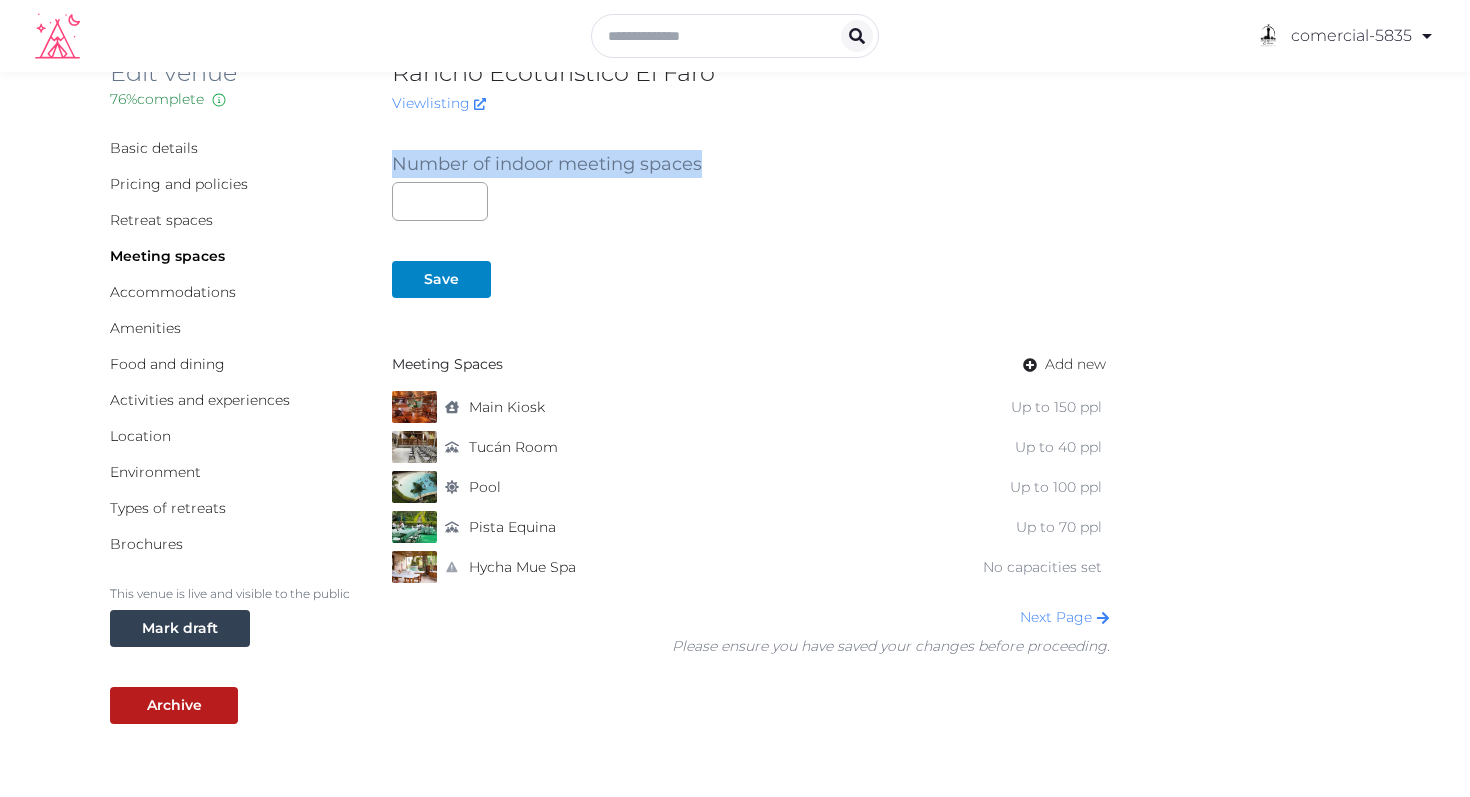 drag, startPoint x: 398, startPoint y: 165, endPoint x: 765, endPoint y: 169, distance: 367.0218 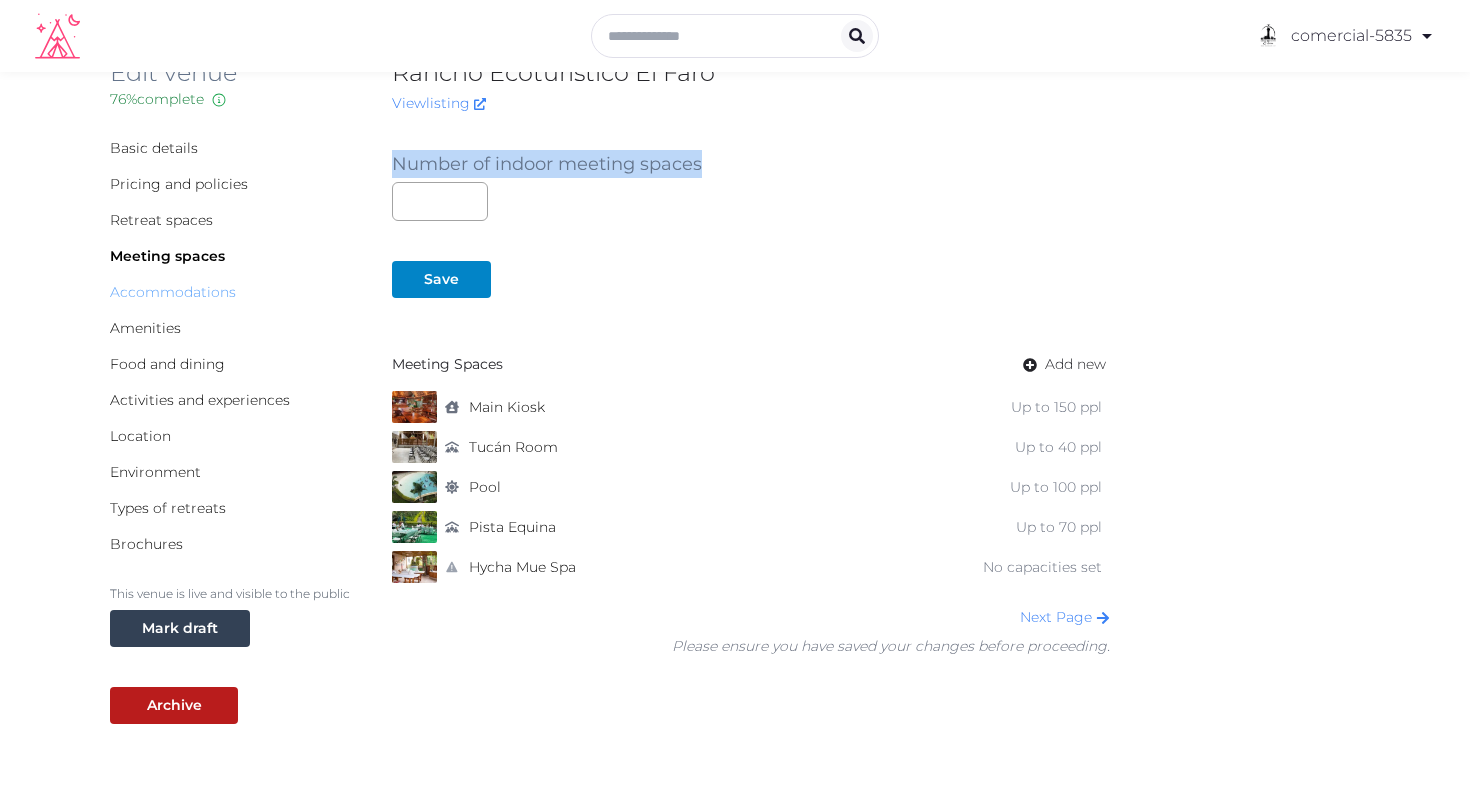 click on "Accommodations" at bounding box center [173, 292] 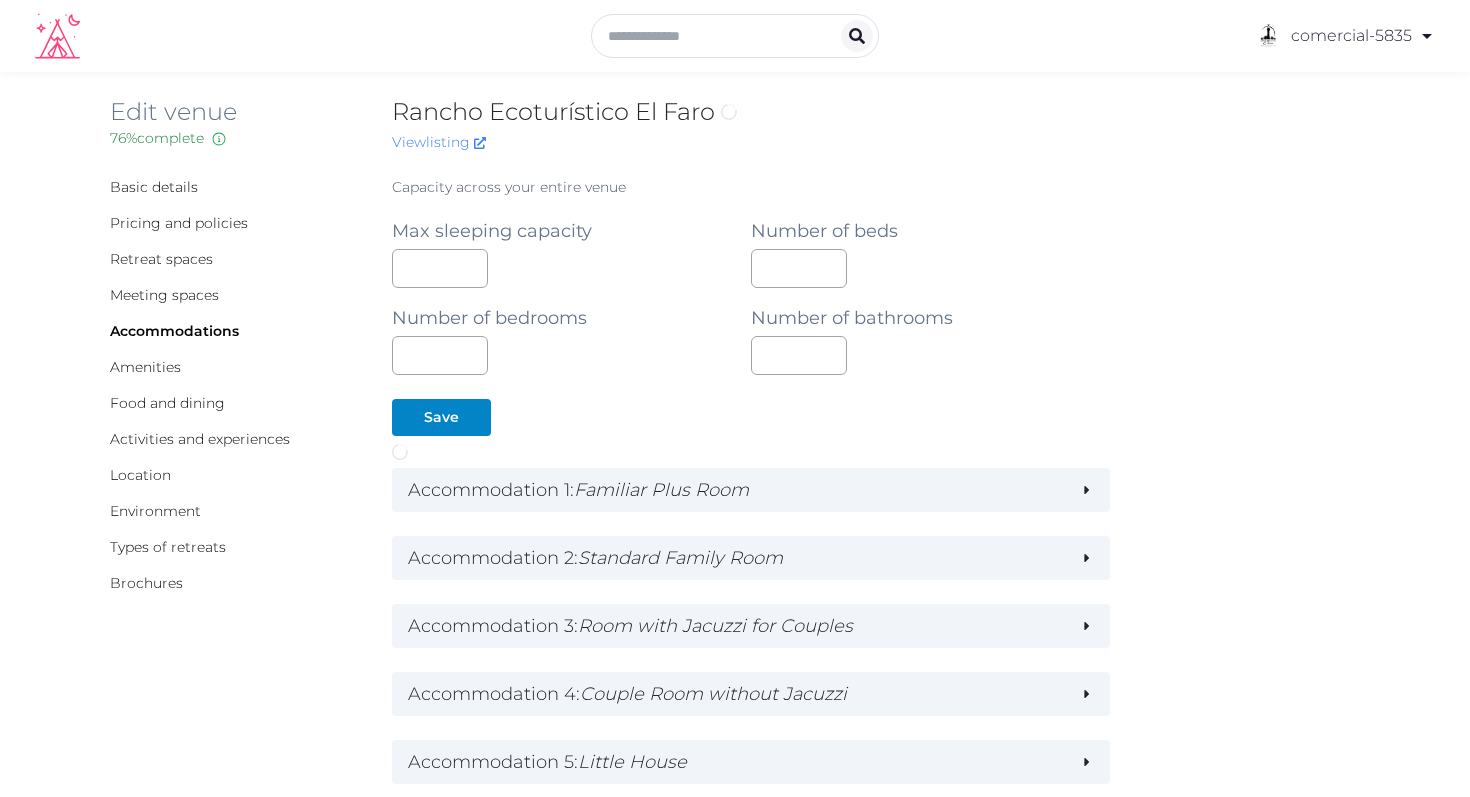 scroll, scrollTop: 0, scrollLeft: 0, axis: both 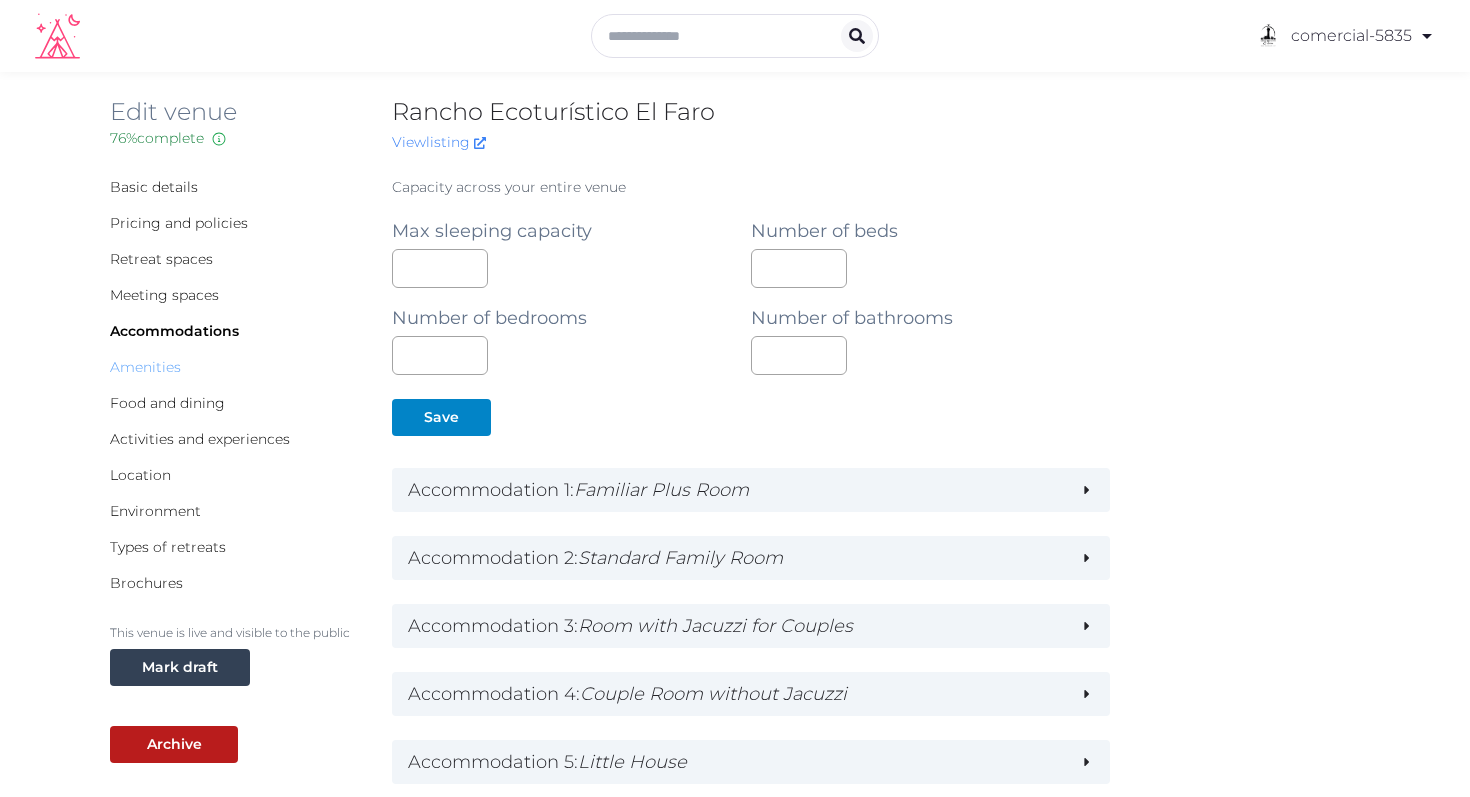 click on "Amenities" at bounding box center (145, 367) 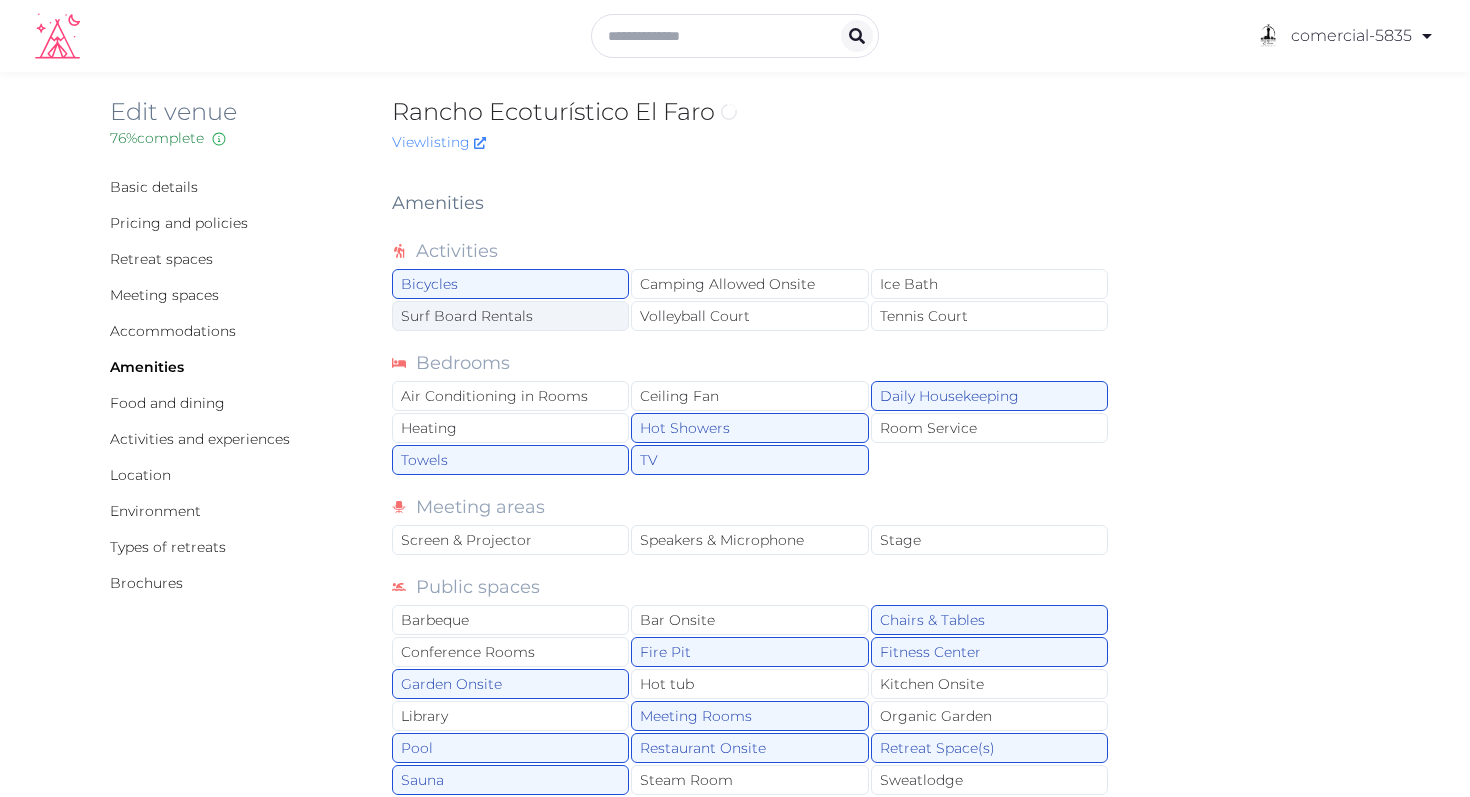 scroll, scrollTop: 0, scrollLeft: 0, axis: both 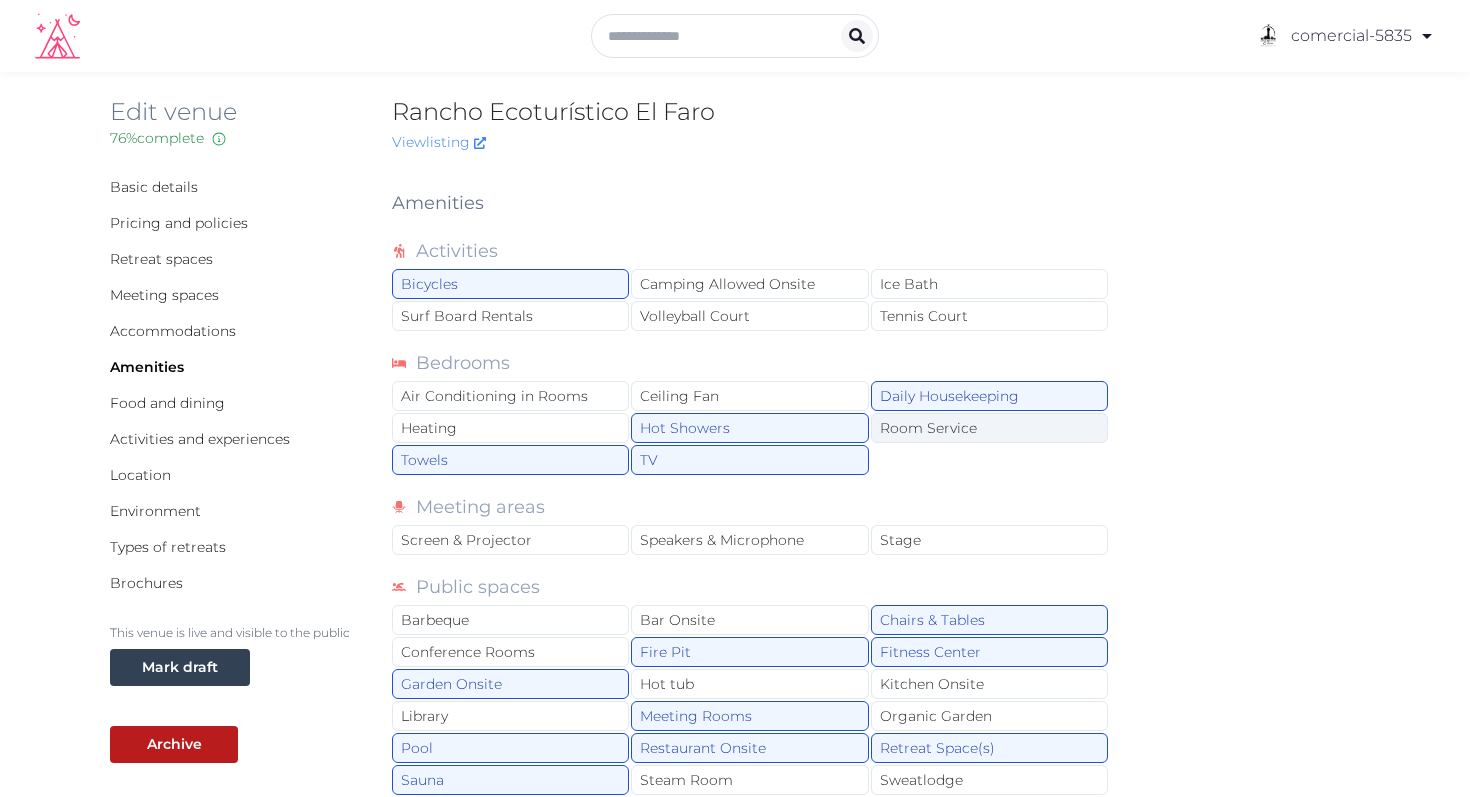click on "Room Service" at bounding box center [989, 428] 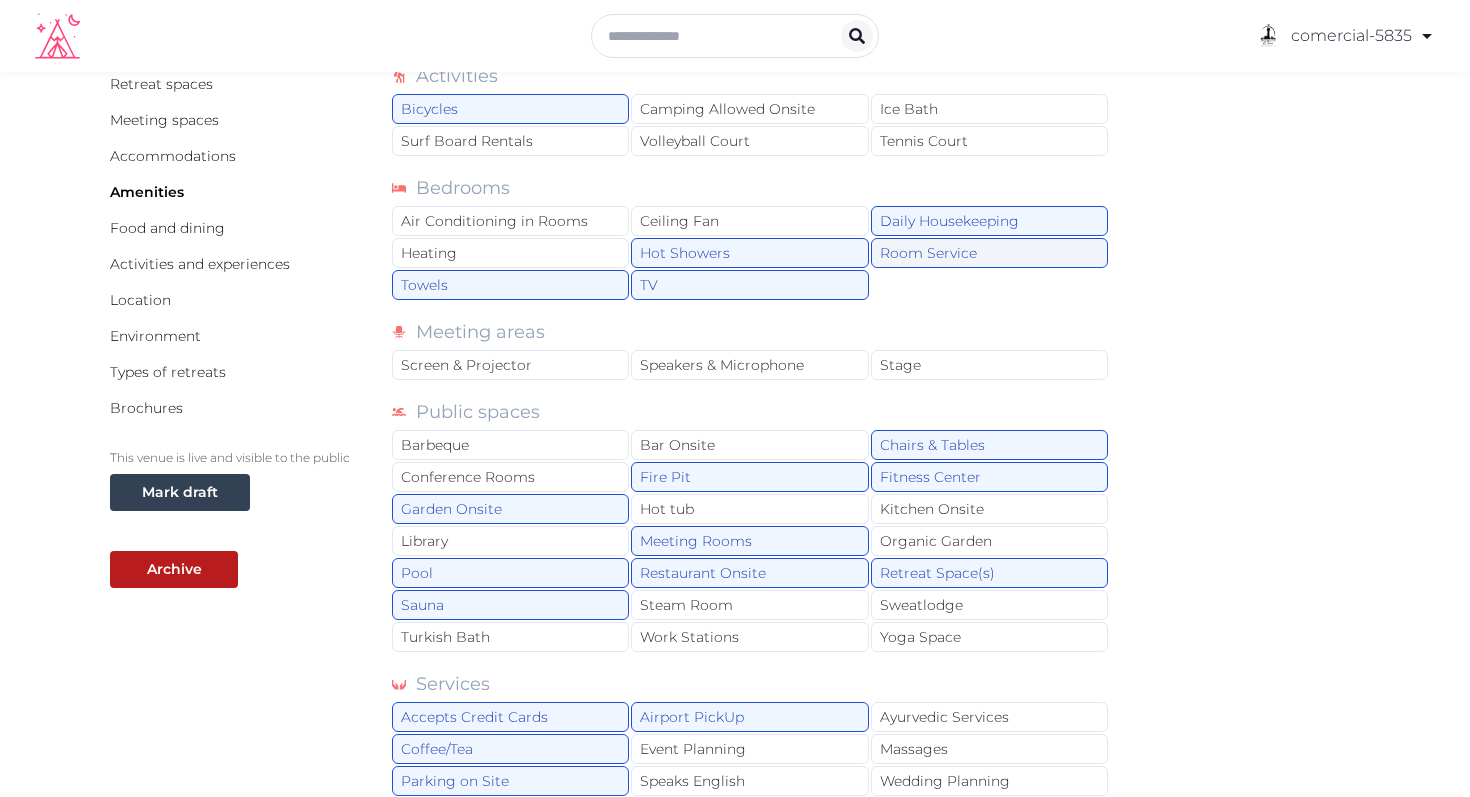 scroll, scrollTop: 181, scrollLeft: 0, axis: vertical 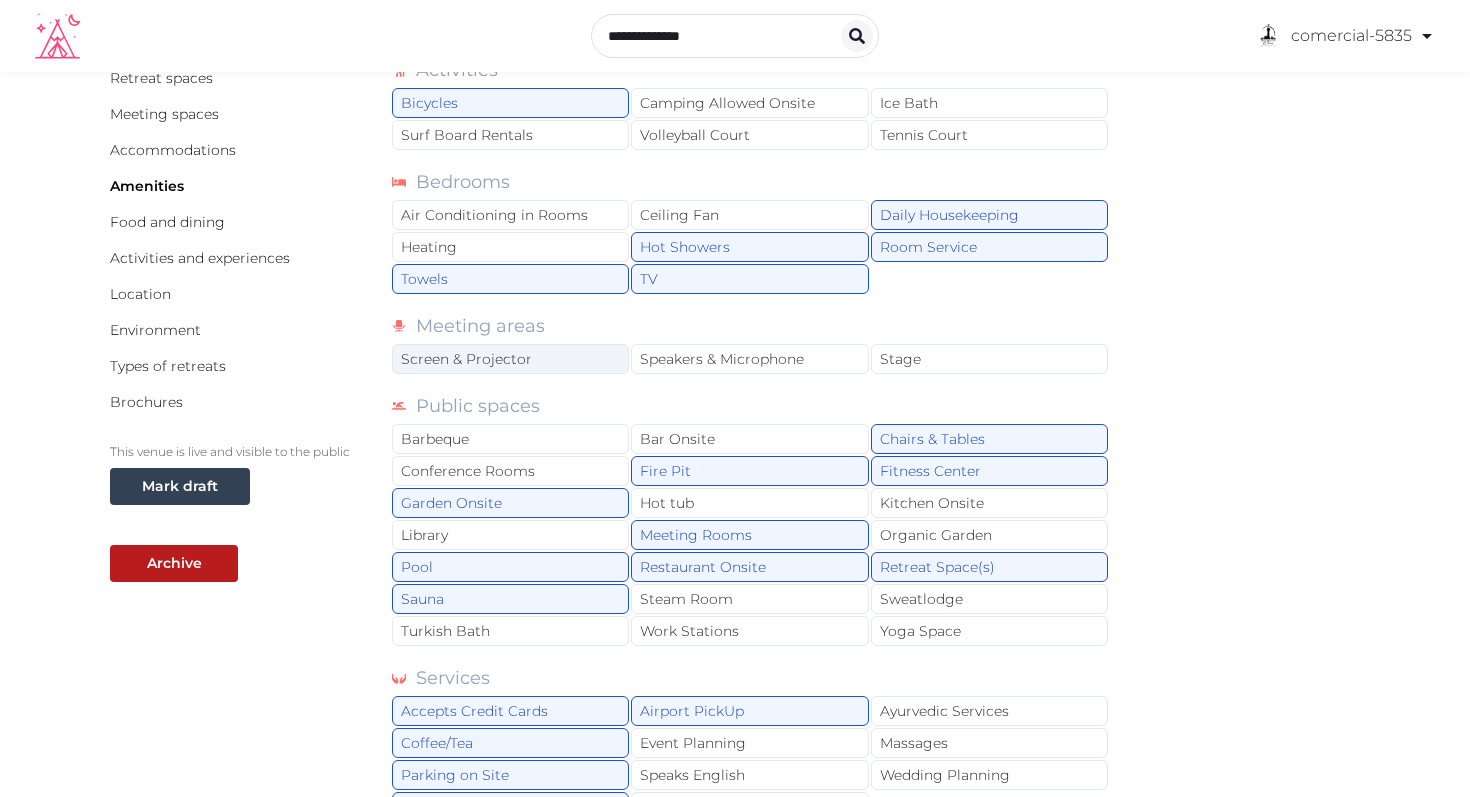 click on "Screen & Projector" at bounding box center [510, 359] 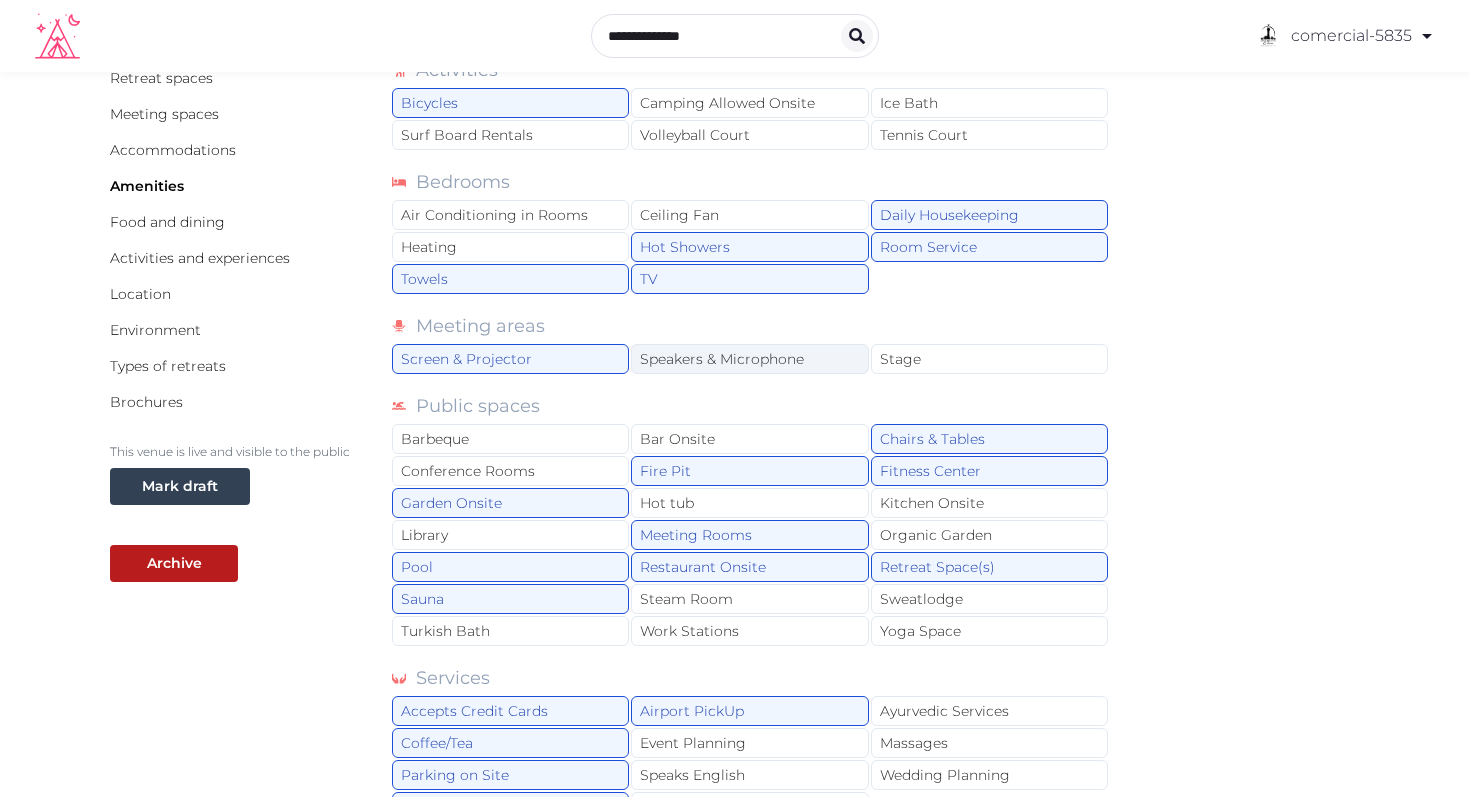 click on "Speakers & Microphone" at bounding box center (749, 359) 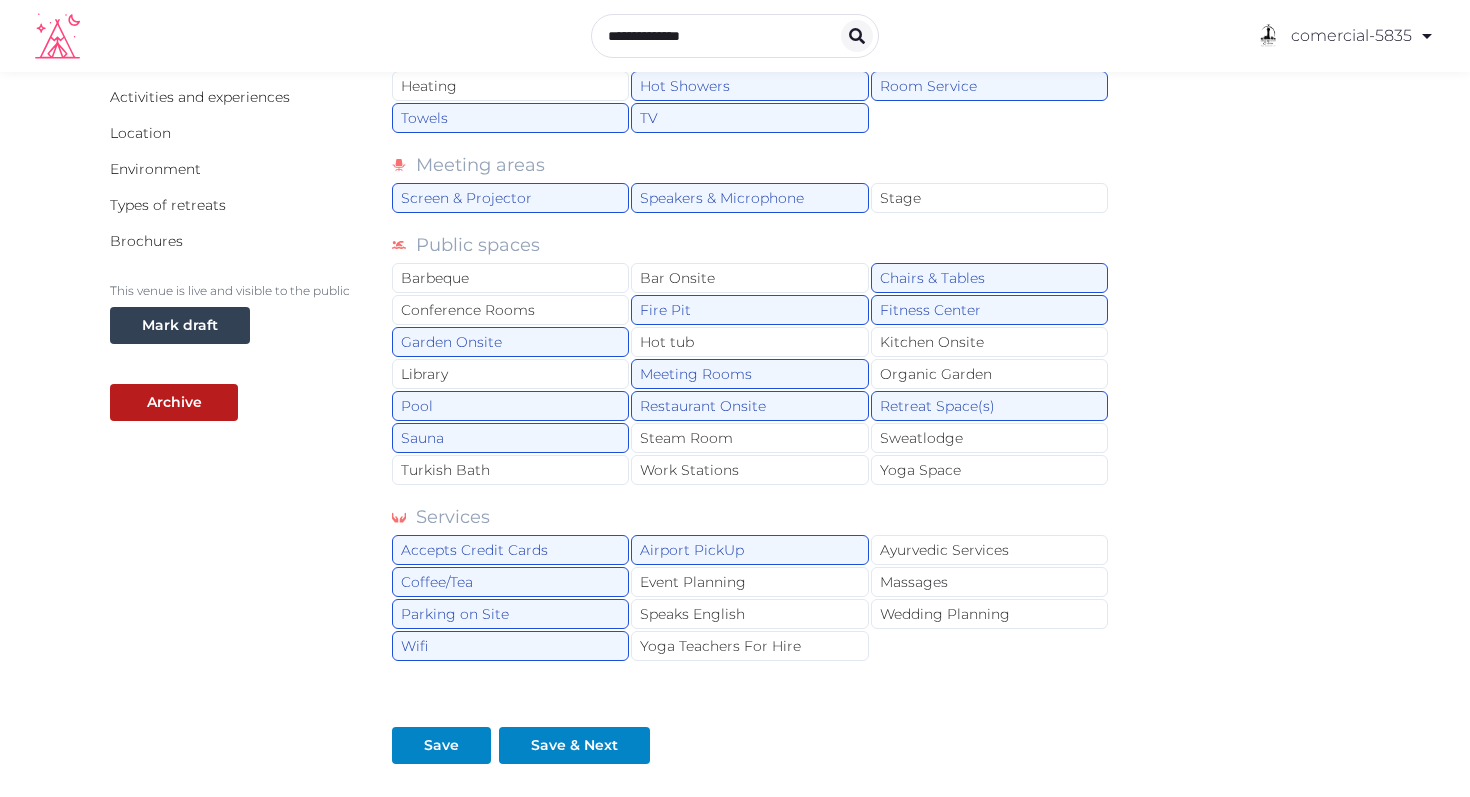 scroll, scrollTop: 341, scrollLeft: 0, axis: vertical 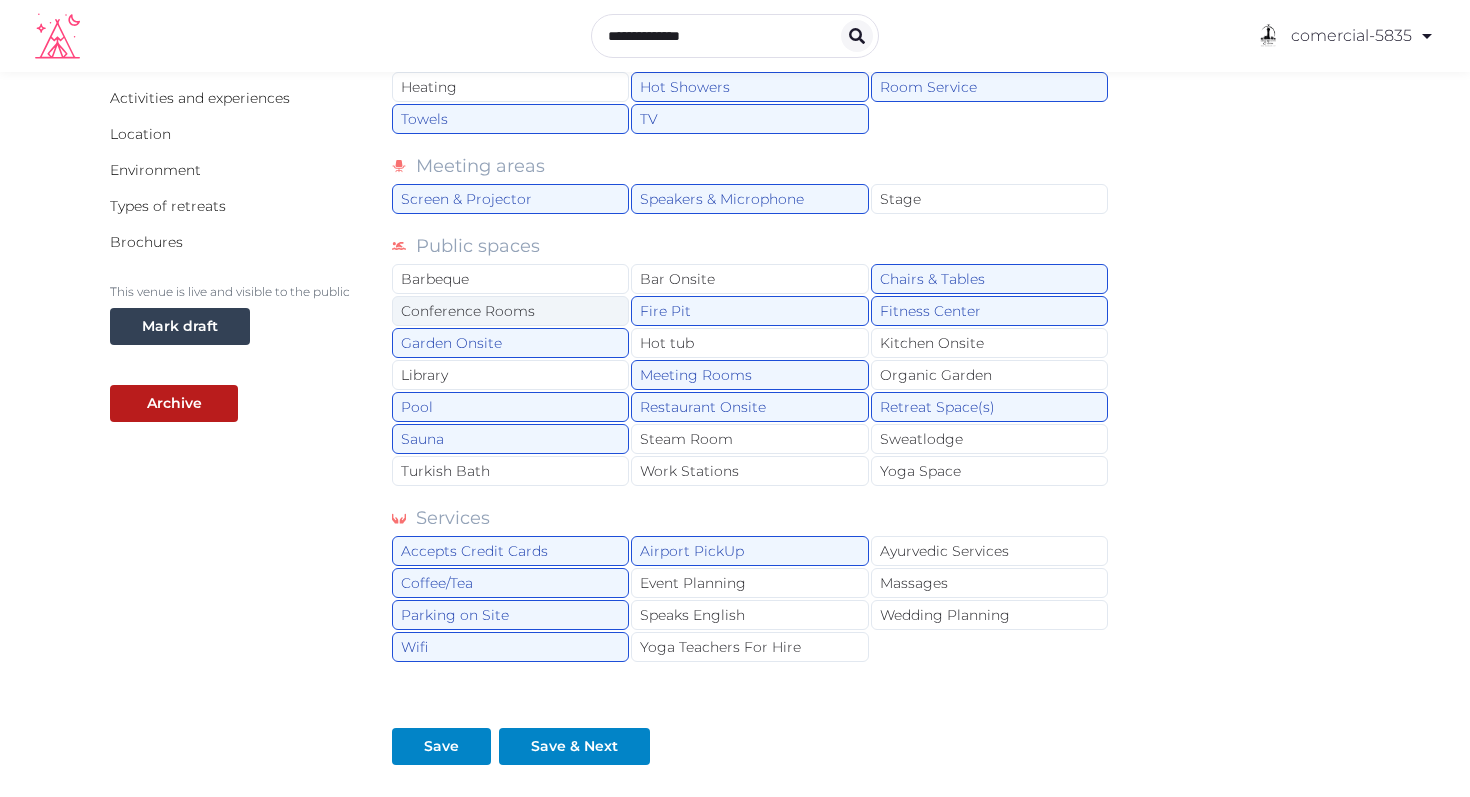 click on "Conference Rooms" at bounding box center [510, 311] 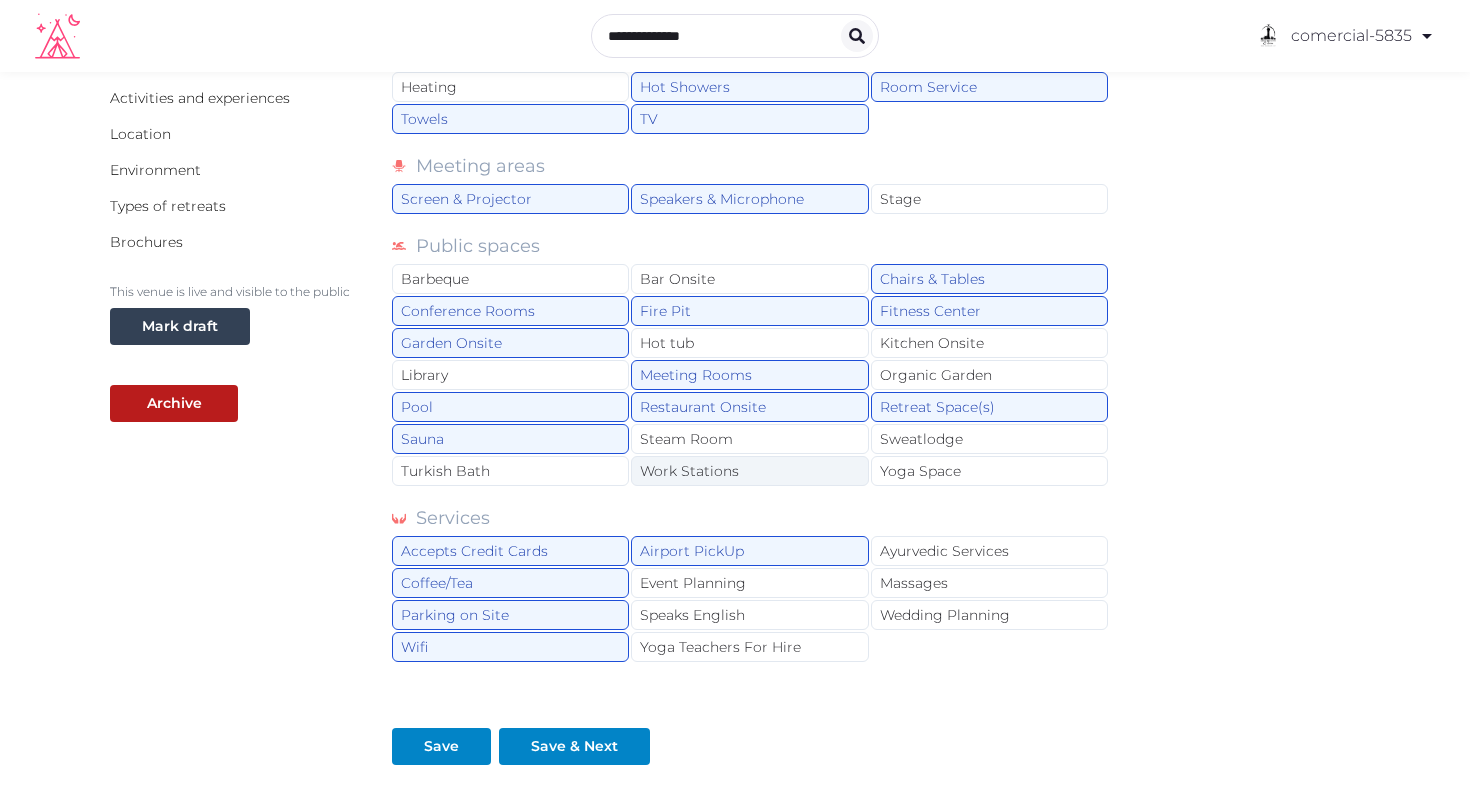 click on "Work Stations" at bounding box center (749, 471) 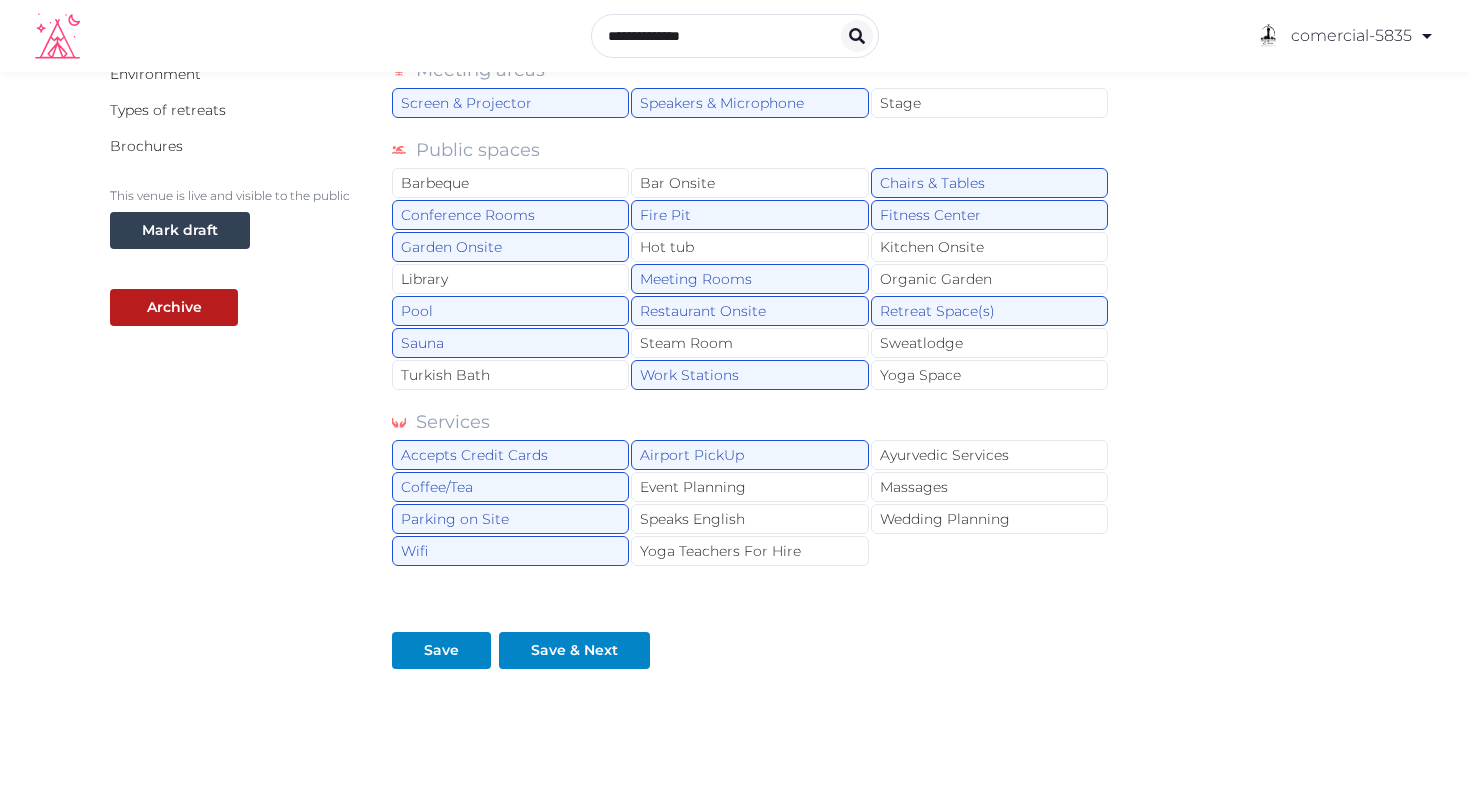 scroll, scrollTop: 496, scrollLeft: 0, axis: vertical 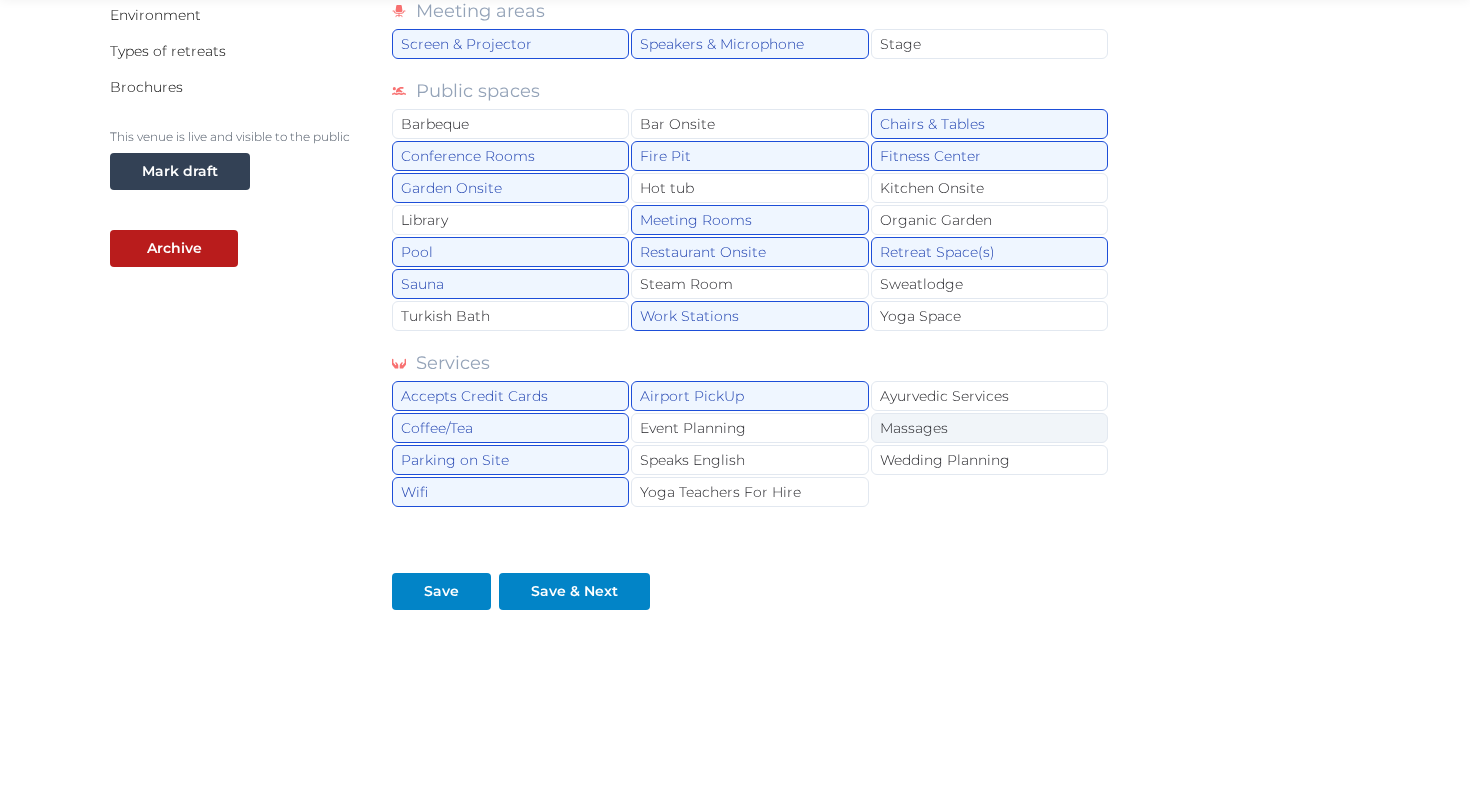 click on "Massages" at bounding box center [989, 428] 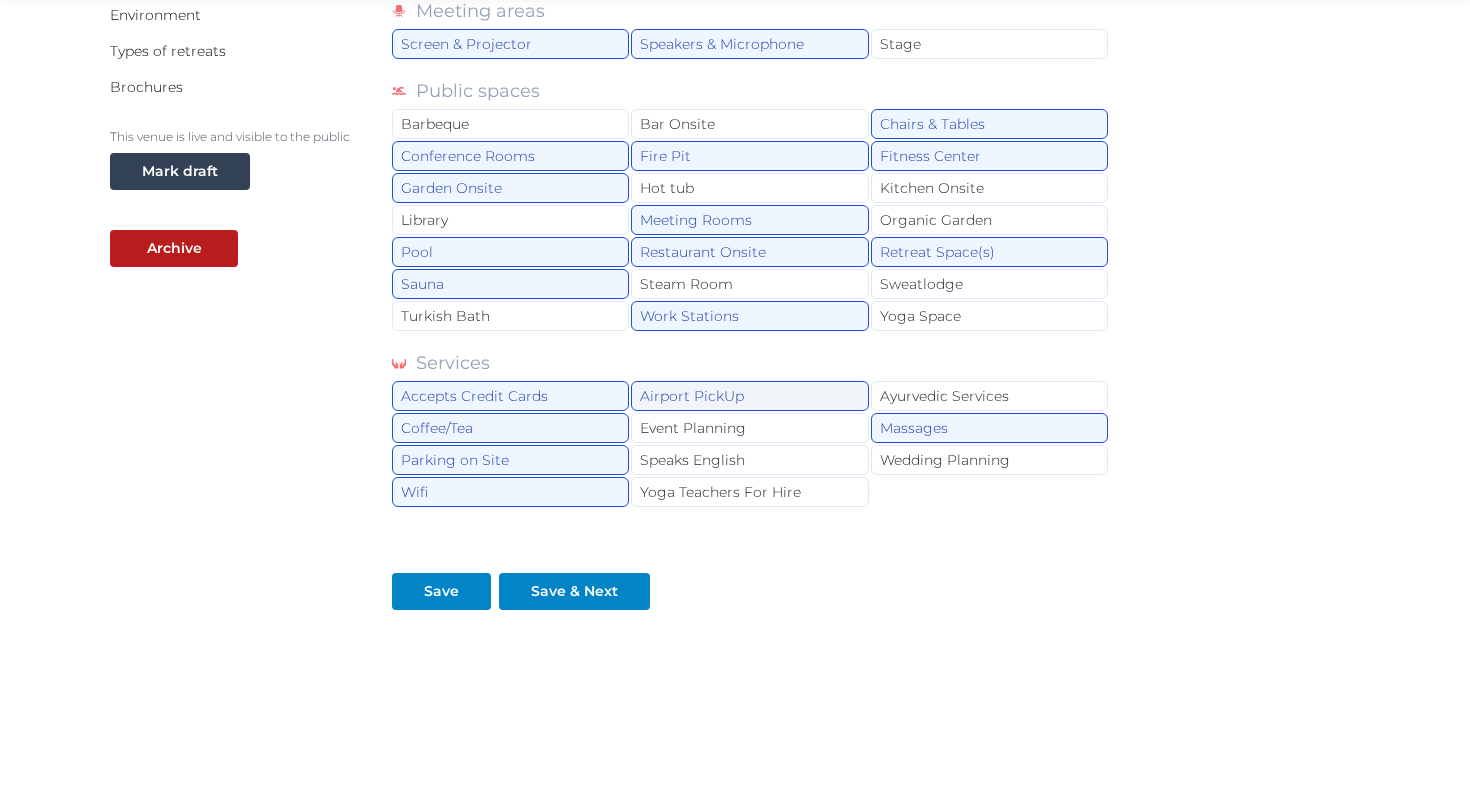 click on "Airport PickUp" at bounding box center [749, 396] 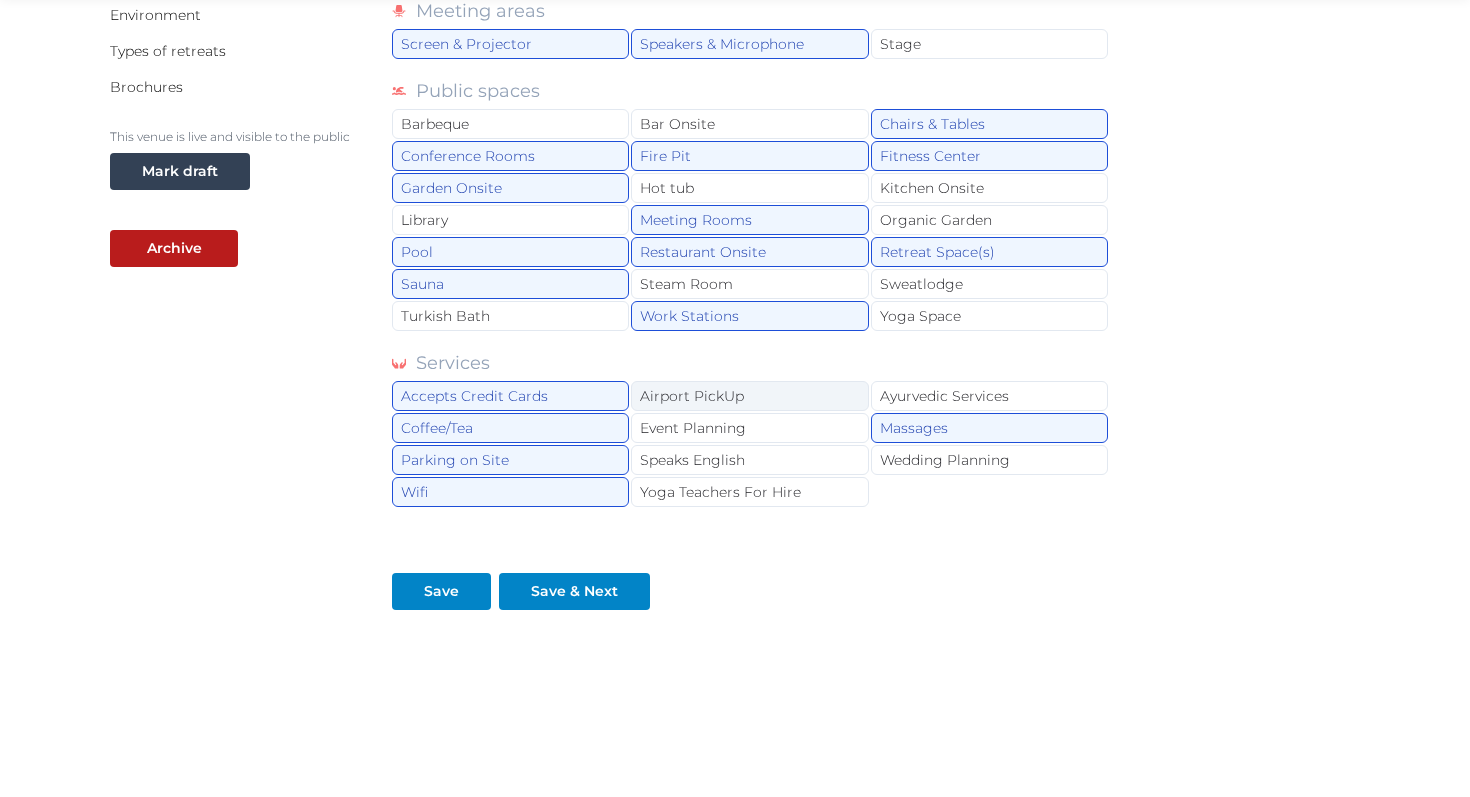 click on "Airport PickUp" at bounding box center [749, 396] 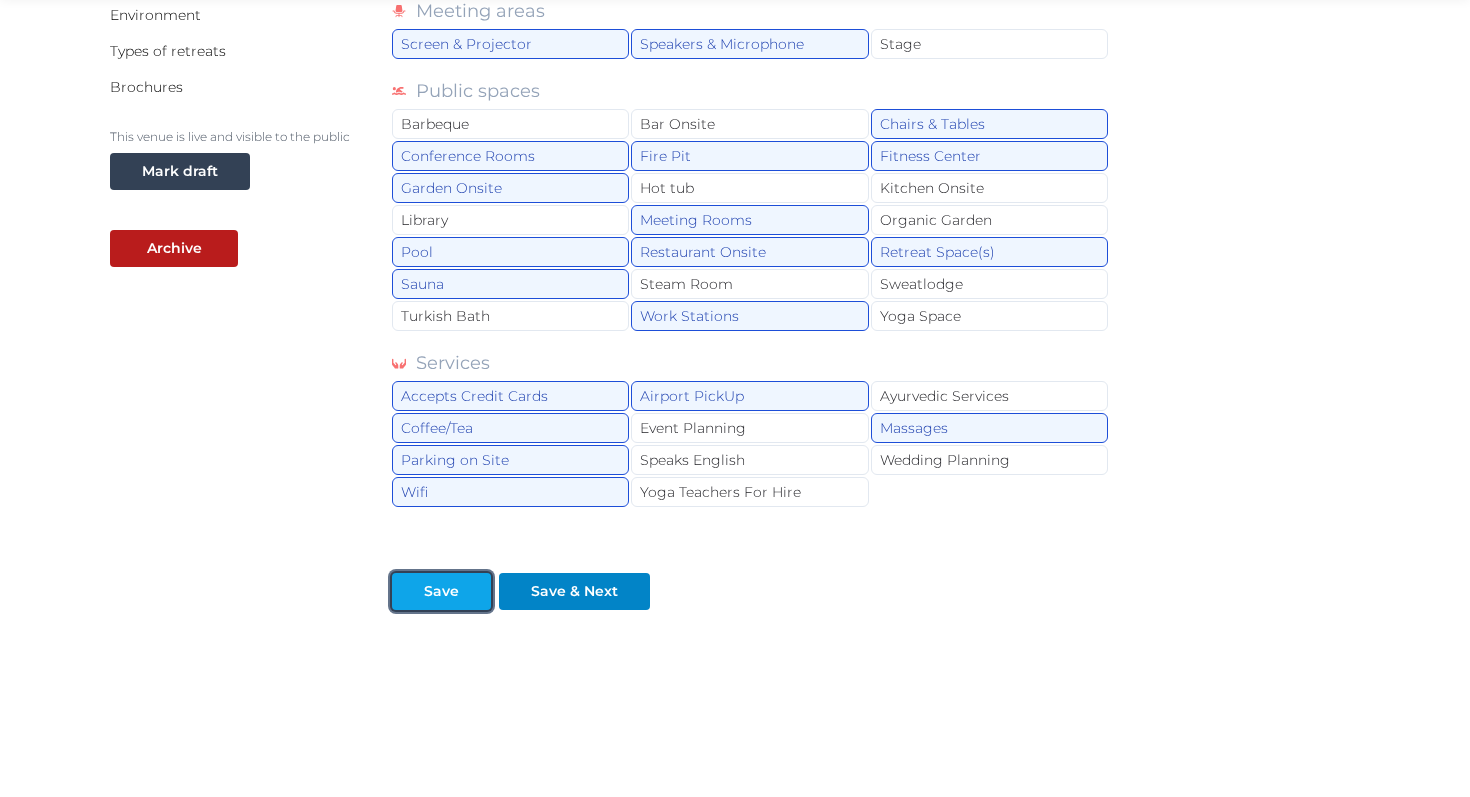 click on "Save" at bounding box center (441, 591) 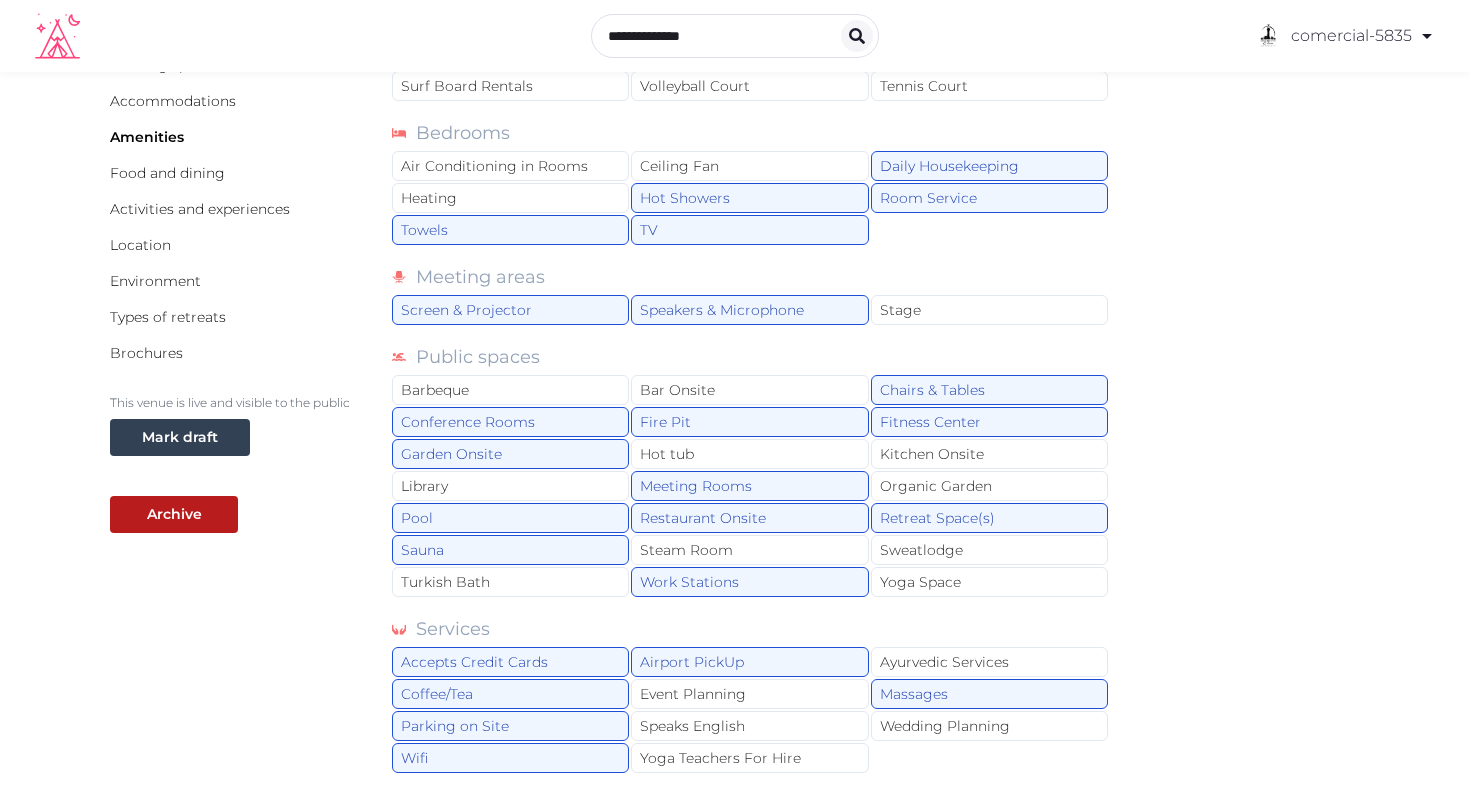 scroll, scrollTop: 0, scrollLeft: 0, axis: both 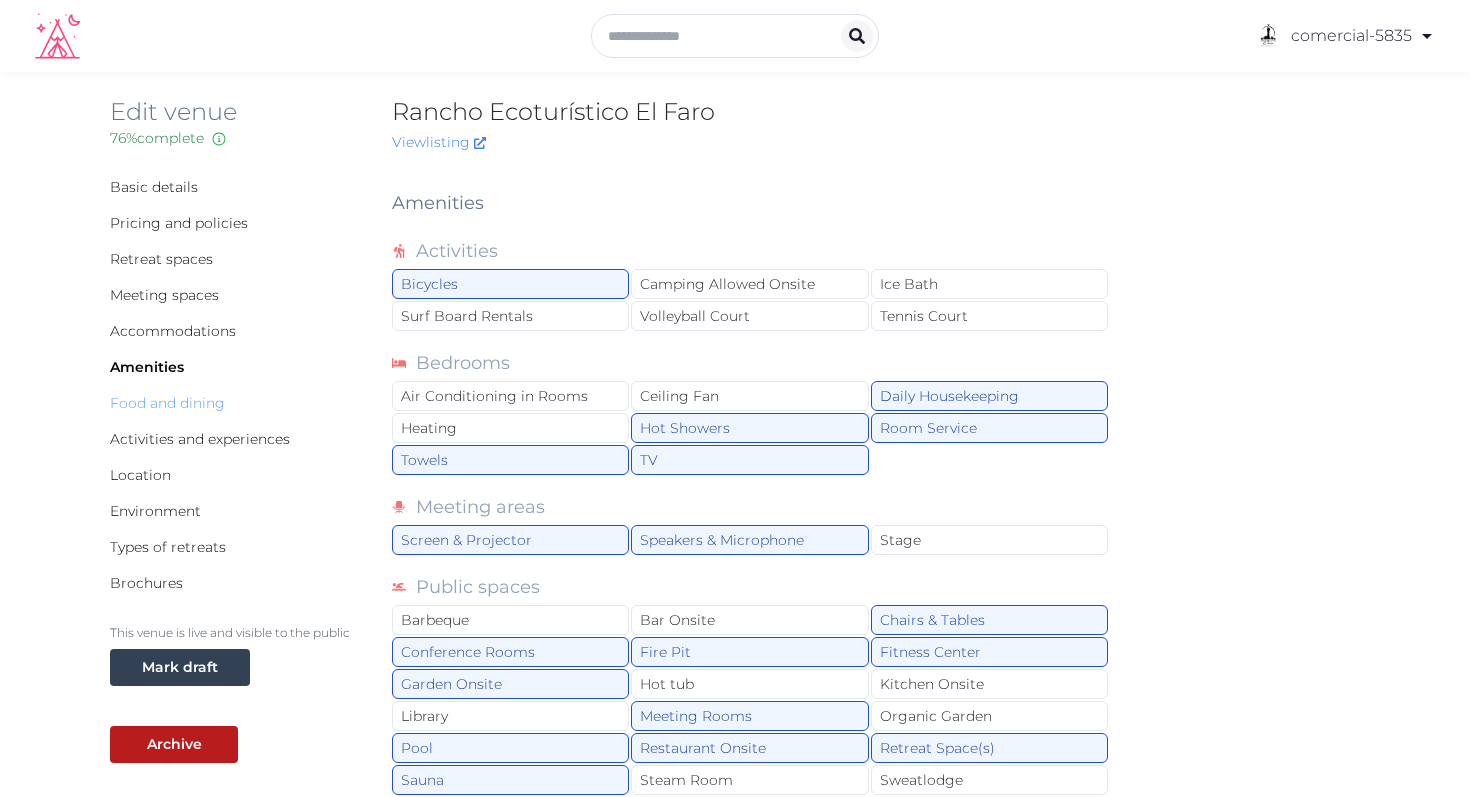 click on "Food and dining" at bounding box center [167, 403] 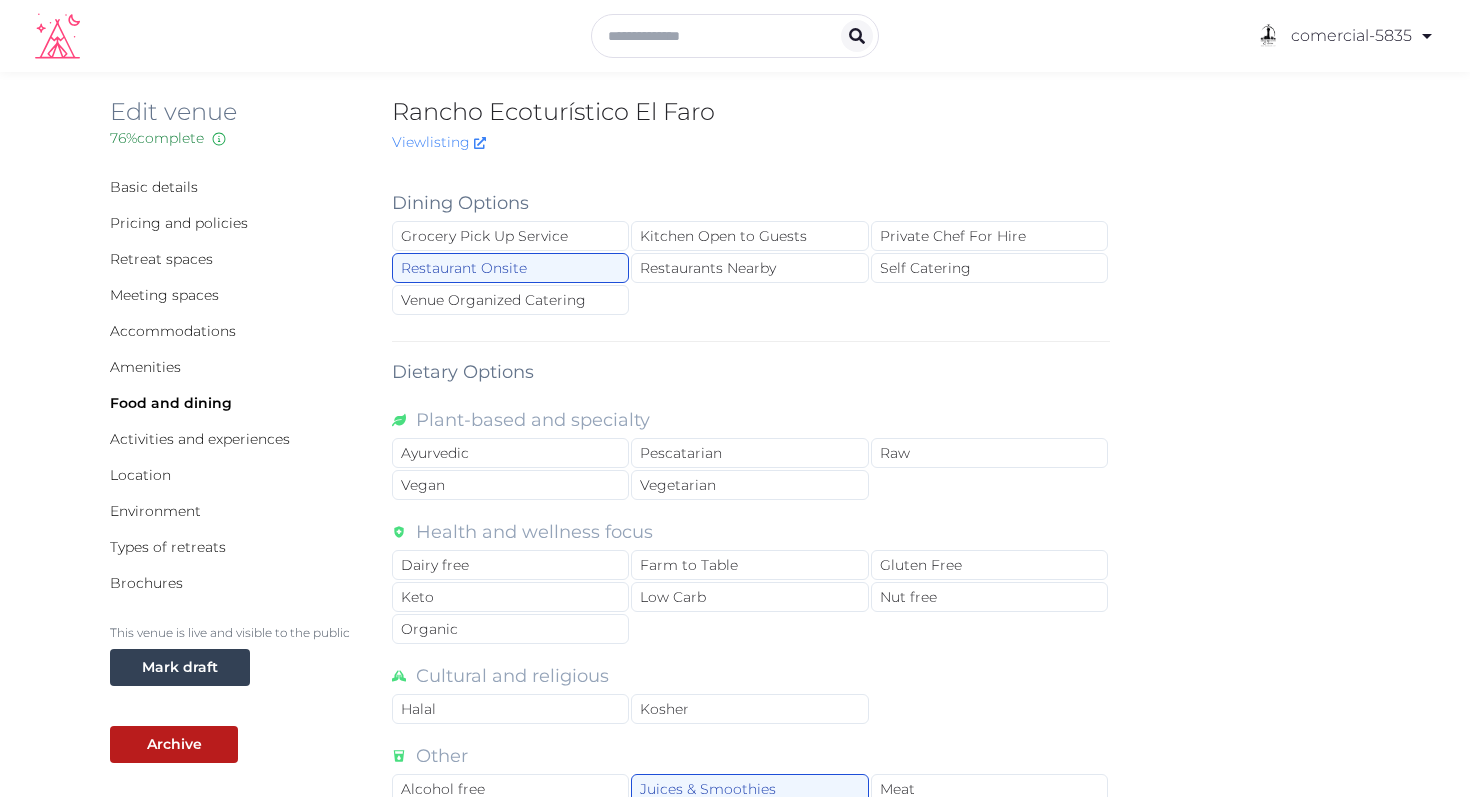 scroll, scrollTop: 0, scrollLeft: 0, axis: both 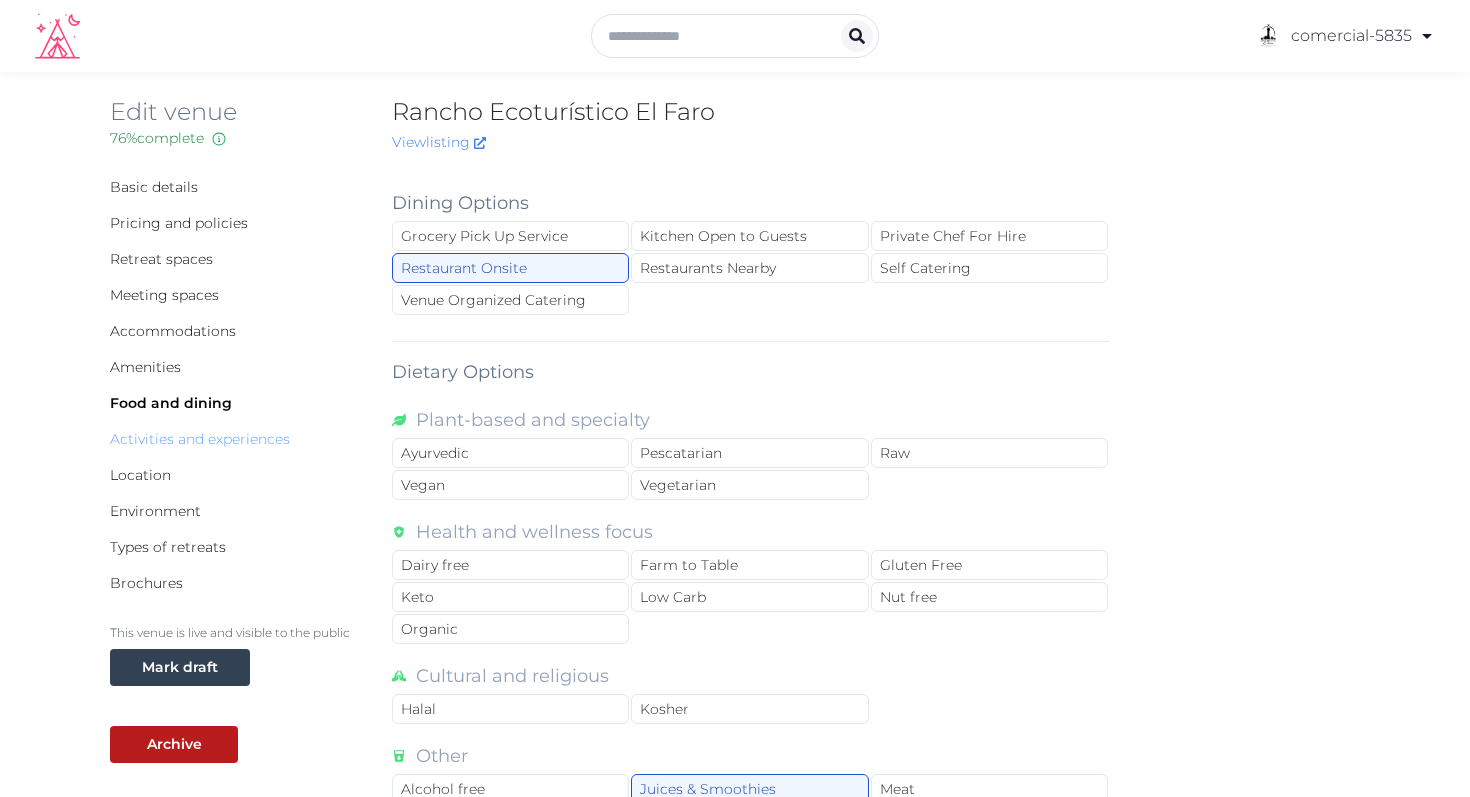 click on "Activities and experiences" at bounding box center (200, 439) 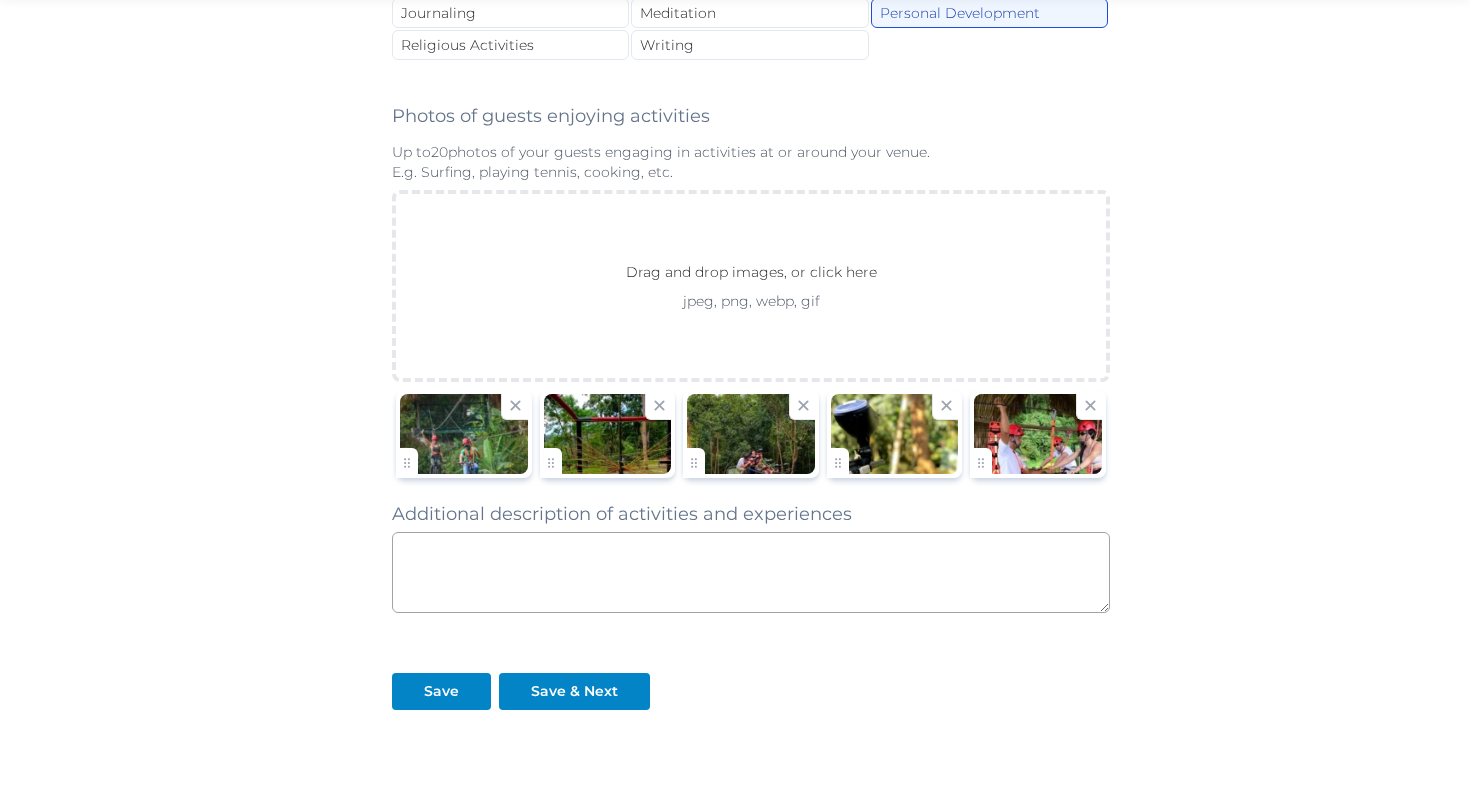 scroll, scrollTop: 1257, scrollLeft: 0, axis: vertical 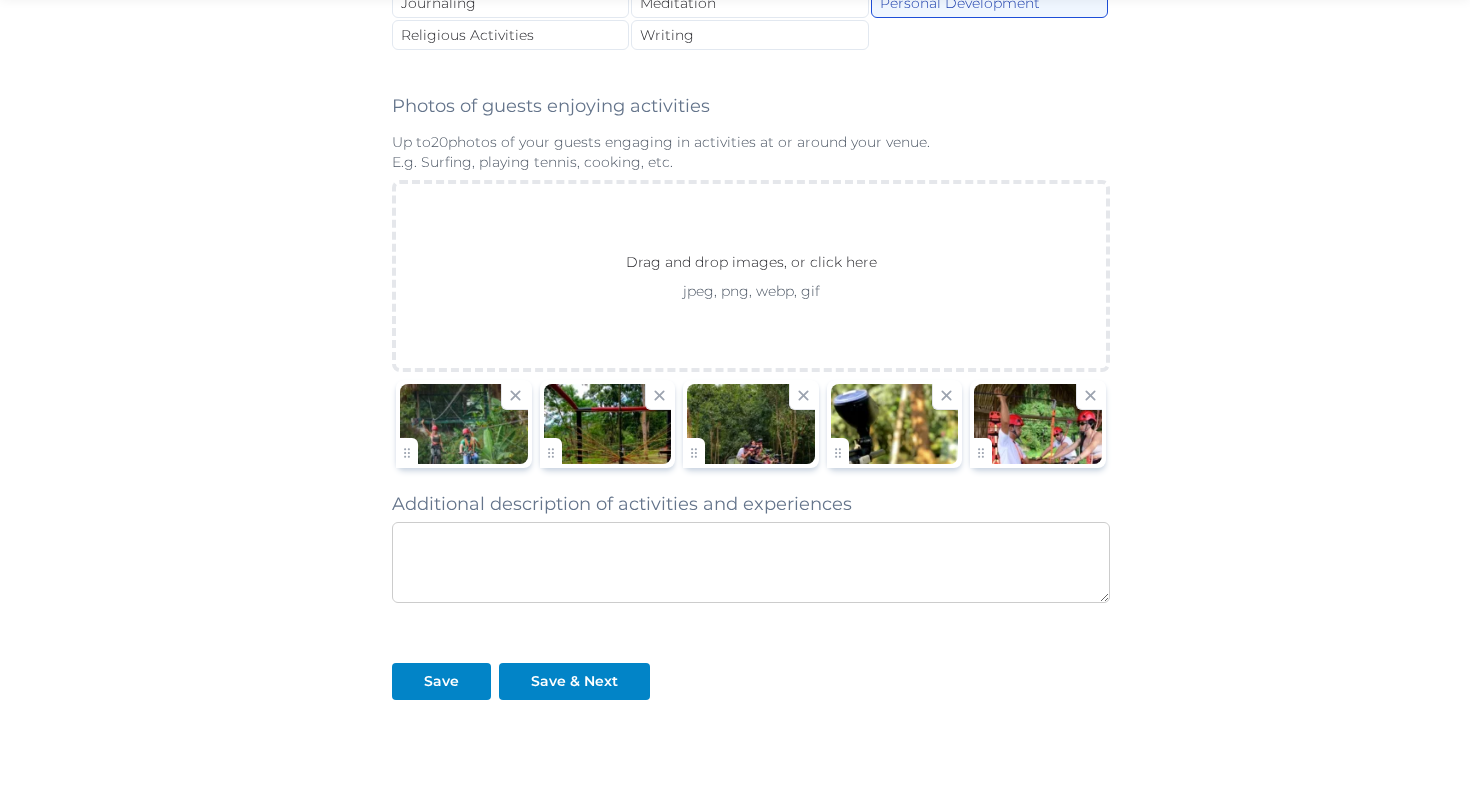 click at bounding box center (751, 562) 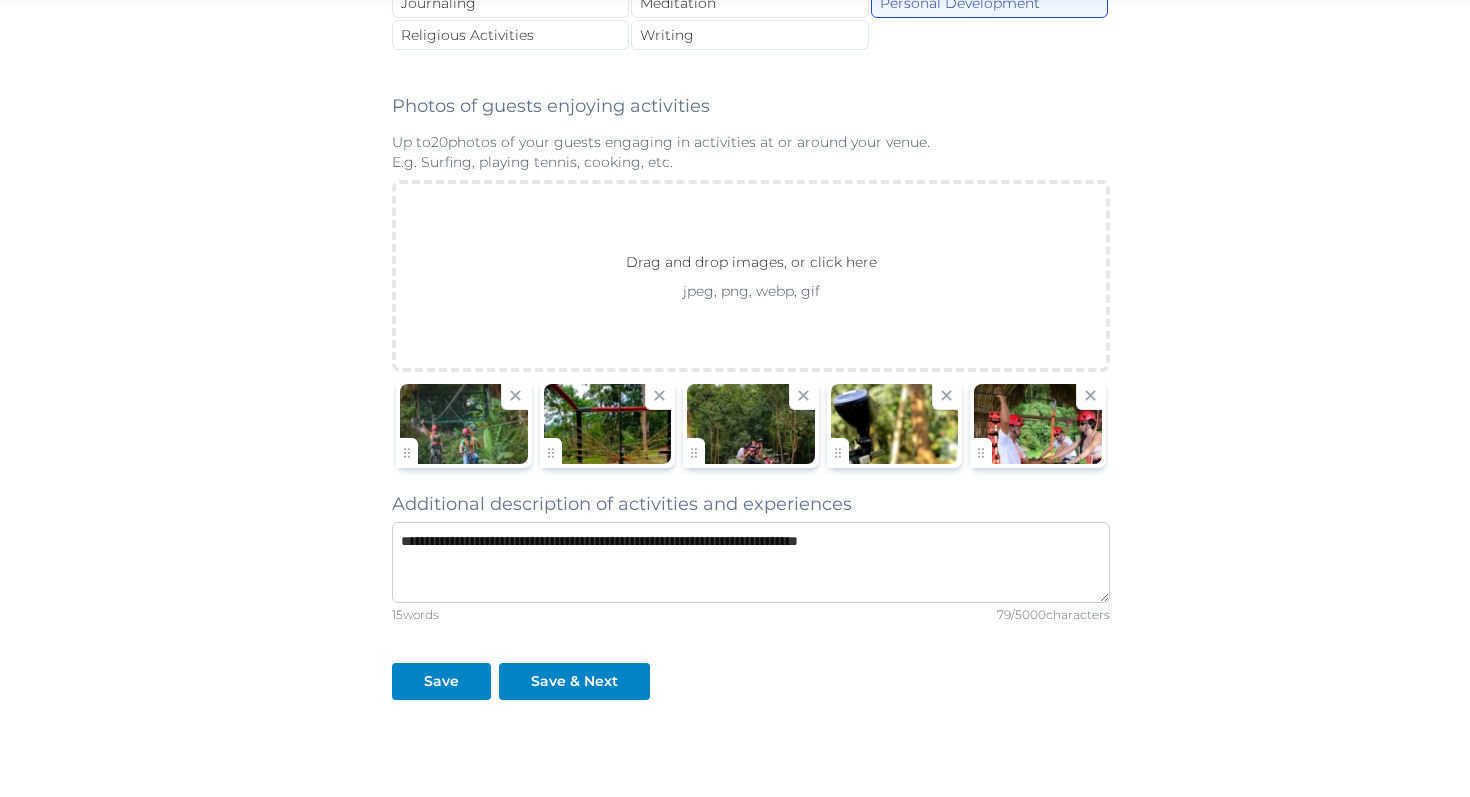 click on "**********" at bounding box center (751, 562) 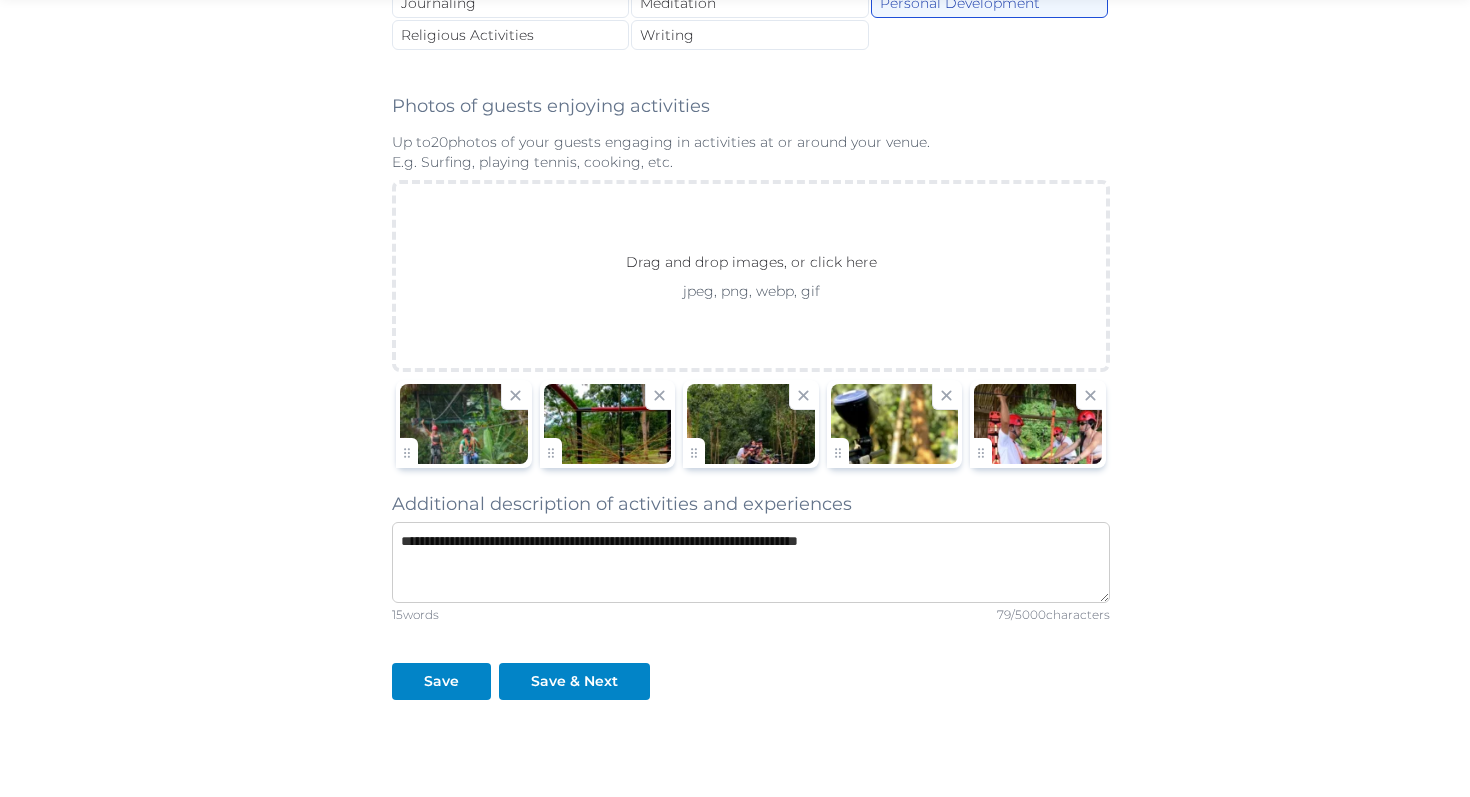 click on "**********" at bounding box center [751, 562] 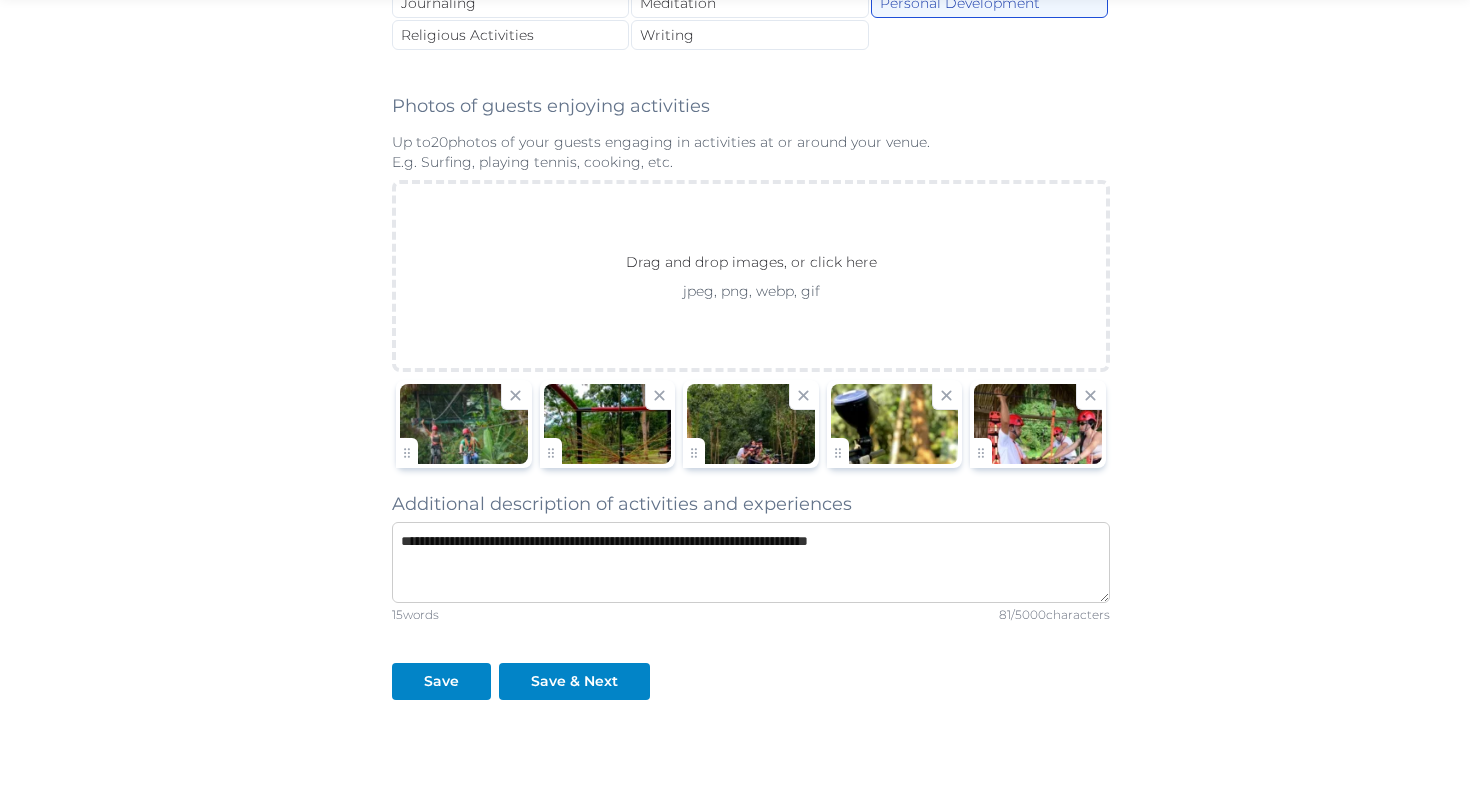 click on "**********" at bounding box center [751, 562] 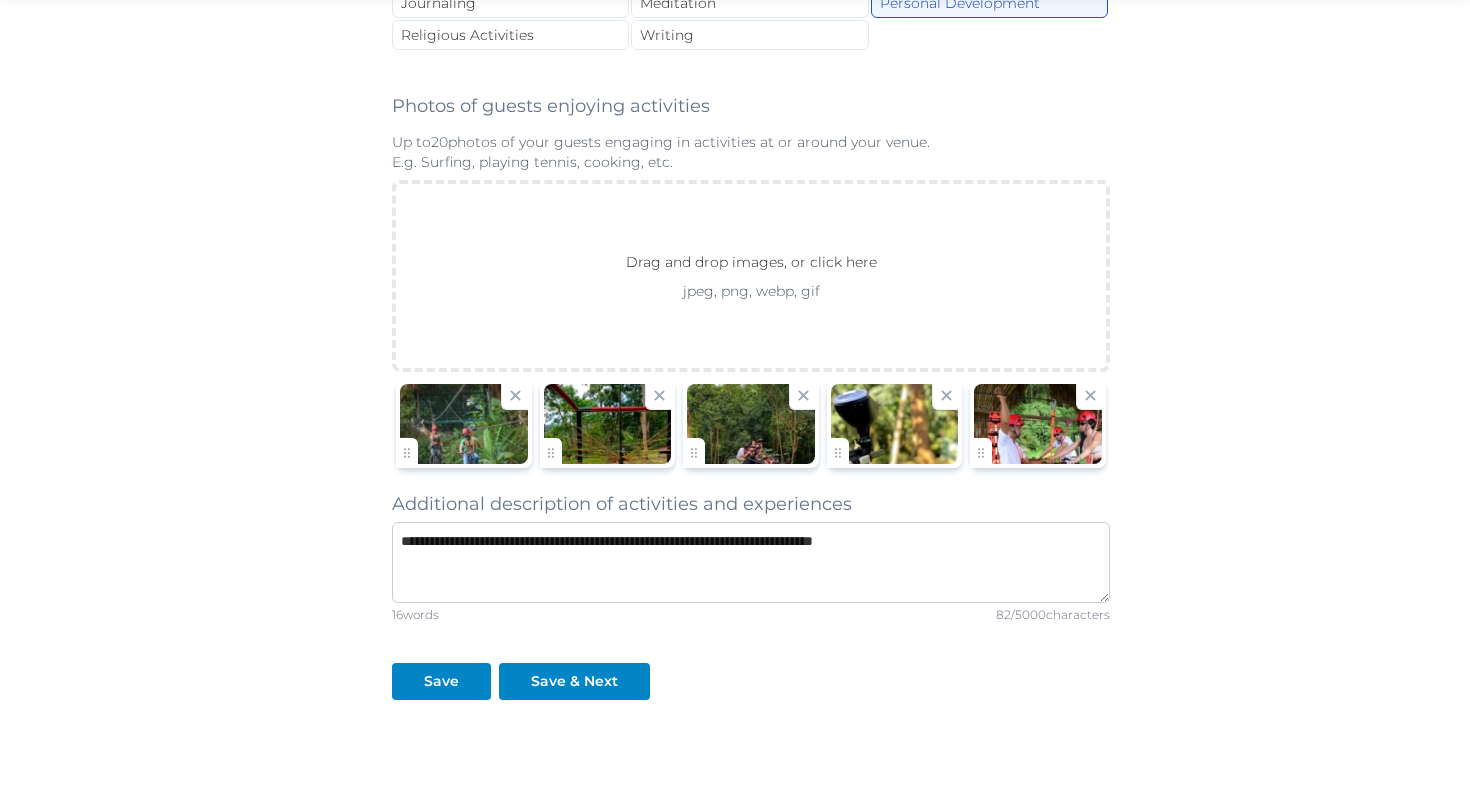 paste on "**********" 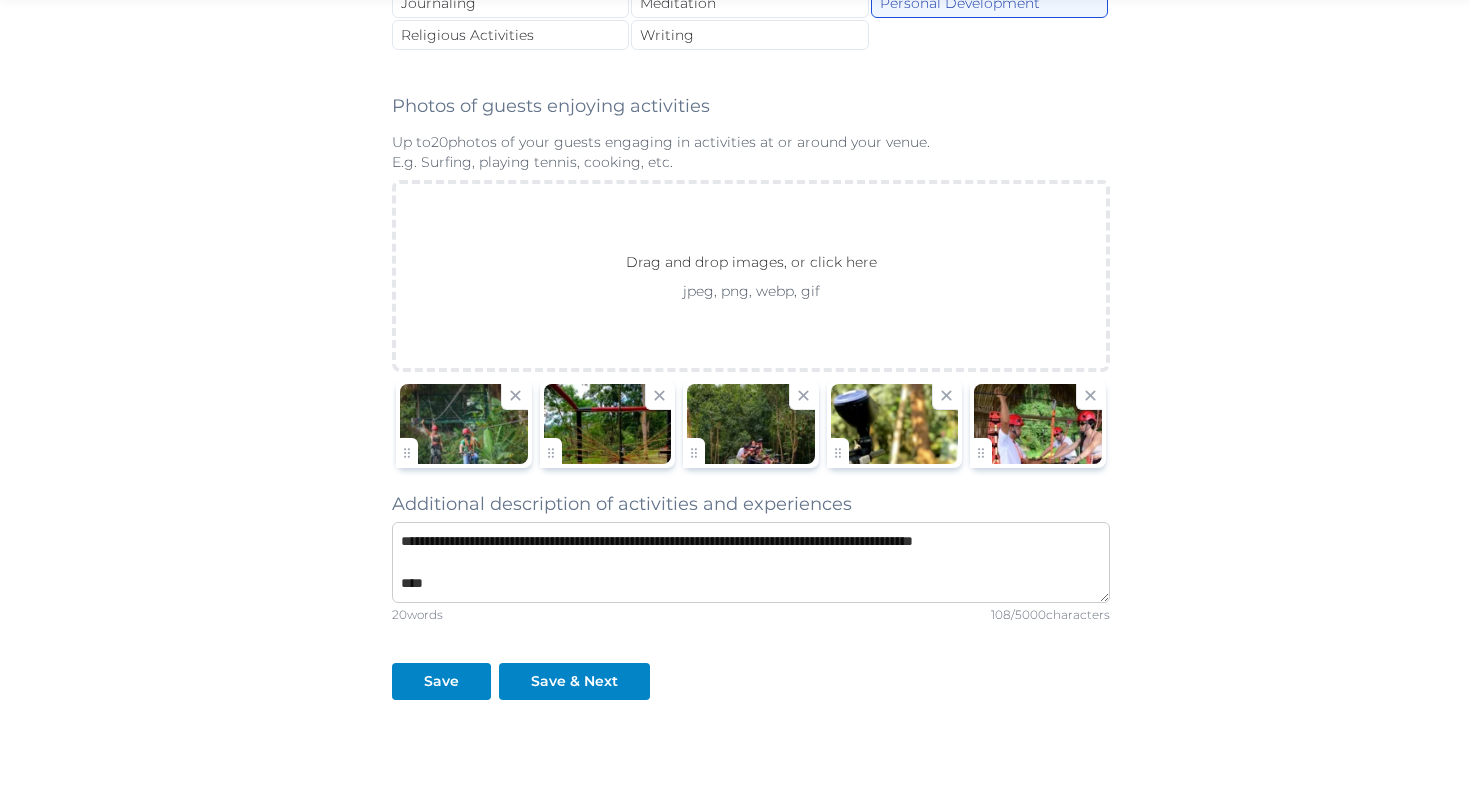 paste on "**********" 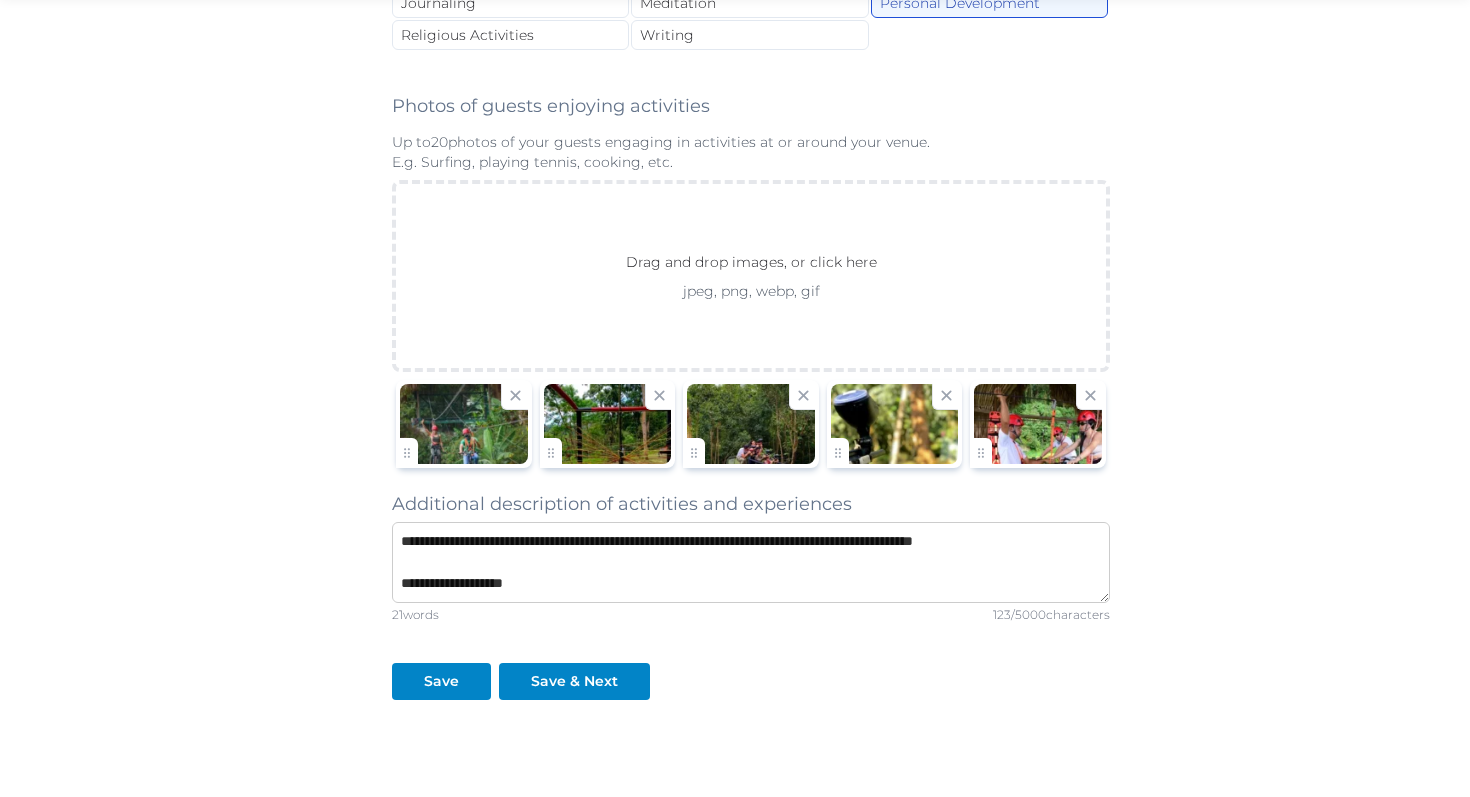 scroll, scrollTop: 11, scrollLeft: 0, axis: vertical 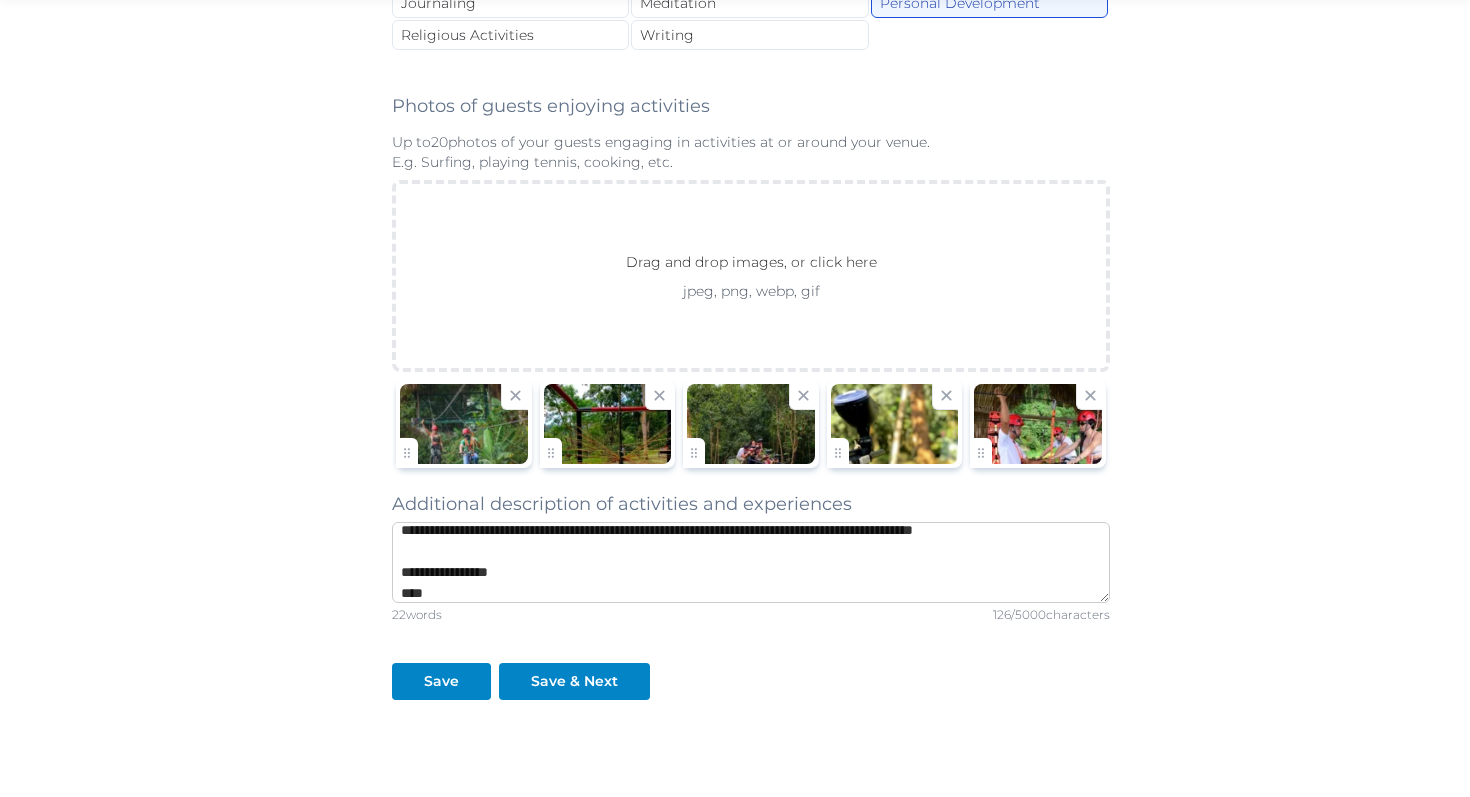 paste on "**********" 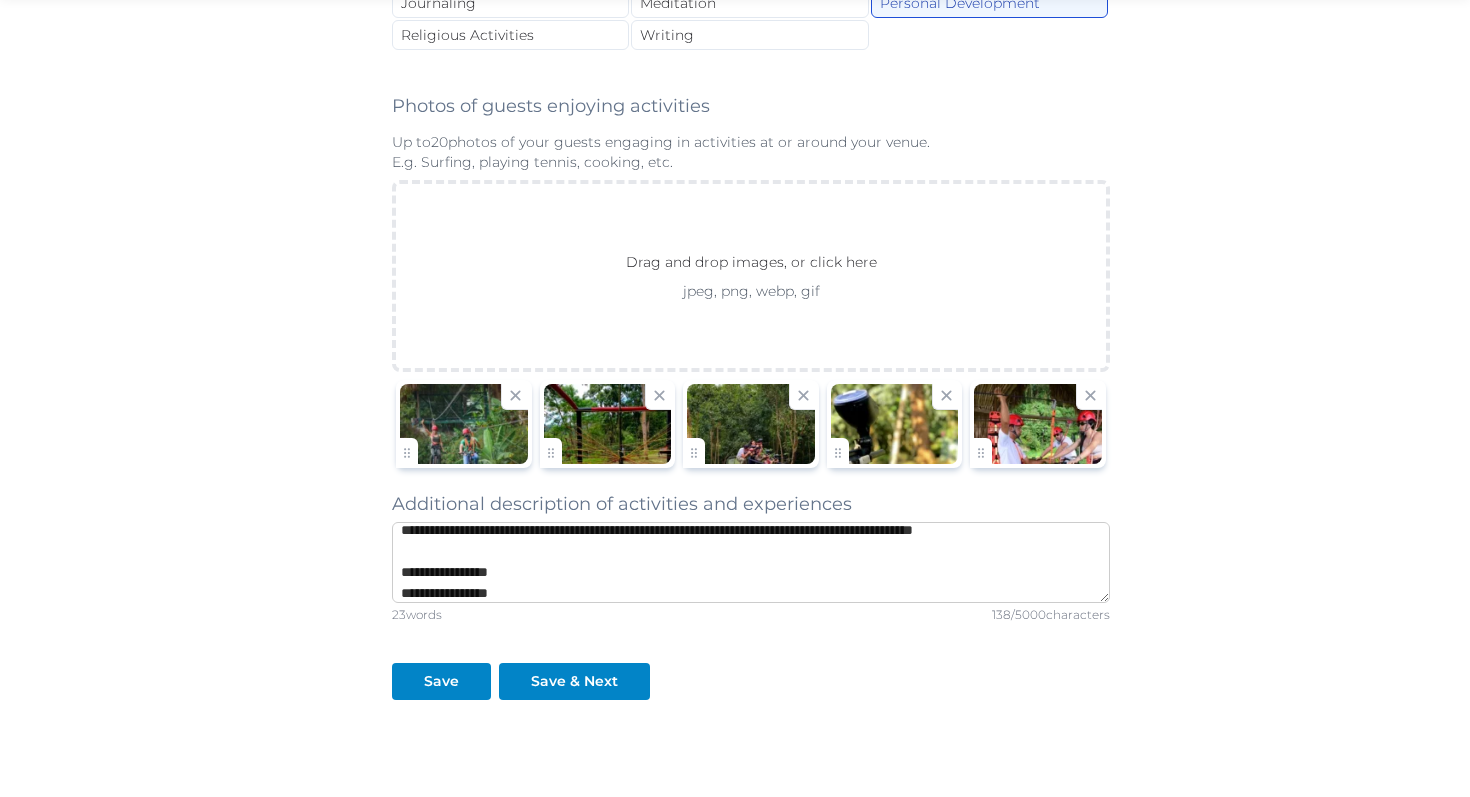 scroll, scrollTop: 32, scrollLeft: 0, axis: vertical 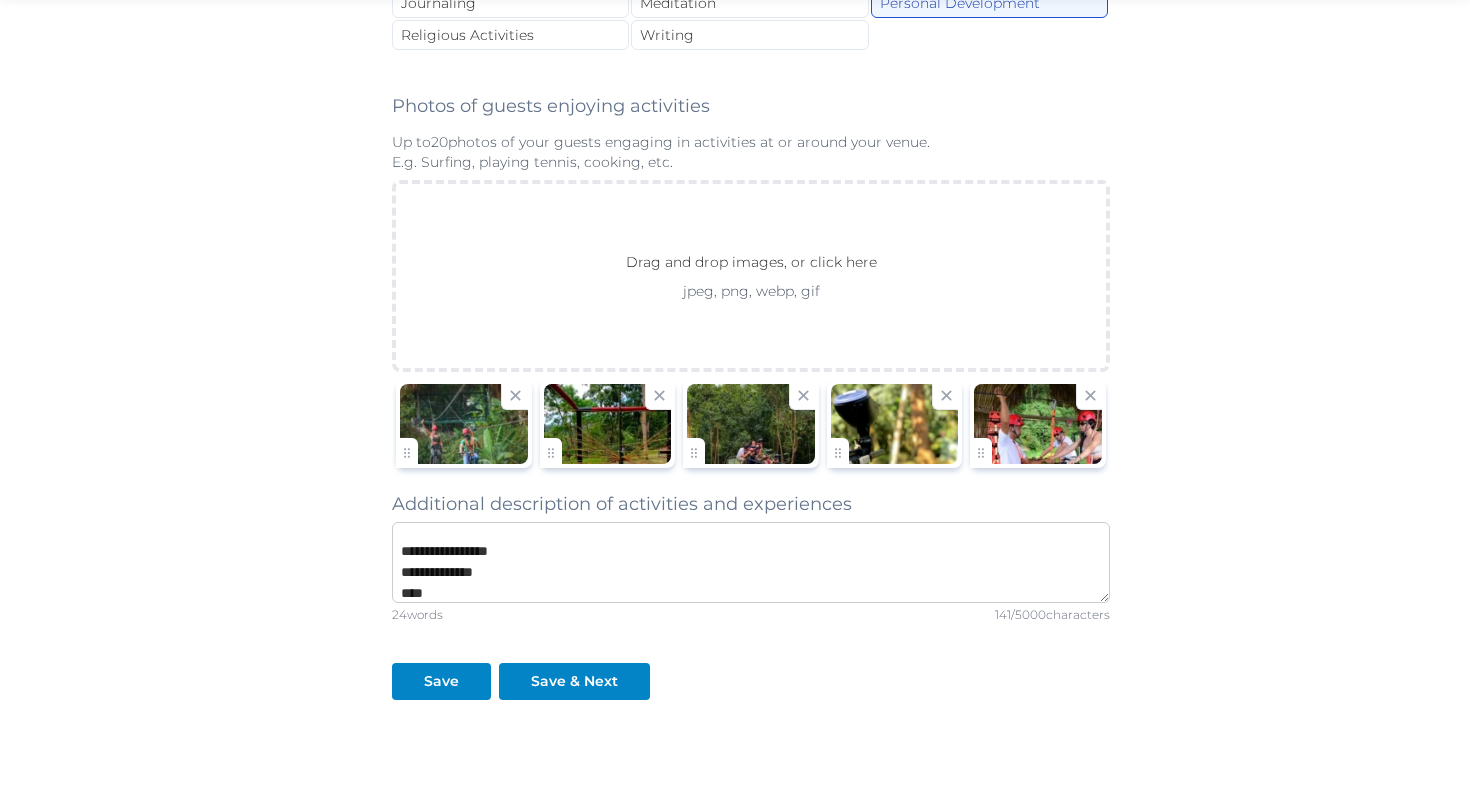 paste on "**********" 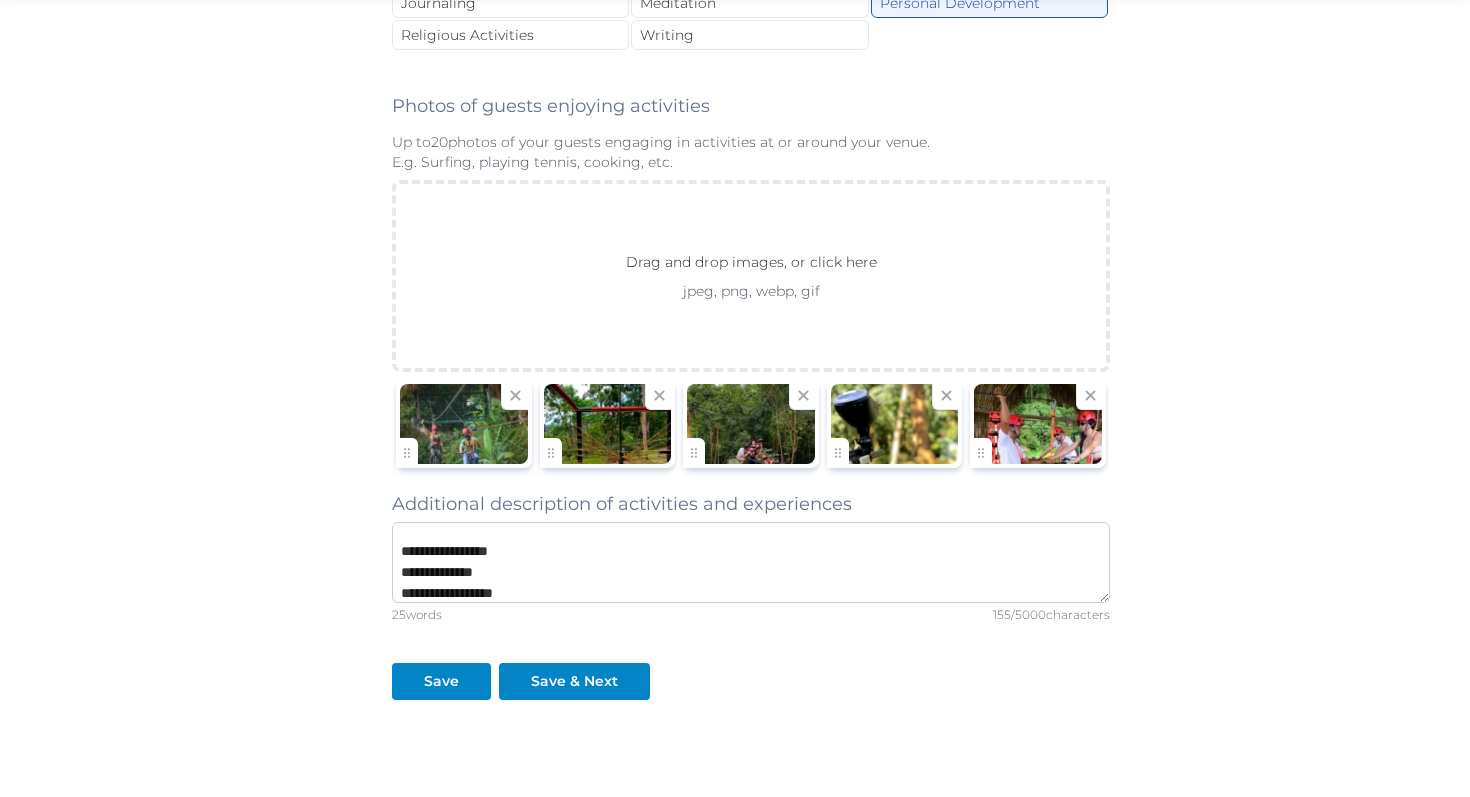 scroll, scrollTop: 53, scrollLeft: 0, axis: vertical 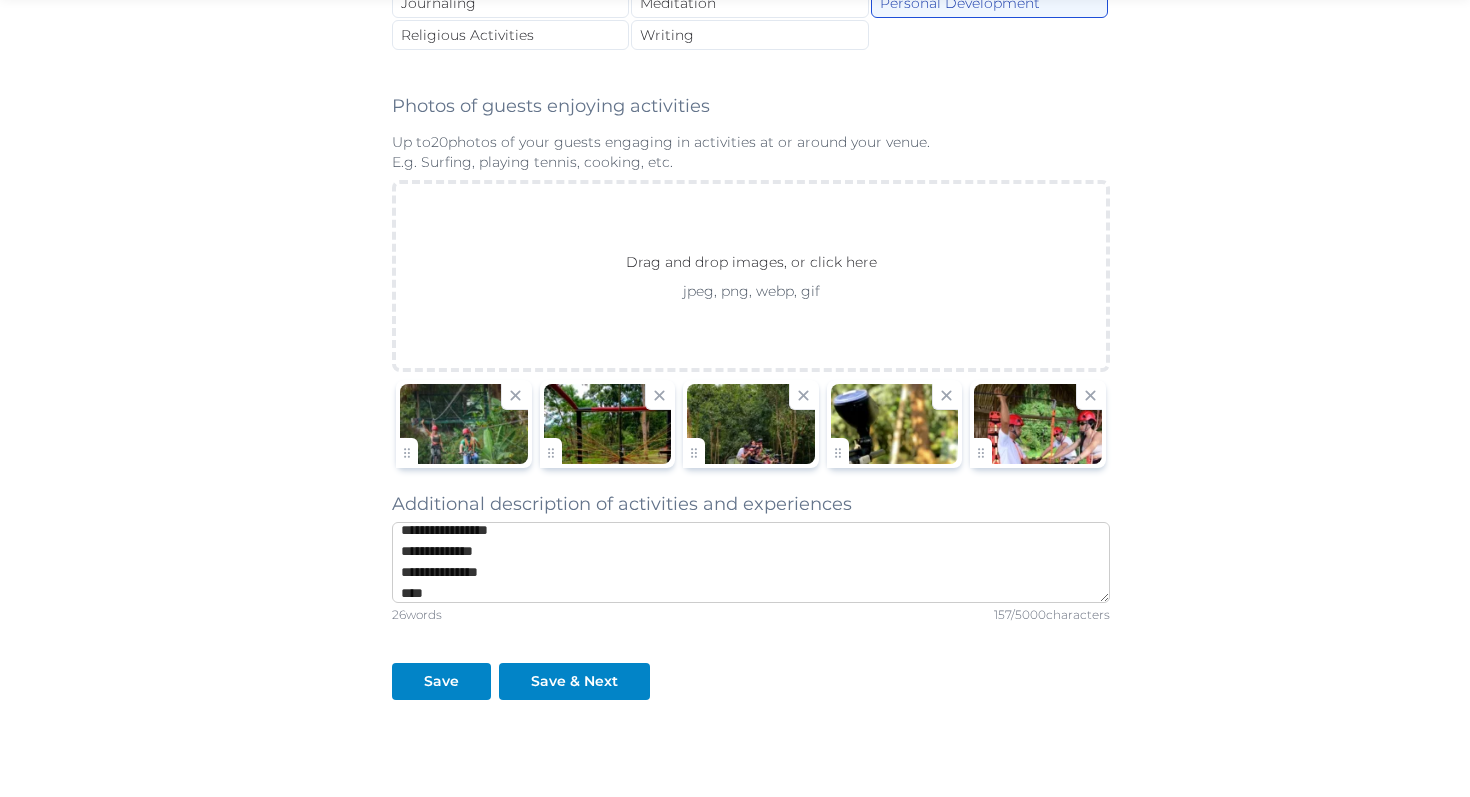 paste on "**********" 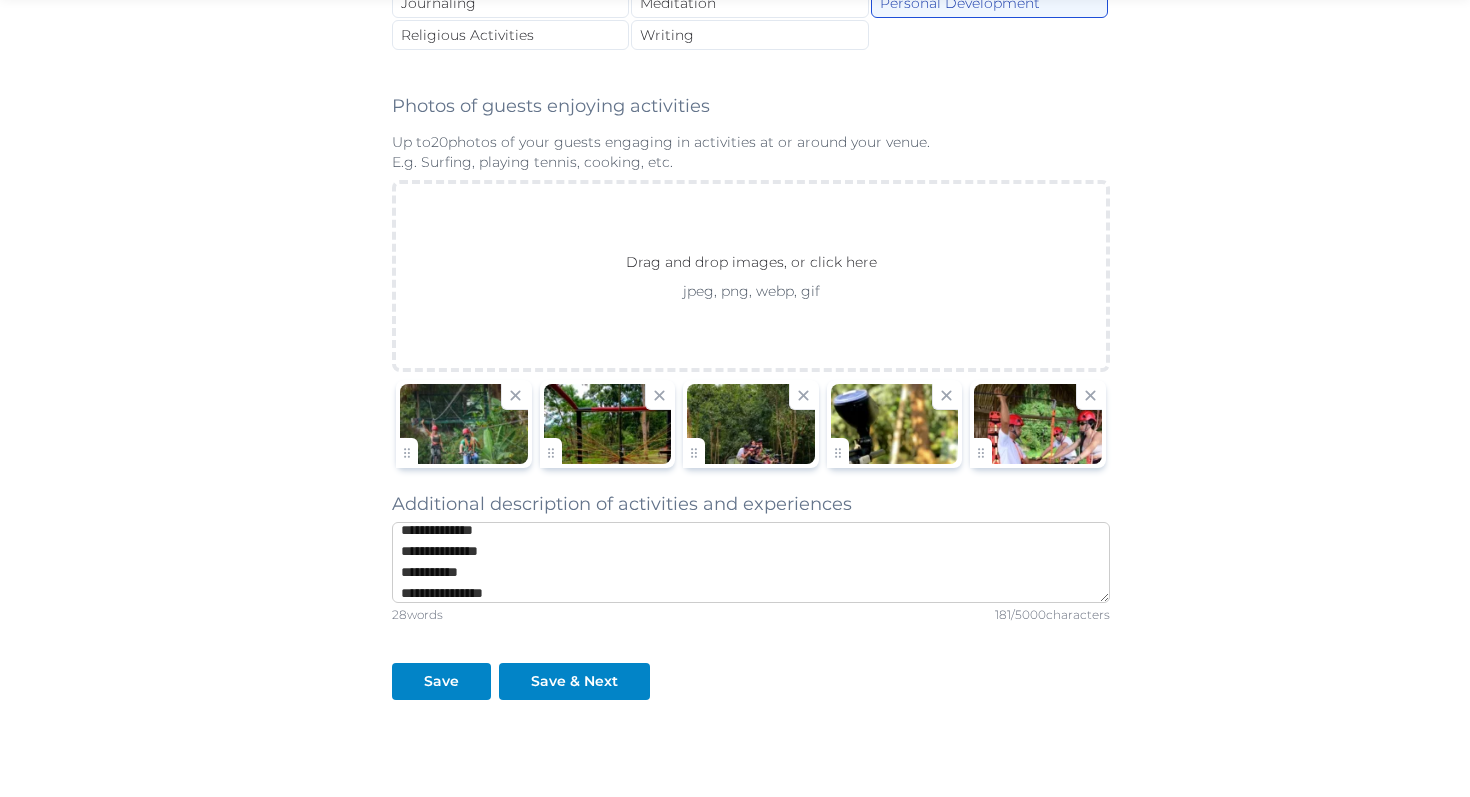 scroll, scrollTop: 95, scrollLeft: 0, axis: vertical 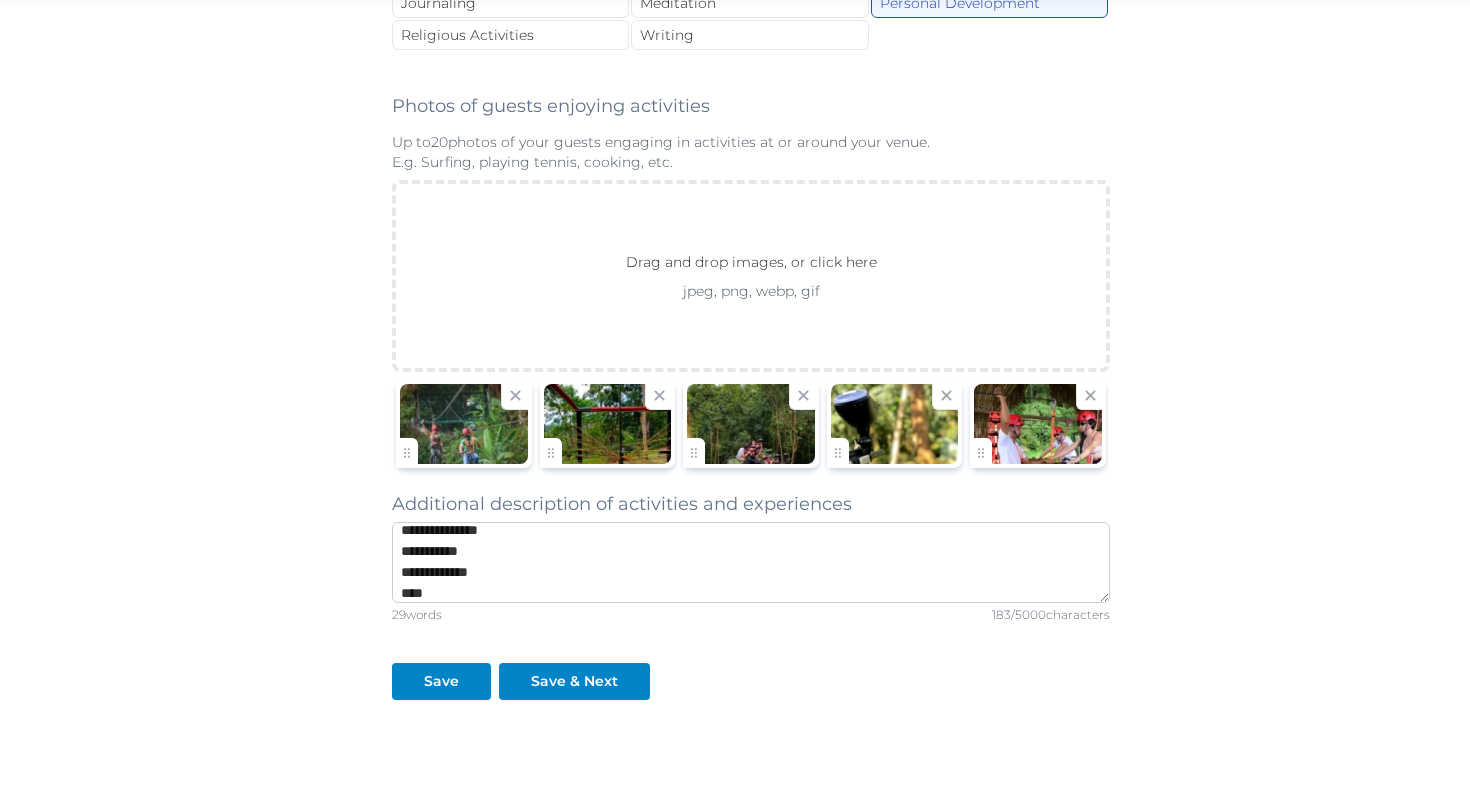 paste on "**********" 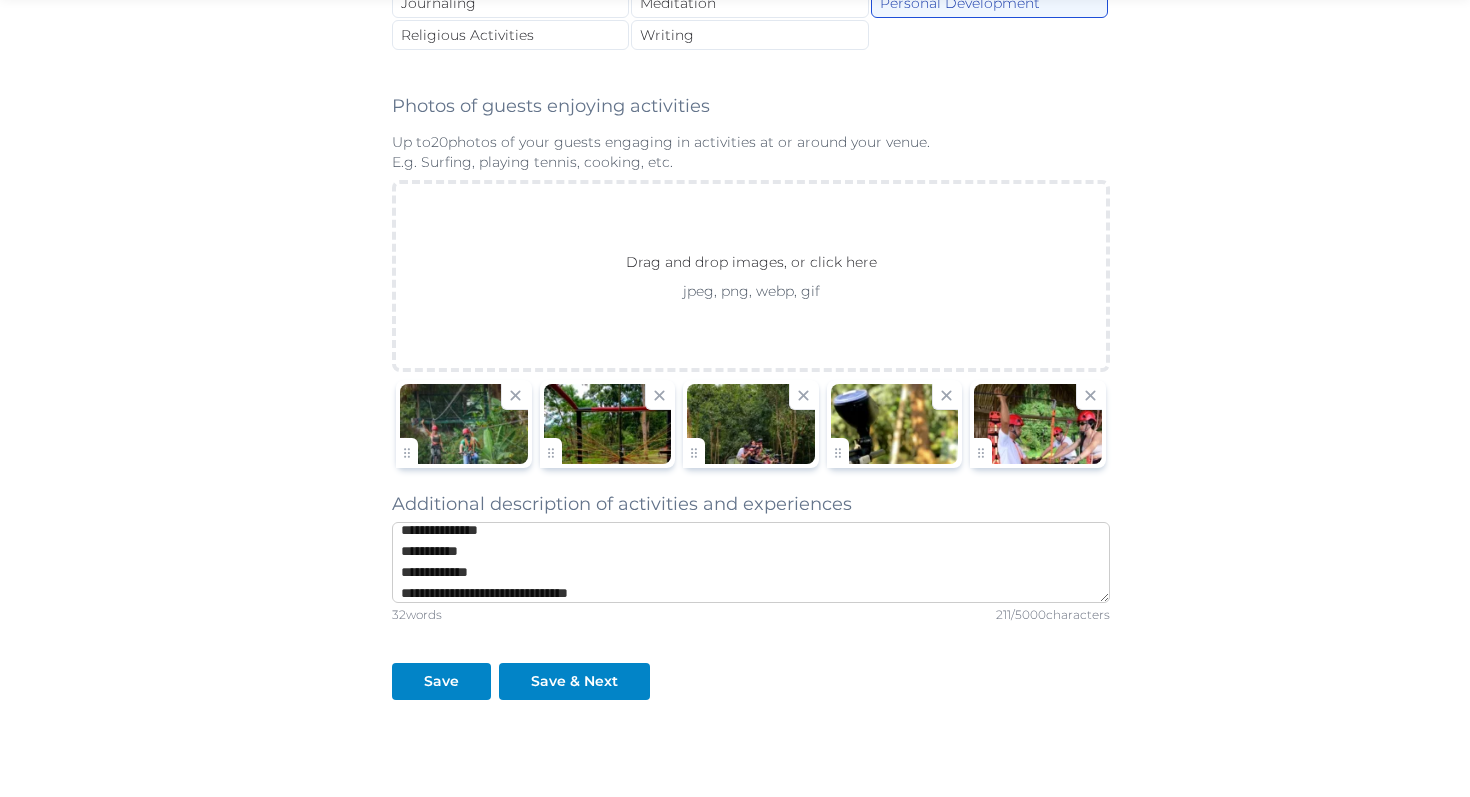 scroll, scrollTop: 116, scrollLeft: 0, axis: vertical 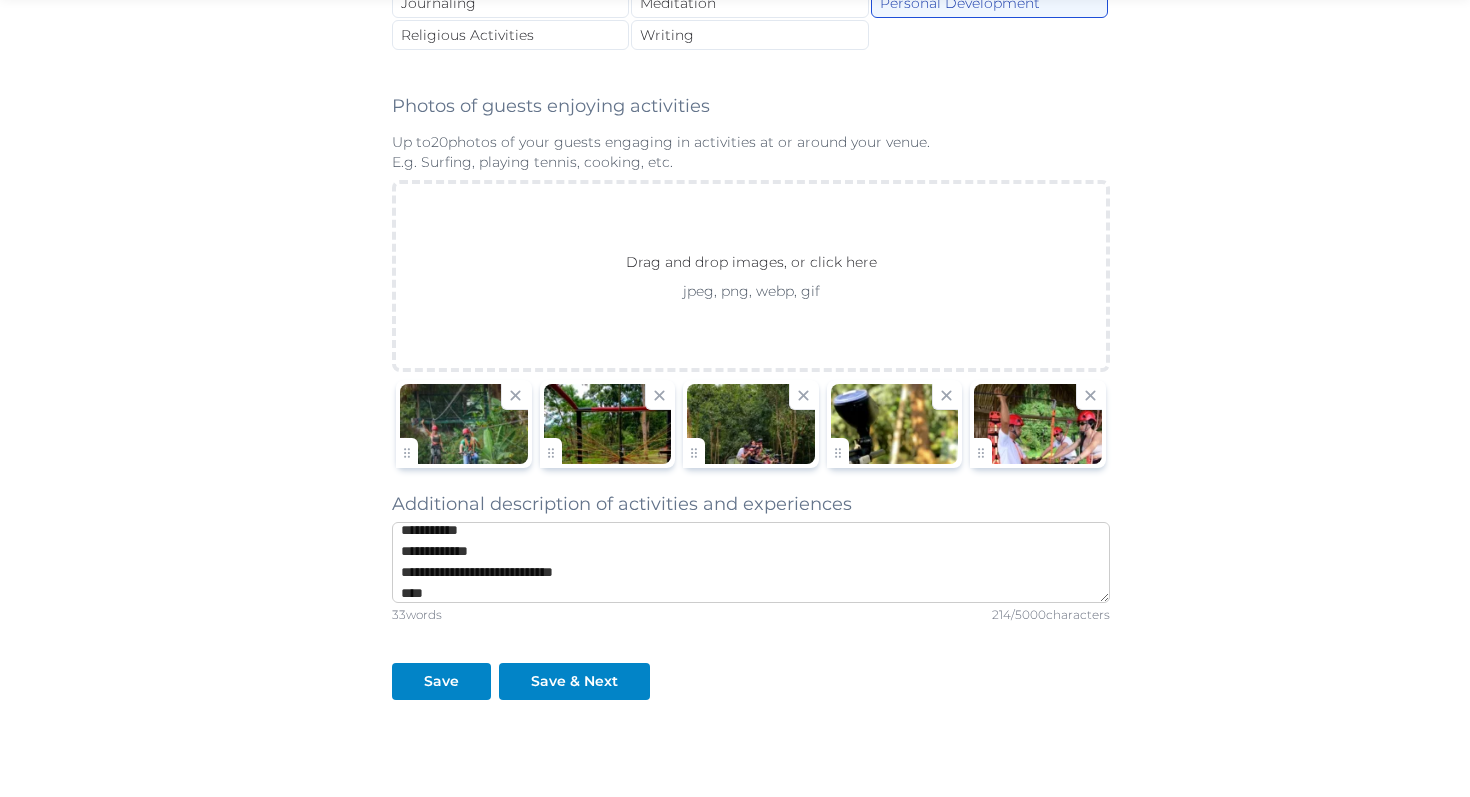 paste on "**********" 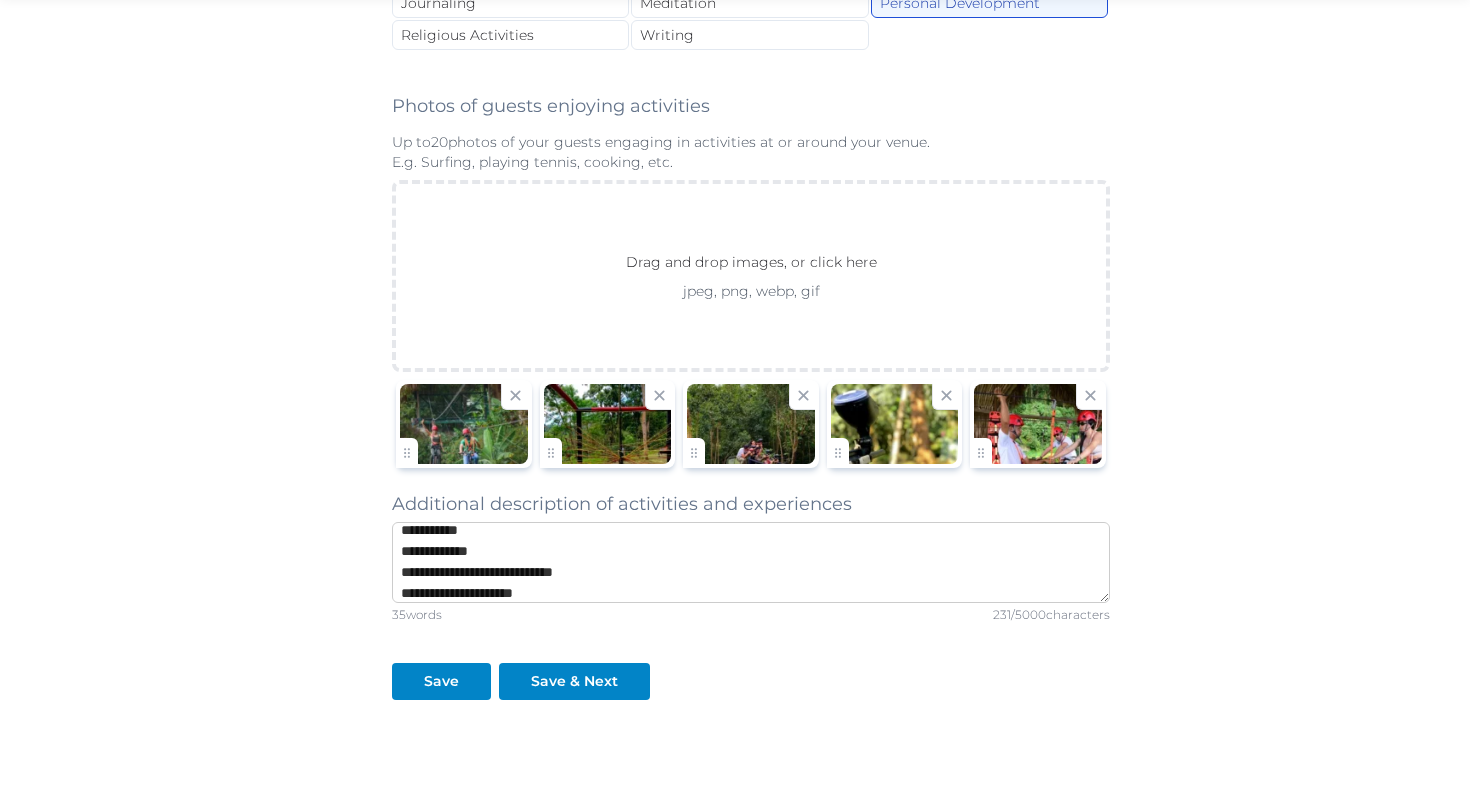 scroll, scrollTop: 137, scrollLeft: 0, axis: vertical 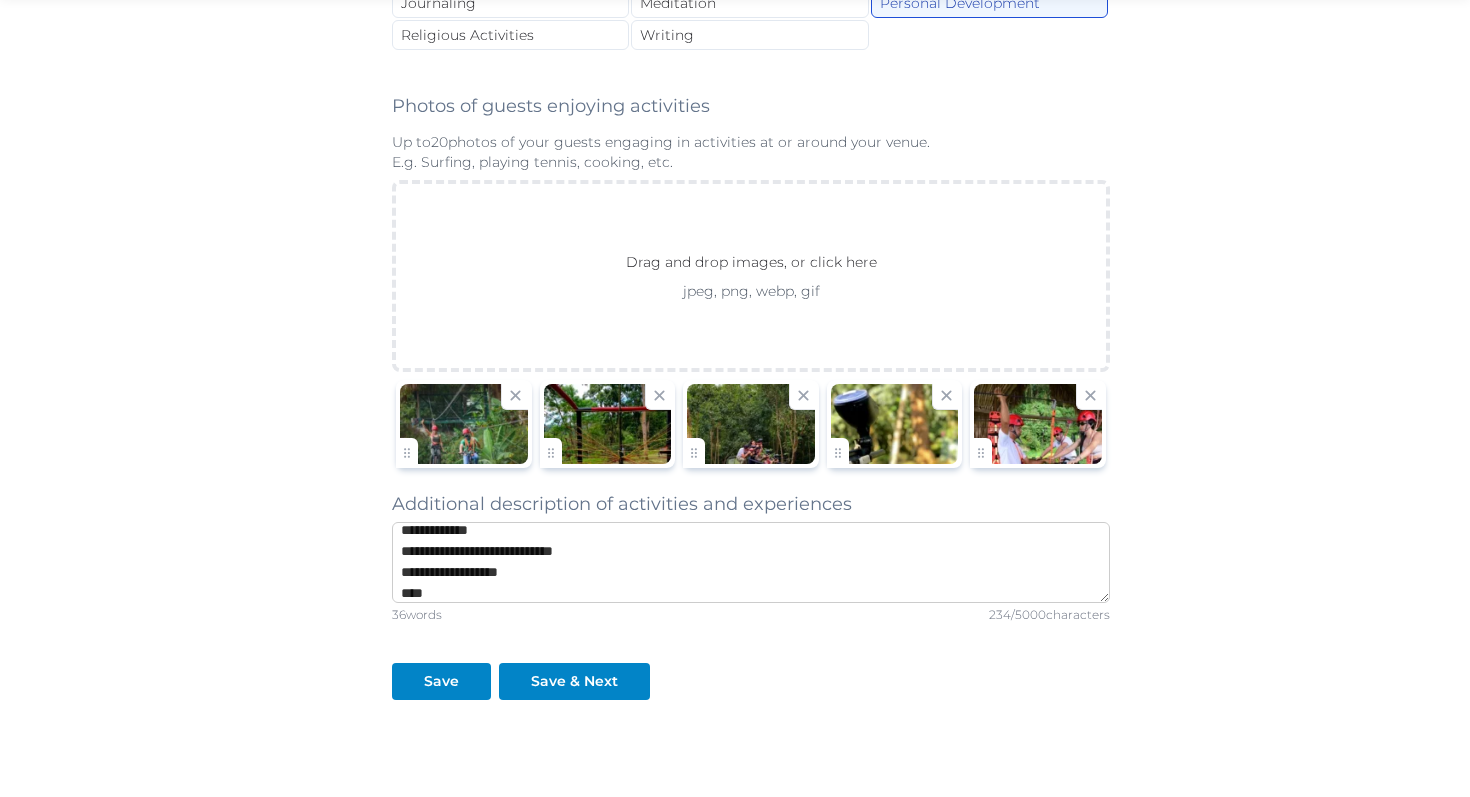 paste on "**********" 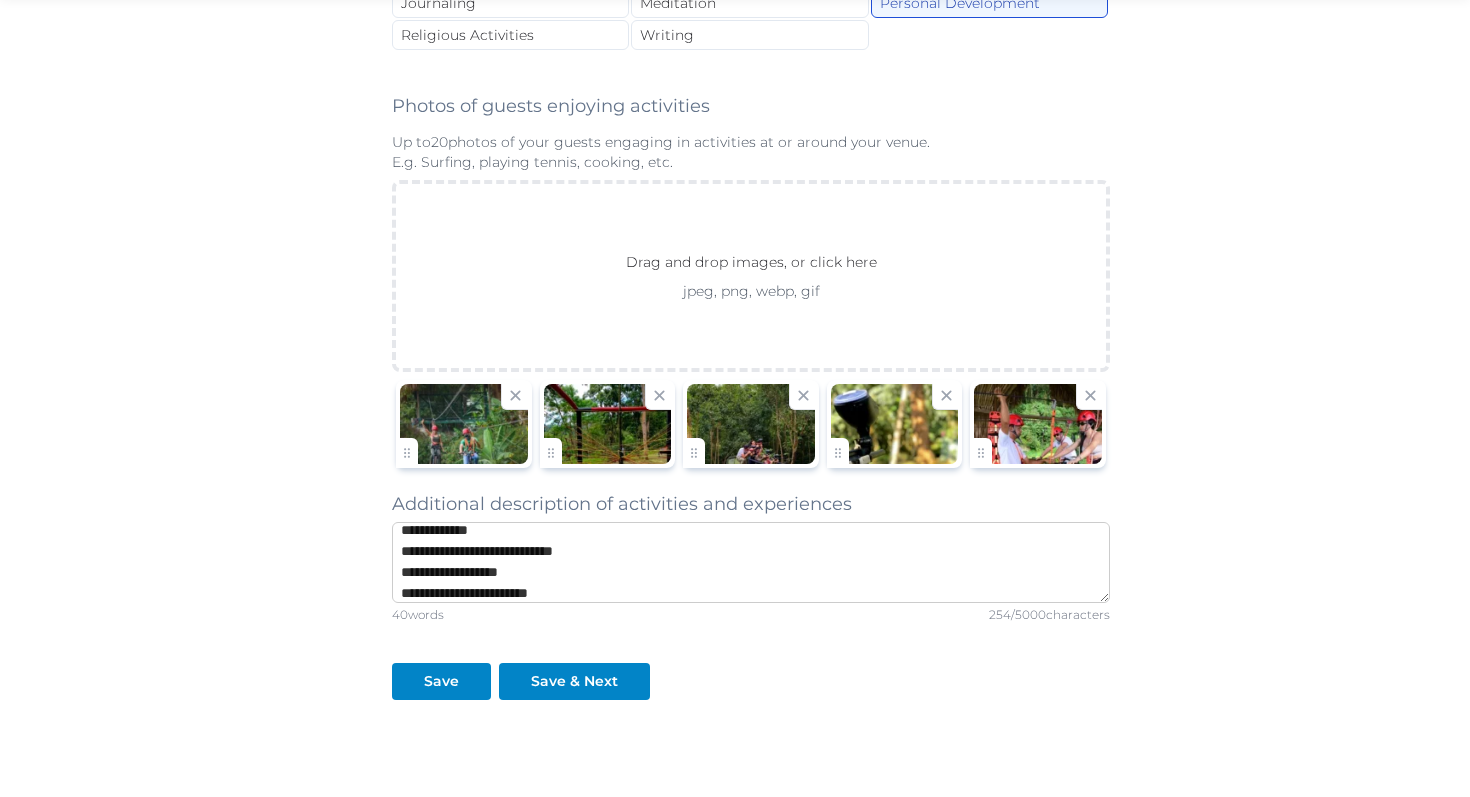 scroll, scrollTop: 158, scrollLeft: 0, axis: vertical 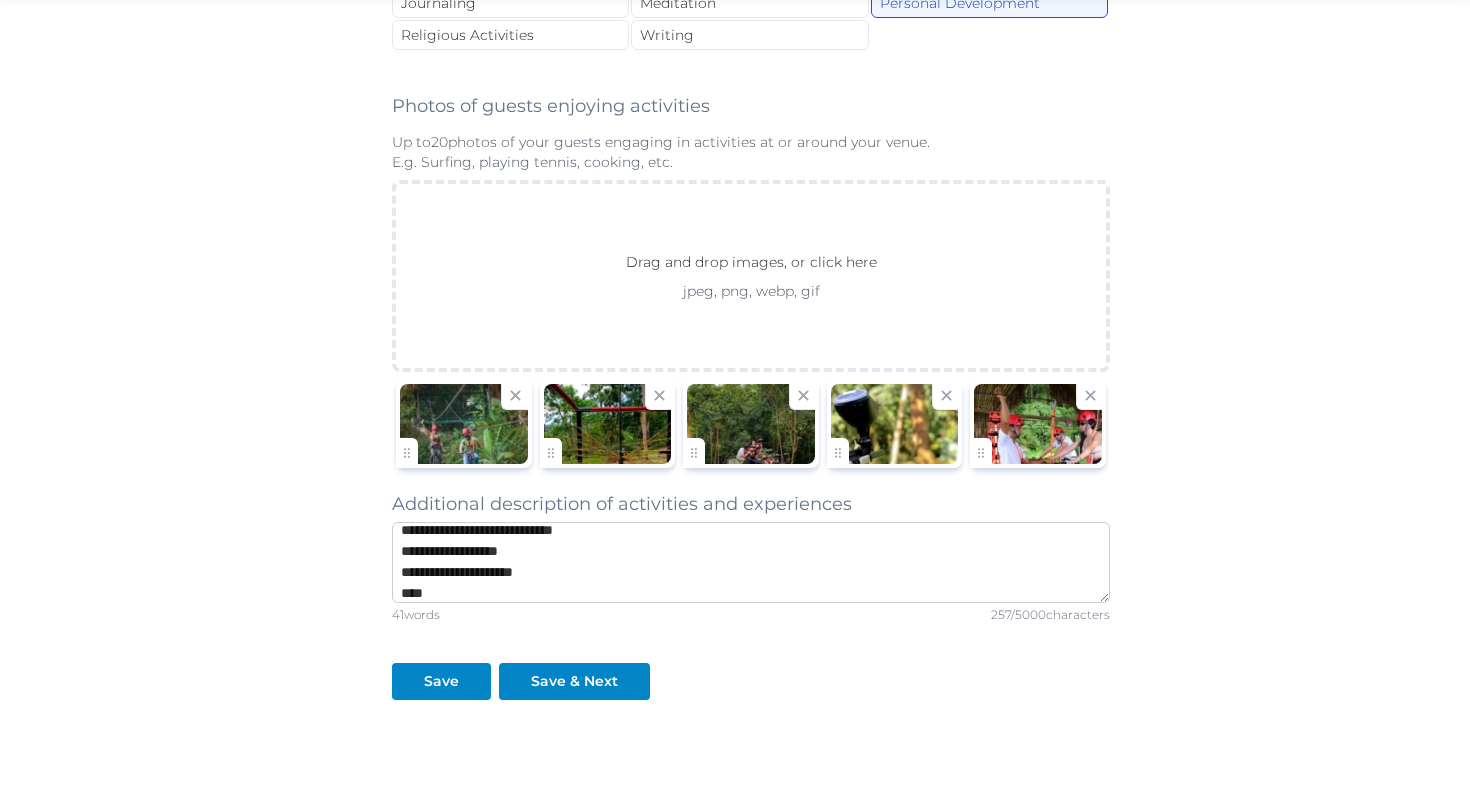 paste on "**********" 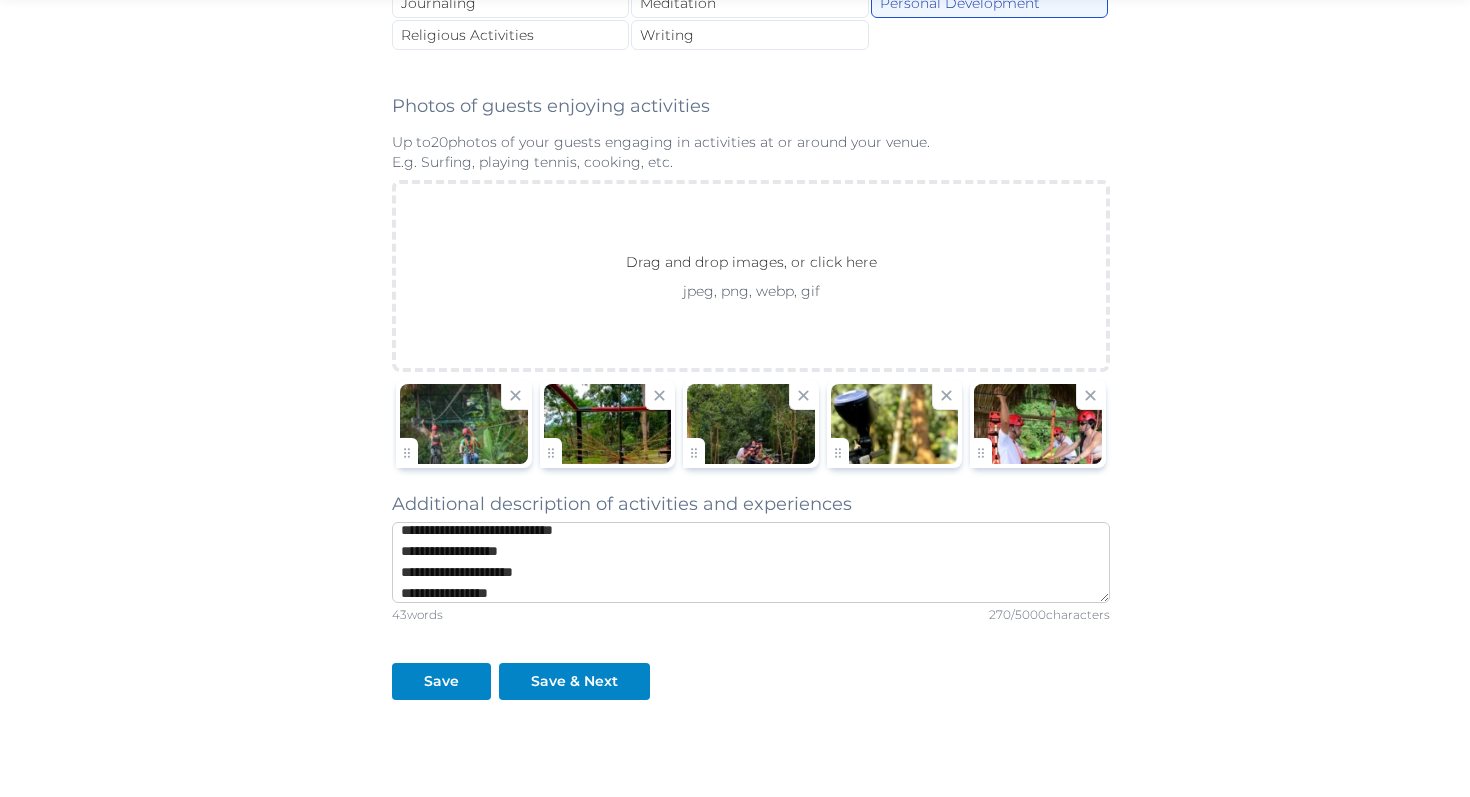 click on "**********" at bounding box center (751, 562) 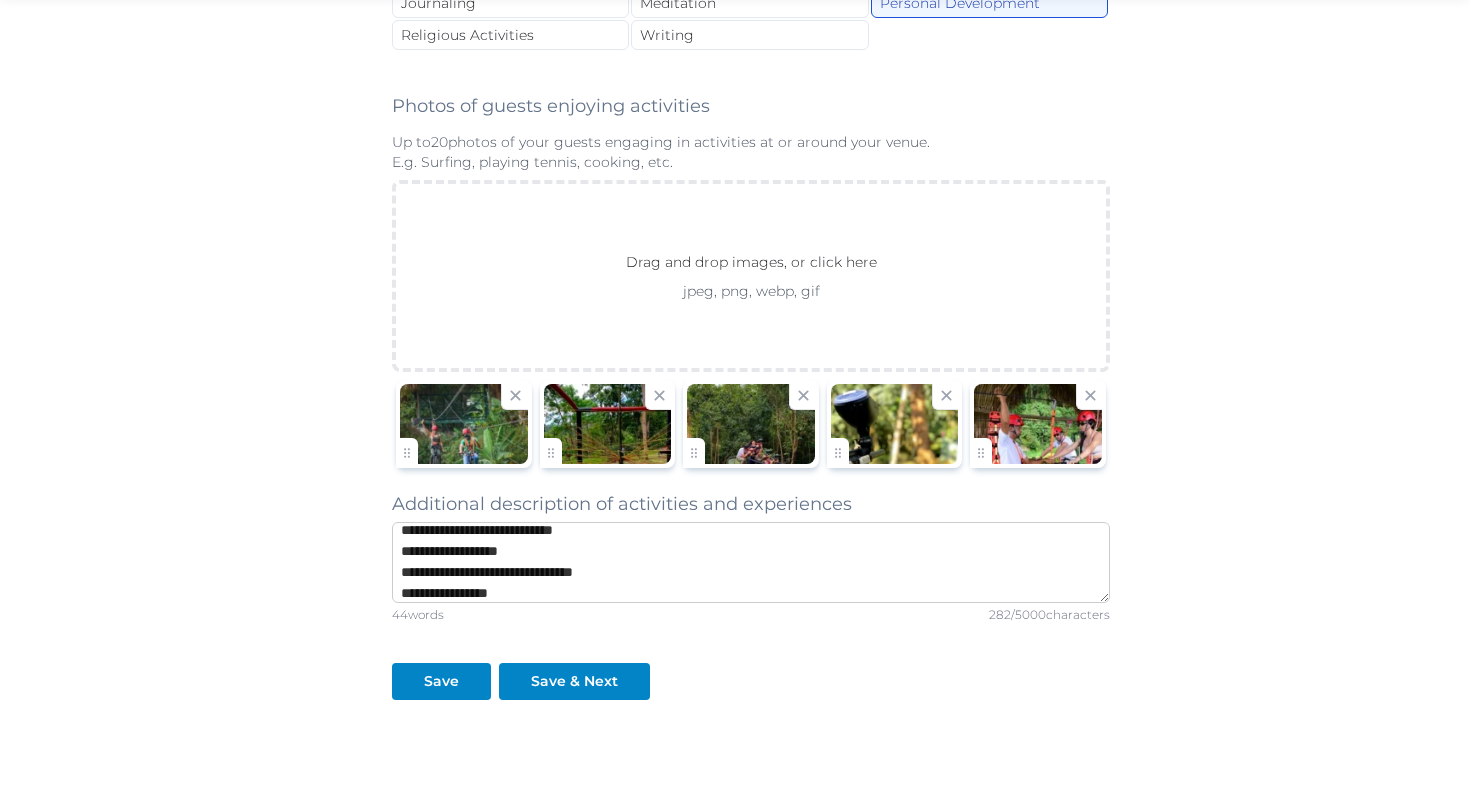 click on "**********" at bounding box center [751, 562] 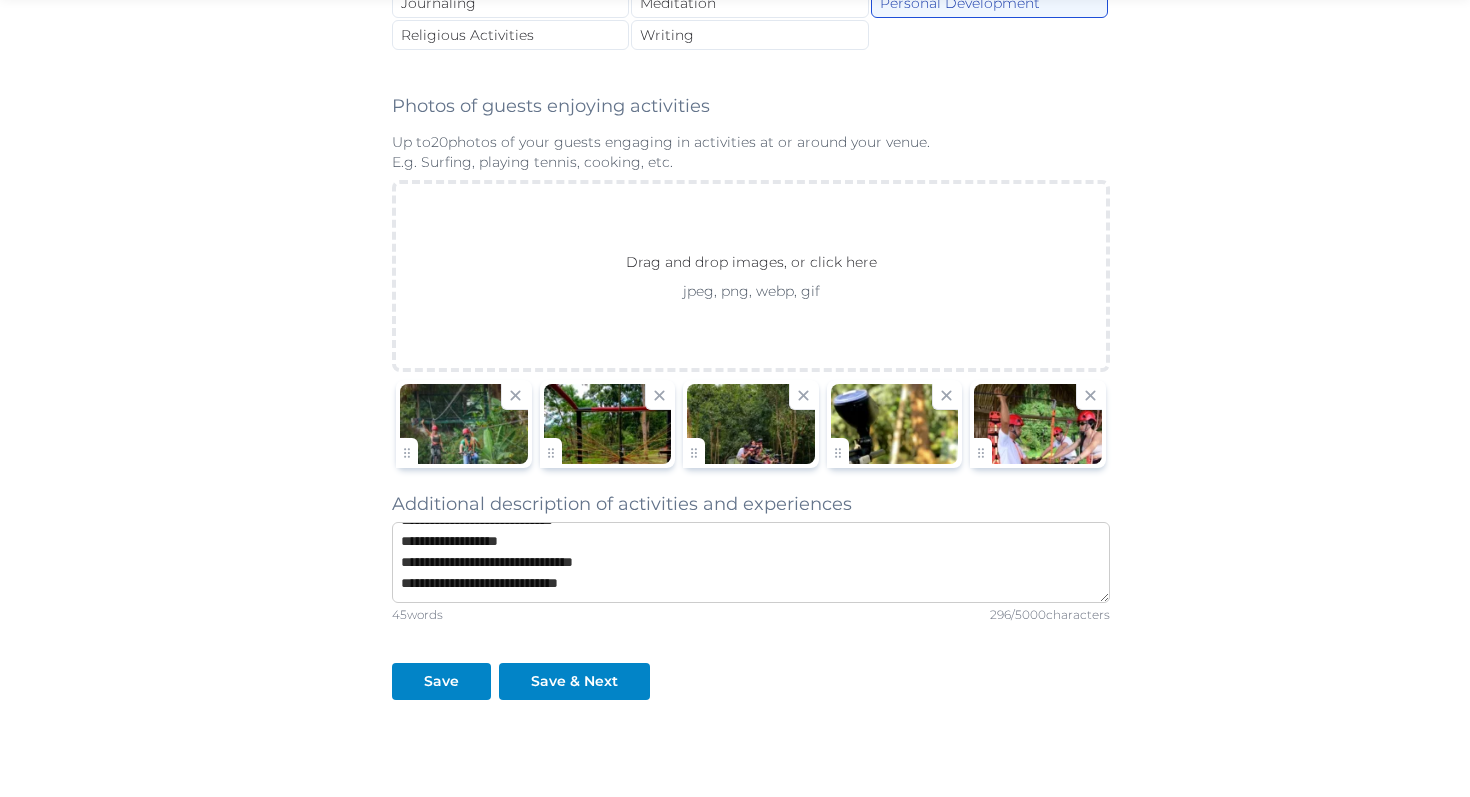 scroll, scrollTop: 200, scrollLeft: 0, axis: vertical 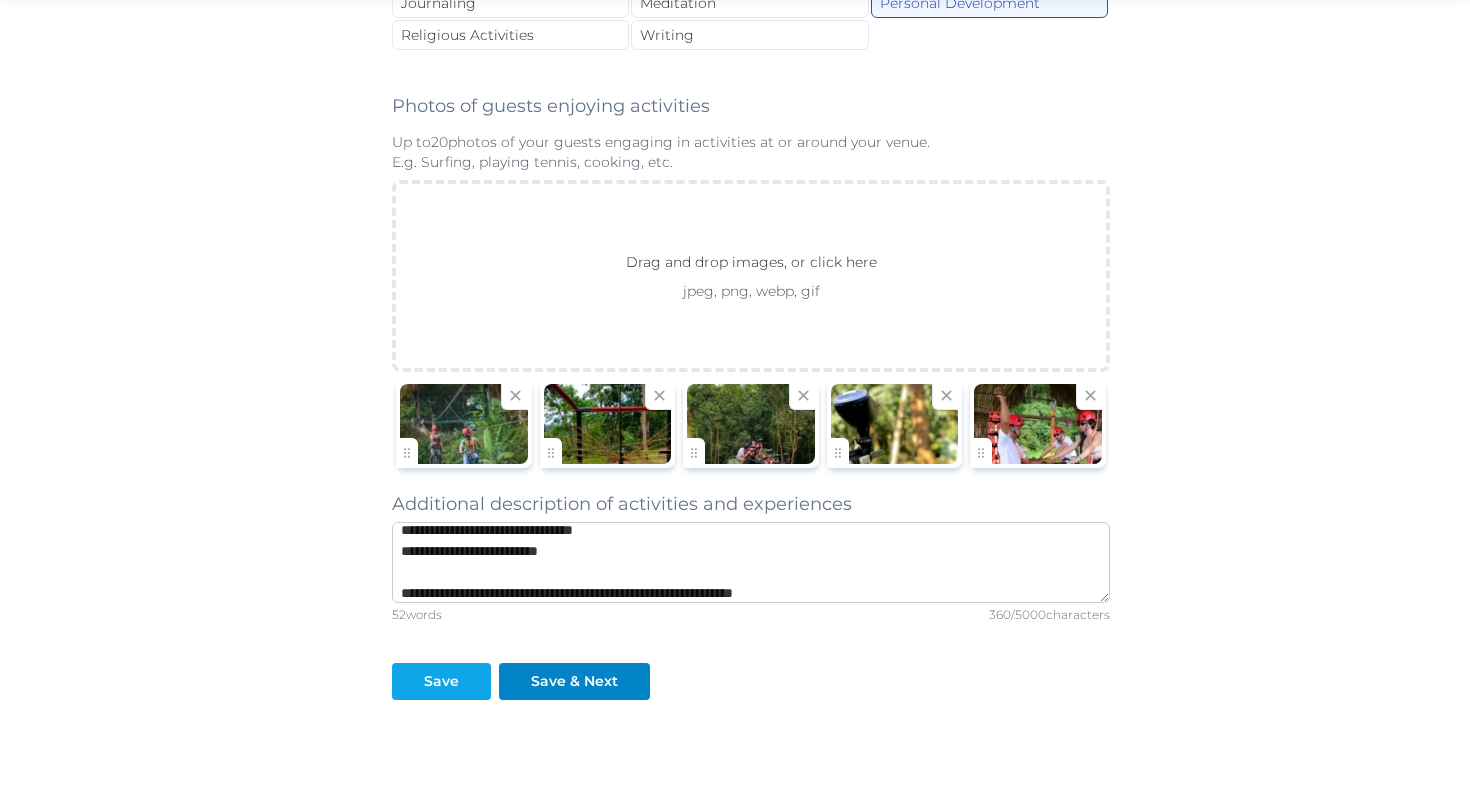 type on "**********" 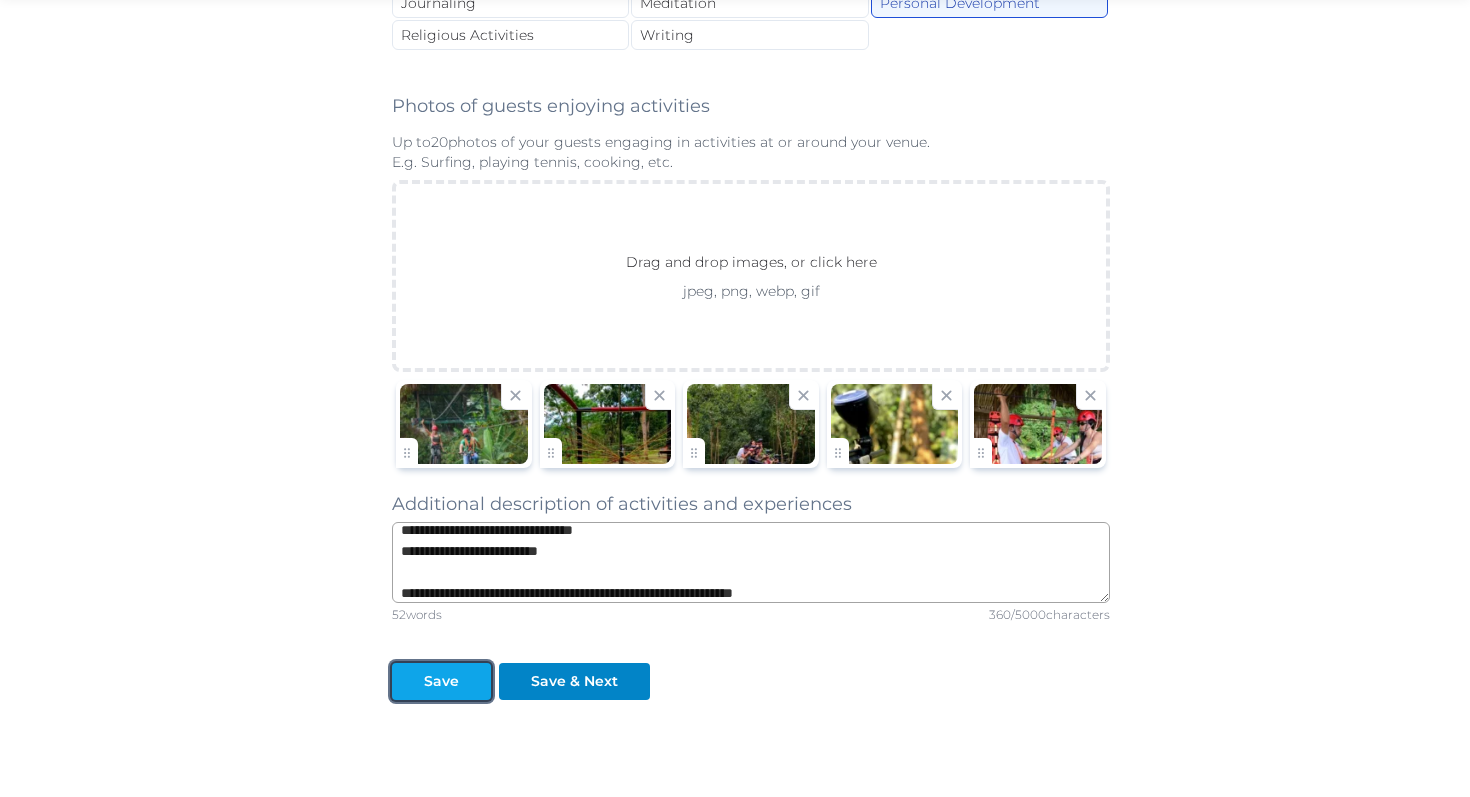click on "Save" at bounding box center (441, 681) 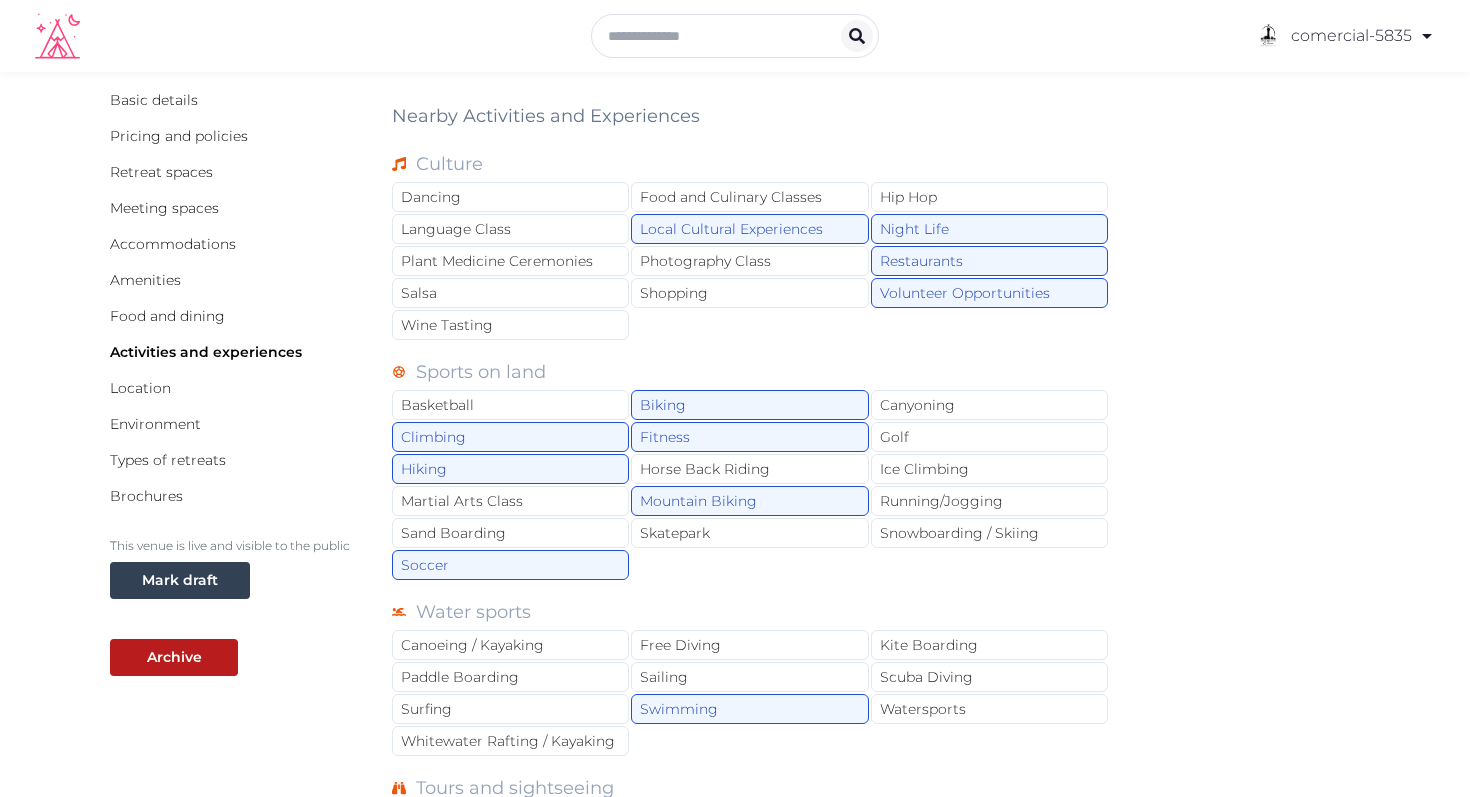 scroll, scrollTop: 113, scrollLeft: 0, axis: vertical 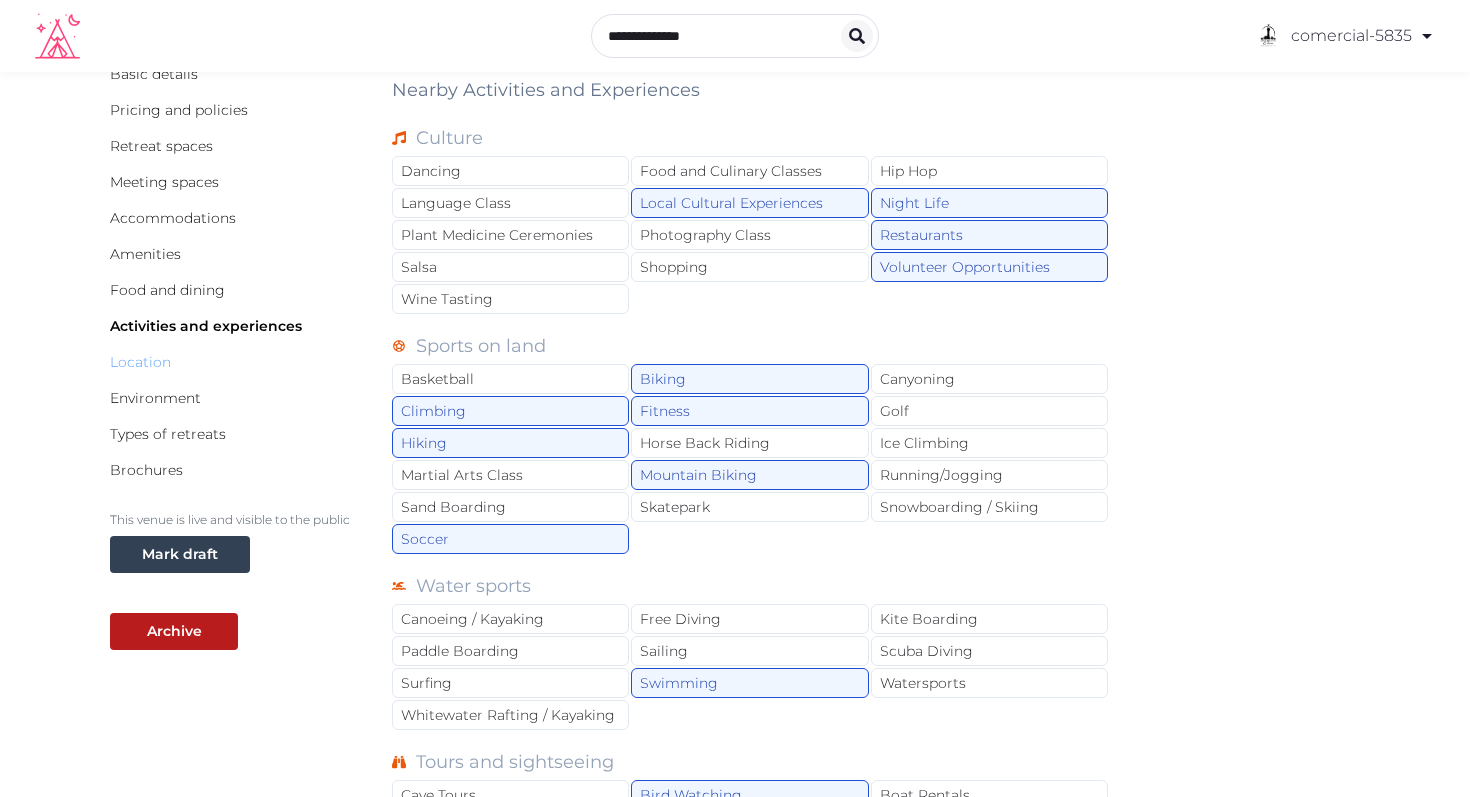 click on "Location" at bounding box center (140, 362) 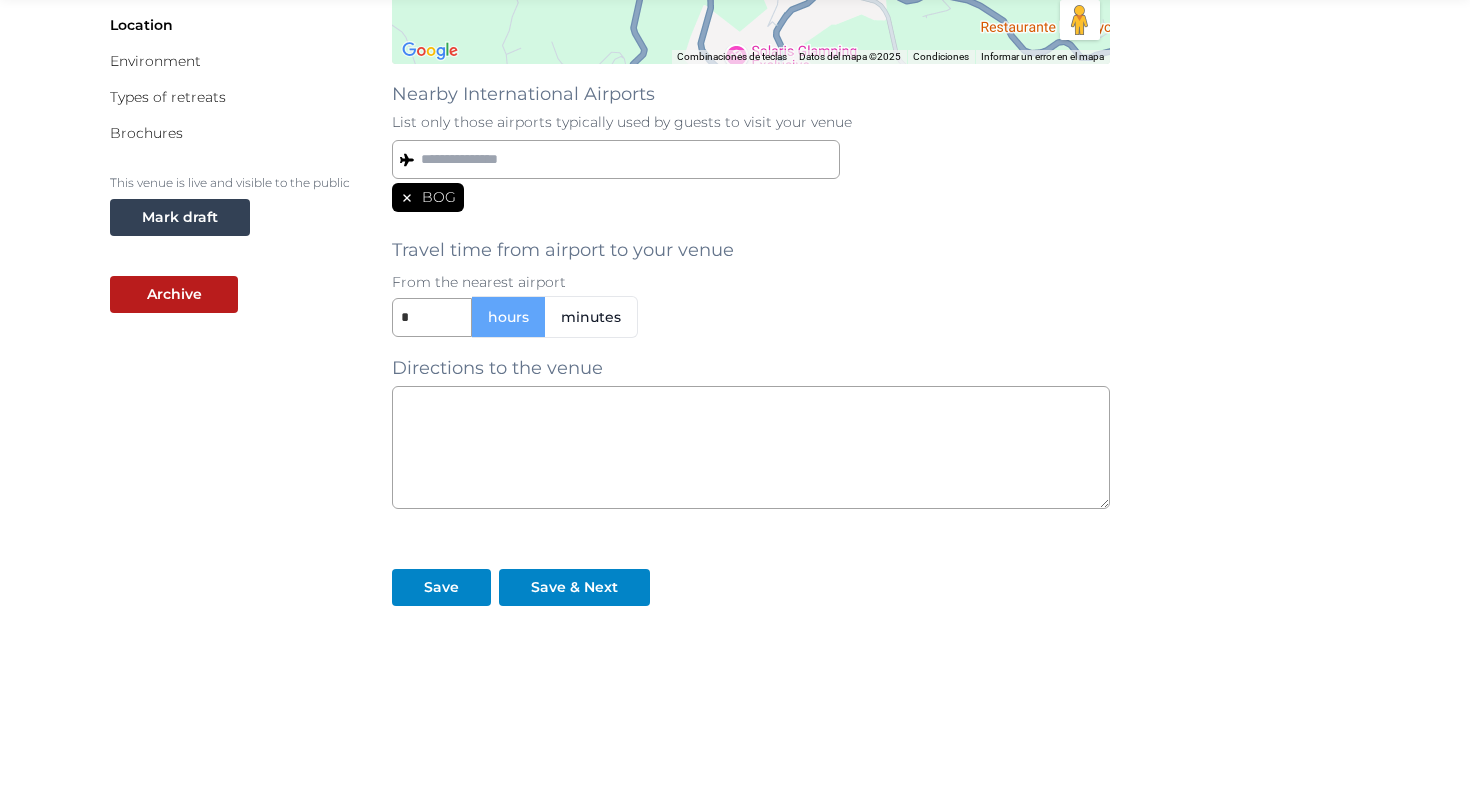 scroll, scrollTop: 451, scrollLeft: 0, axis: vertical 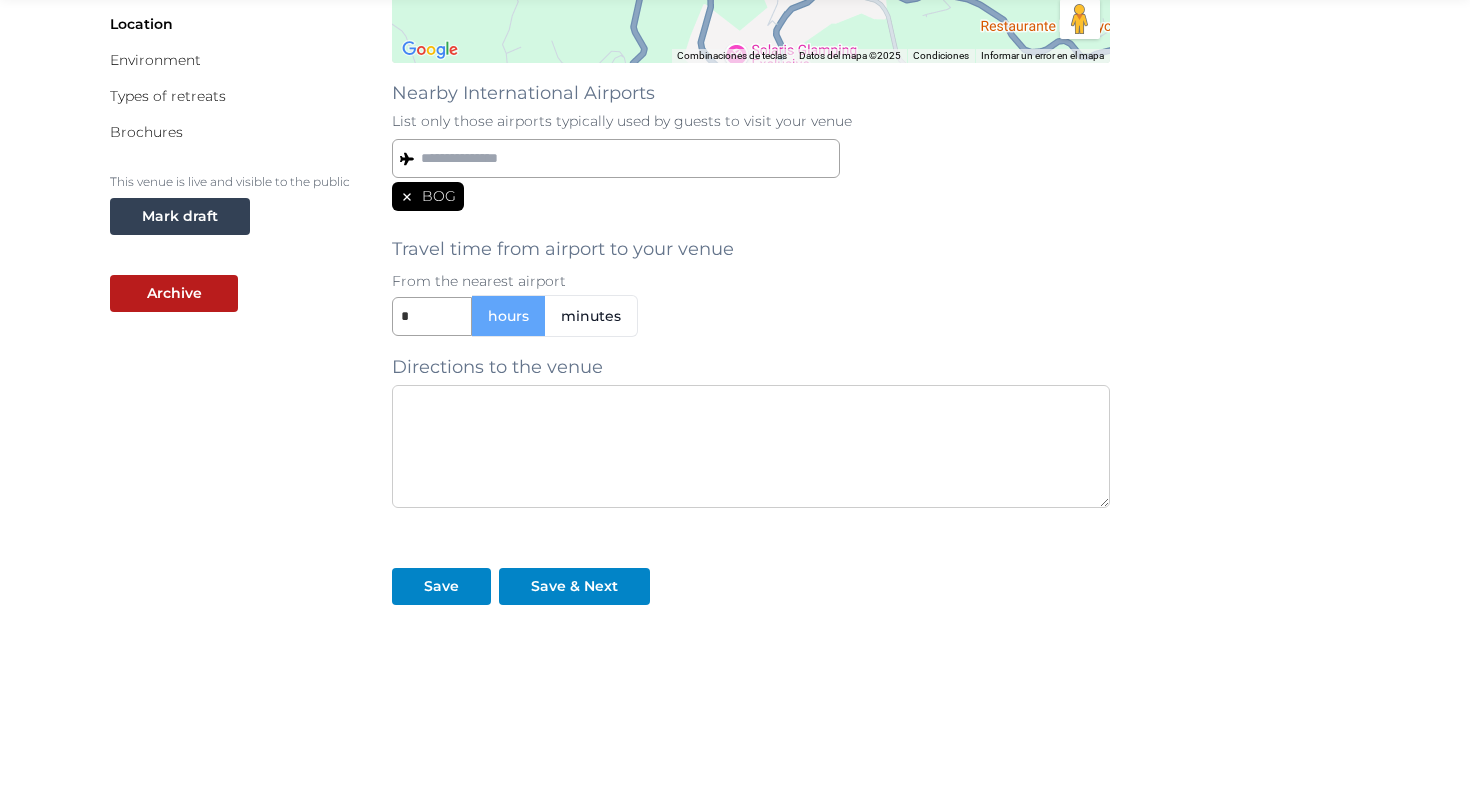 click at bounding box center [751, 446] 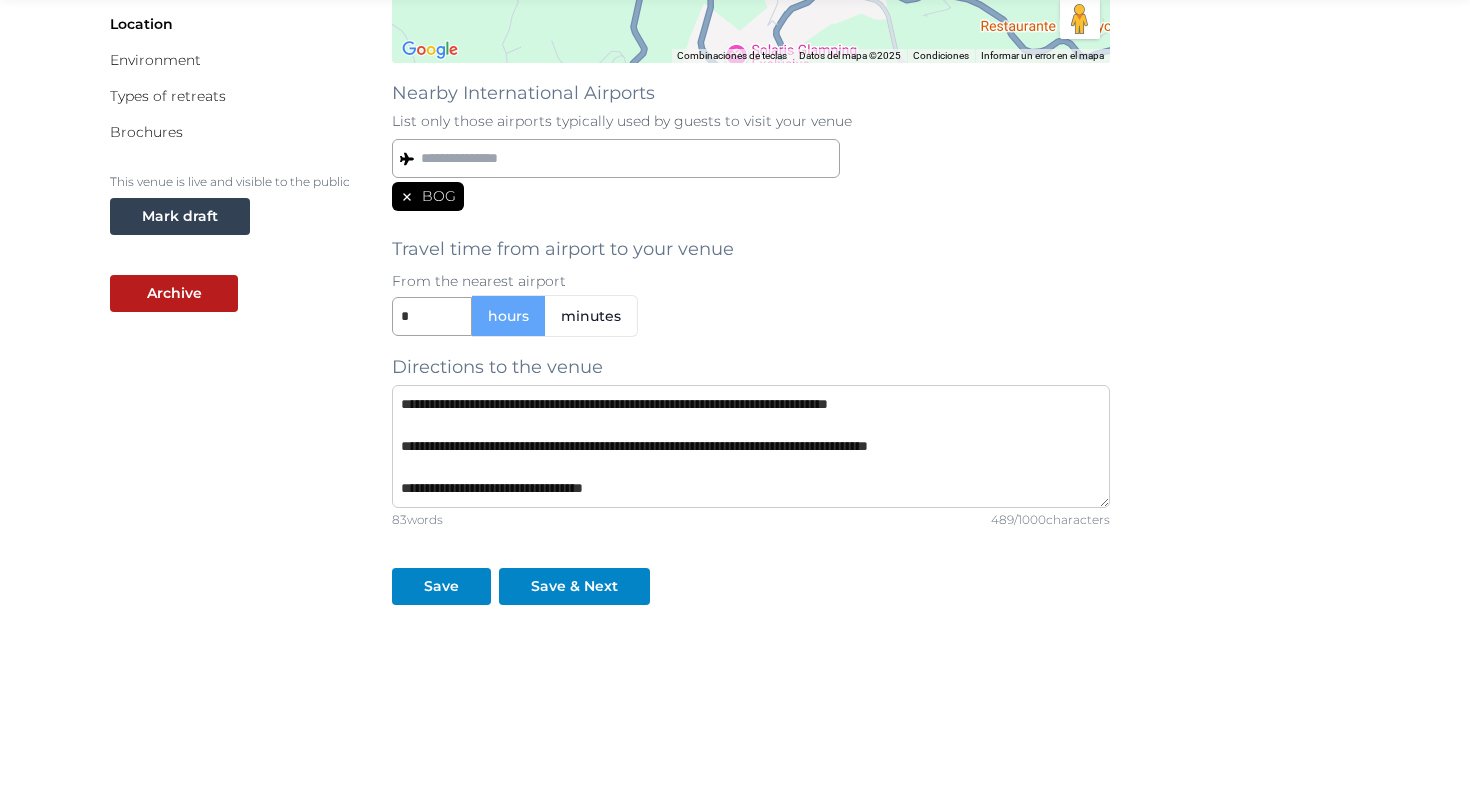 scroll, scrollTop: 137, scrollLeft: 0, axis: vertical 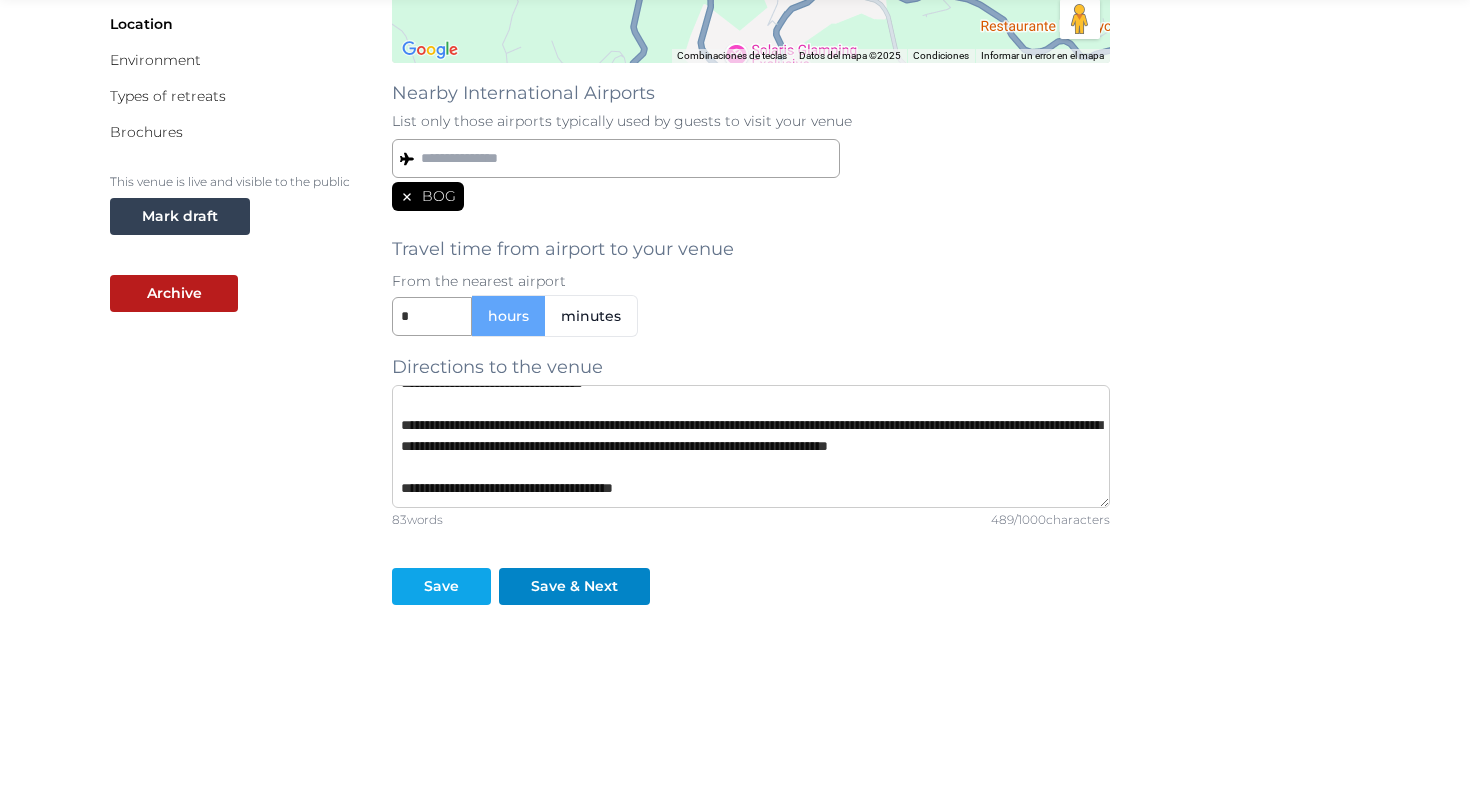 type on "**********" 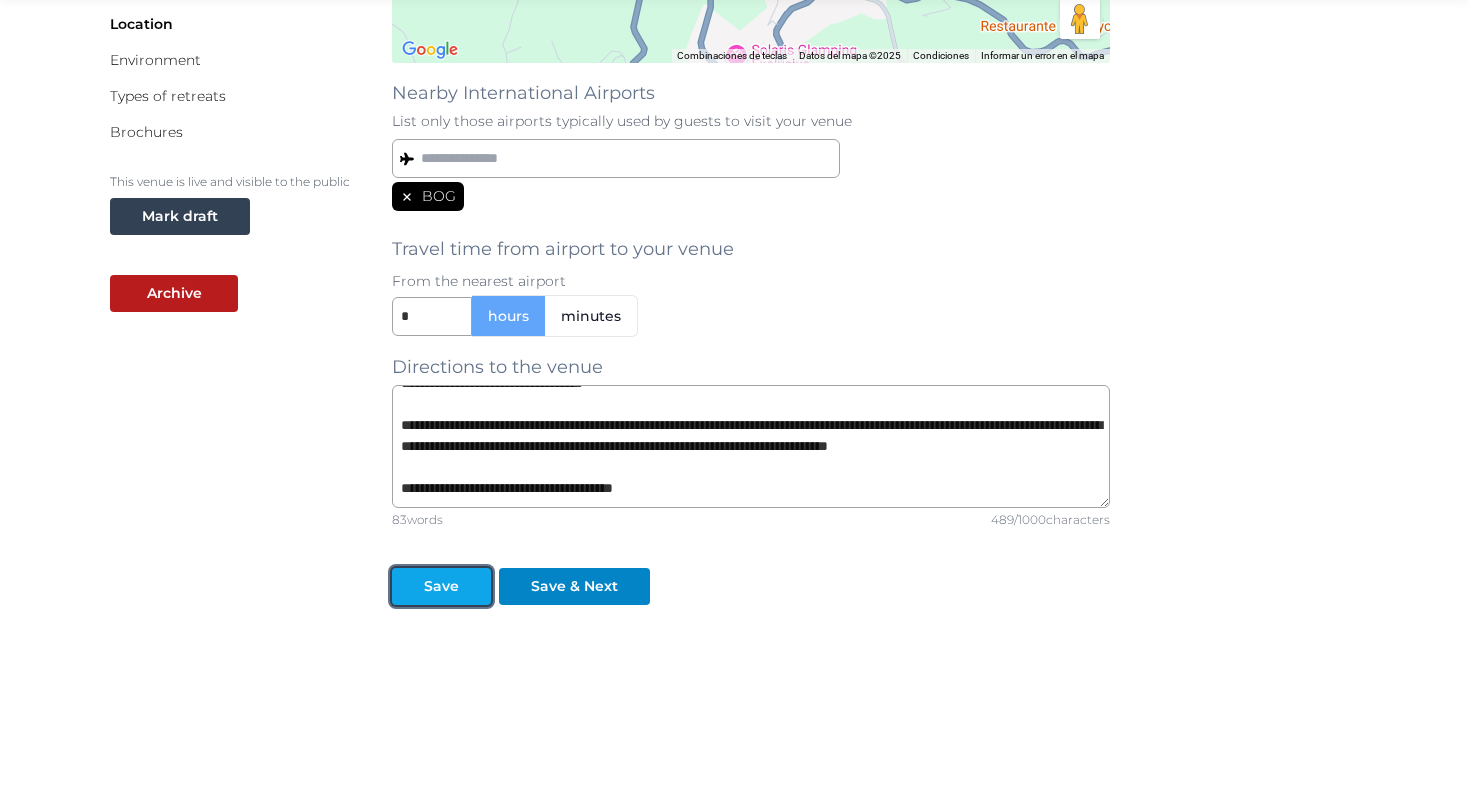 click on "Save" at bounding box center (441, 586) 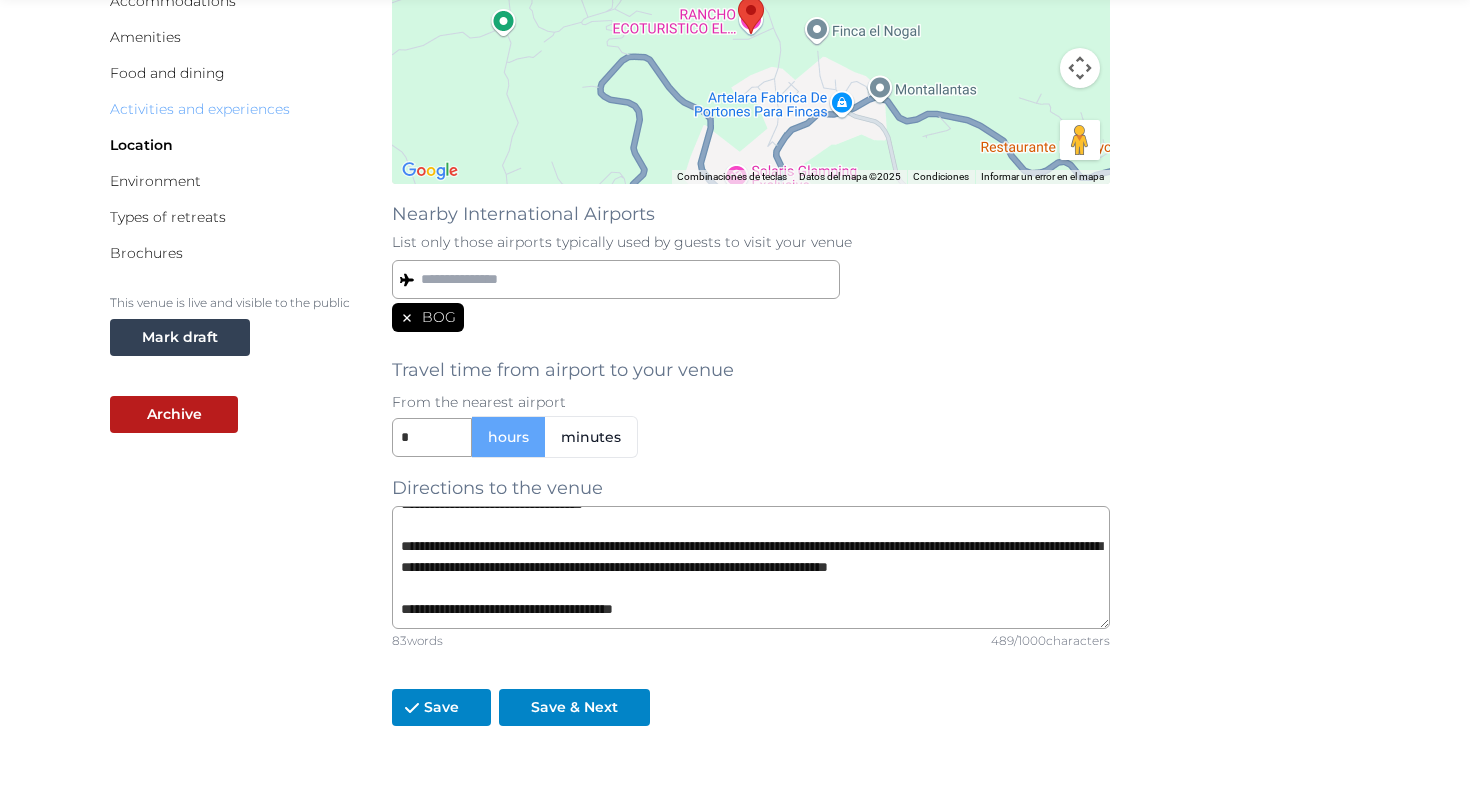 scroll, scrollTop: 324, scrollLeft: 0, axis: vertical 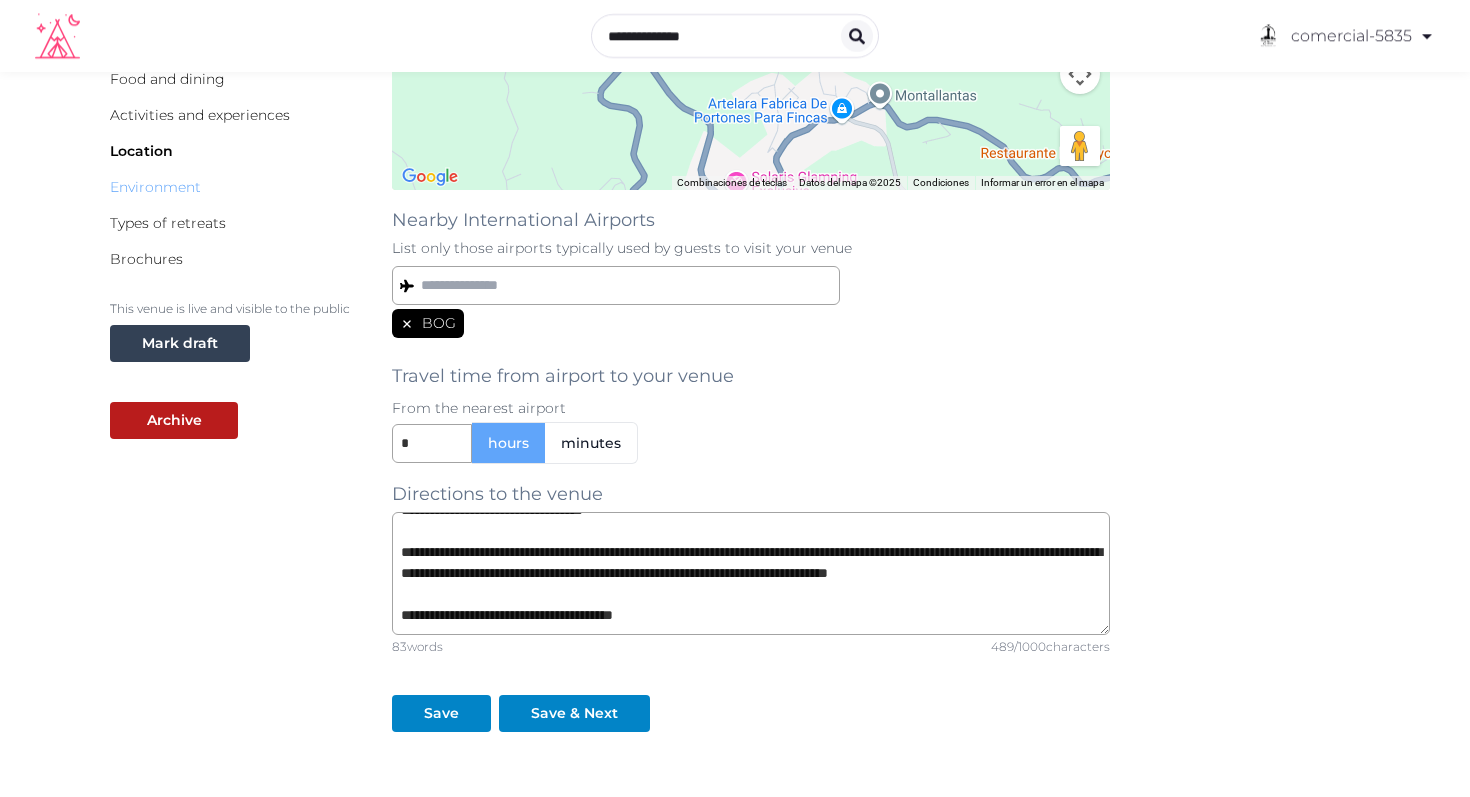 click on "Environment" at bounding box center (155, 187) 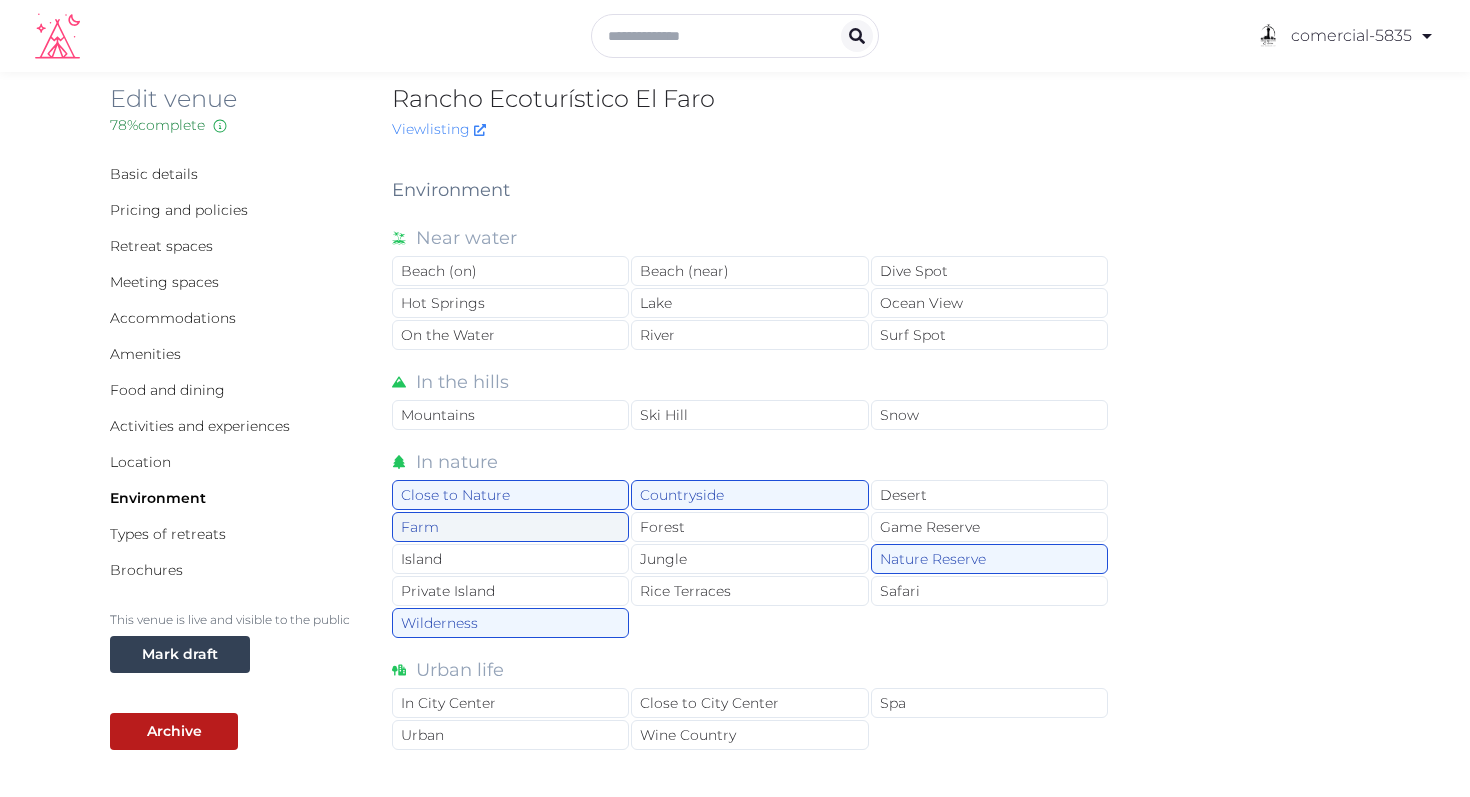 scroll, scrollTop: 15, scrollLeft: 0, axis: vertical 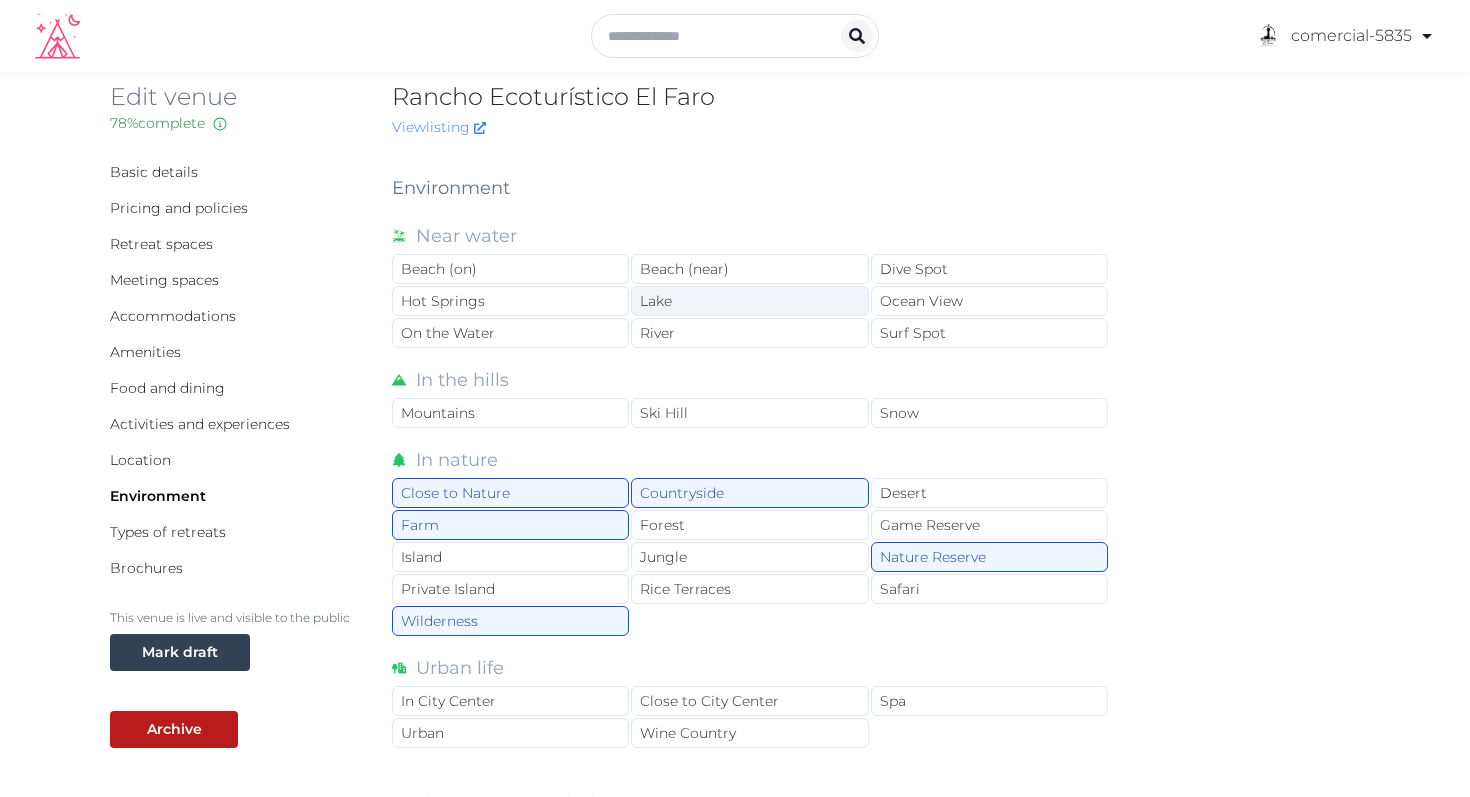 click on "Lake" at bounding box center [749, 301] 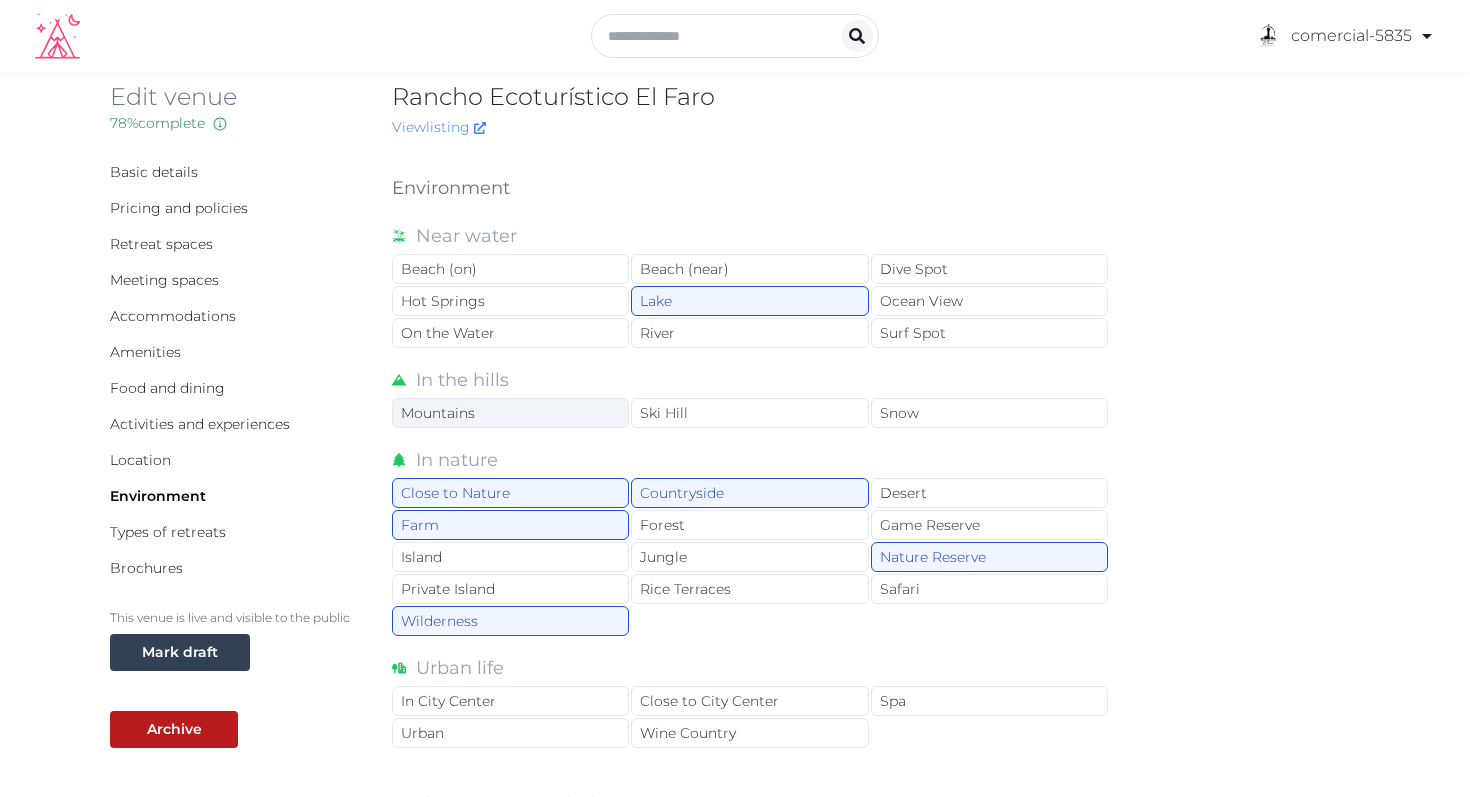 click on "Mountains" at bounding box center (510, 413) 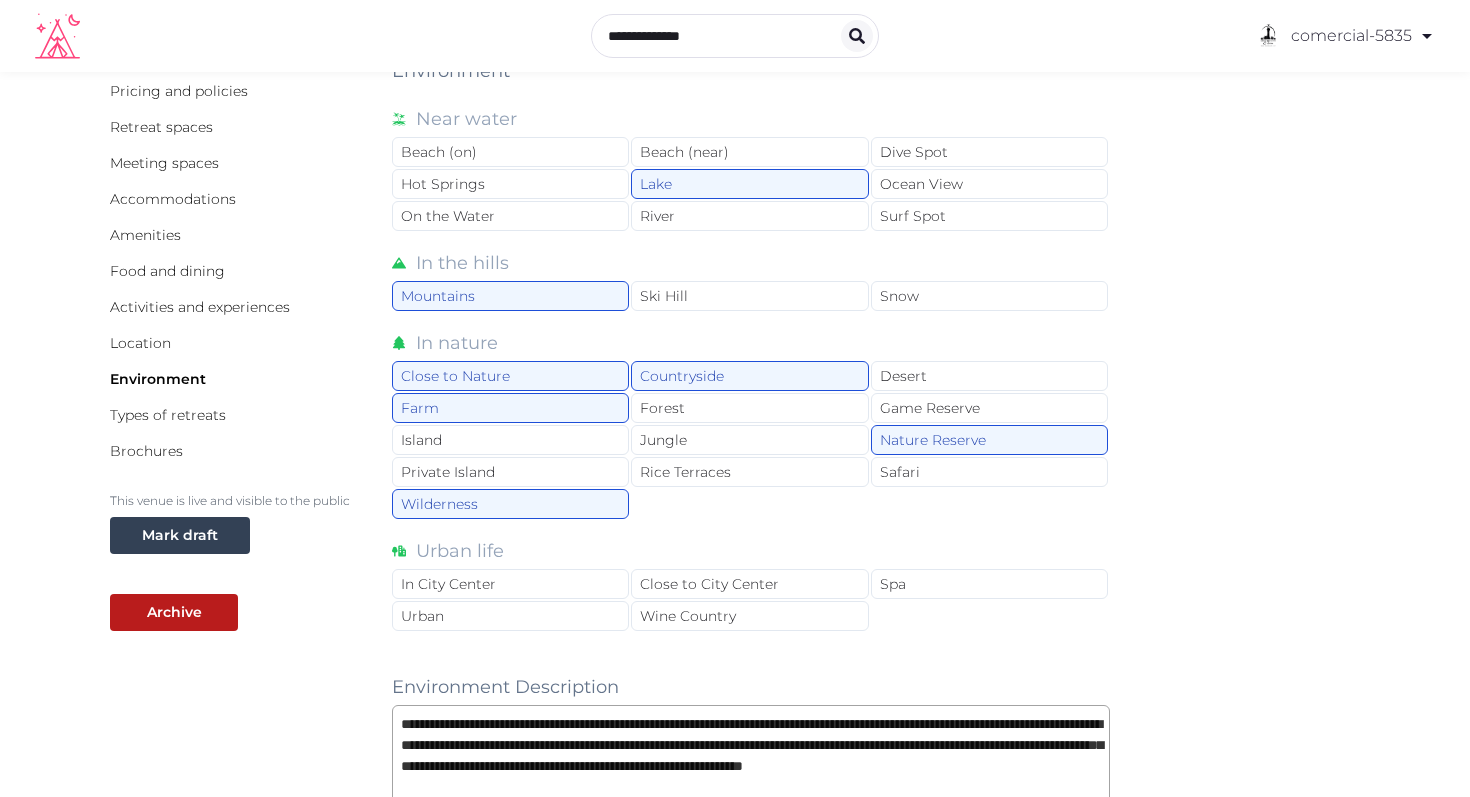 scroll, scrollTop: 134, scrollLeft: 0, axis: vertical 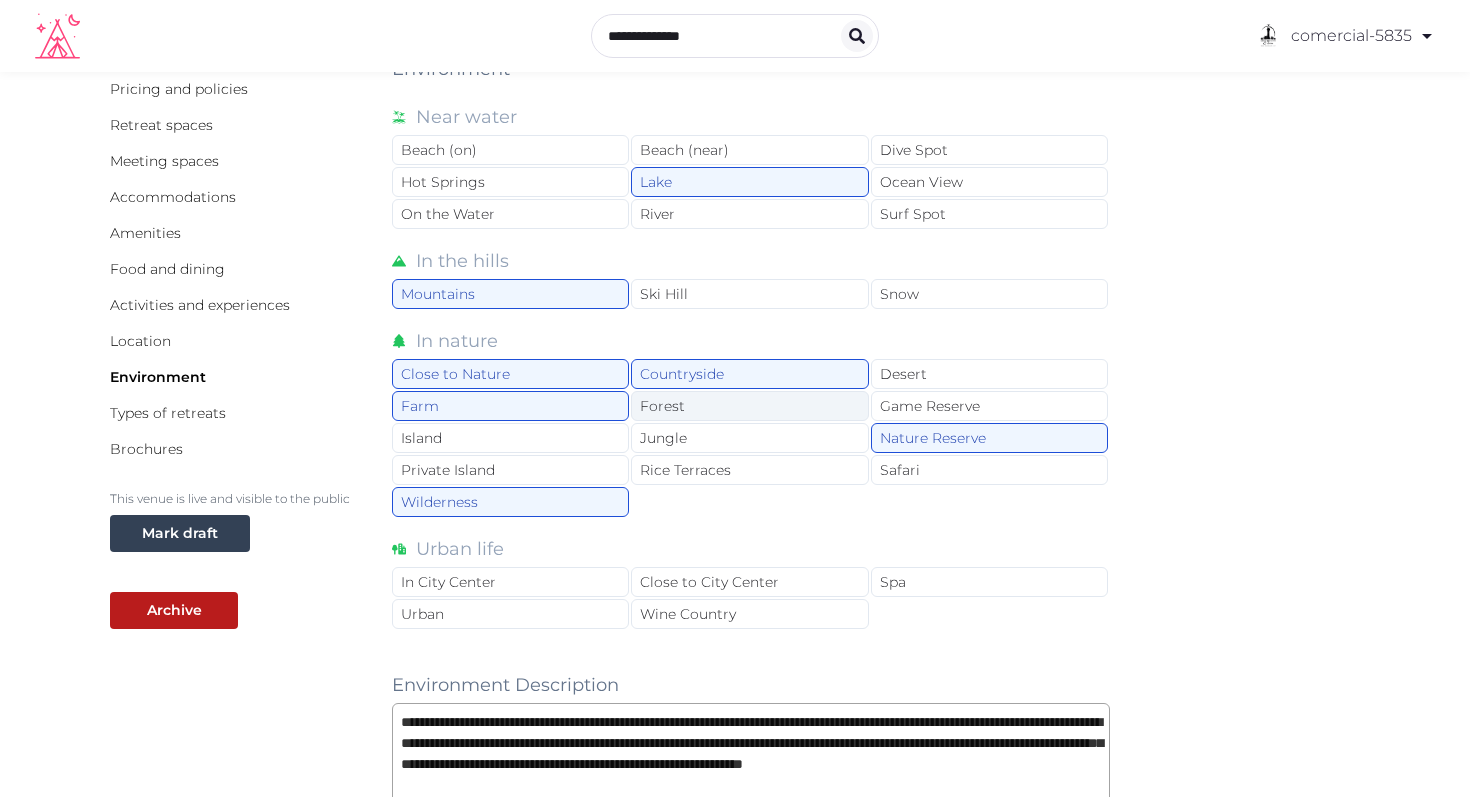click on "Forest" at bounding box center [749, 406] 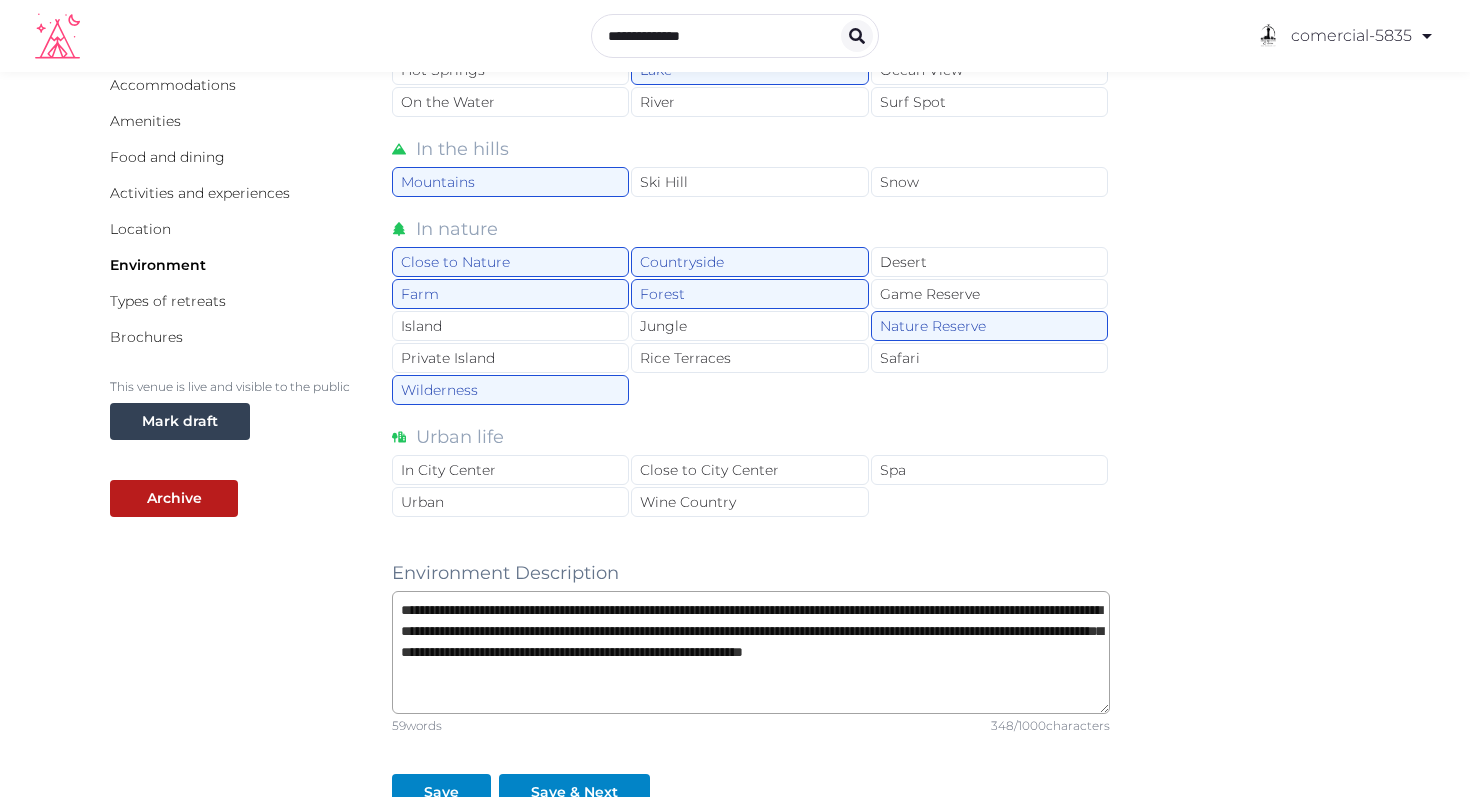 scroll, scrollTop: 252, scrollLeft: 0, axis: vertical 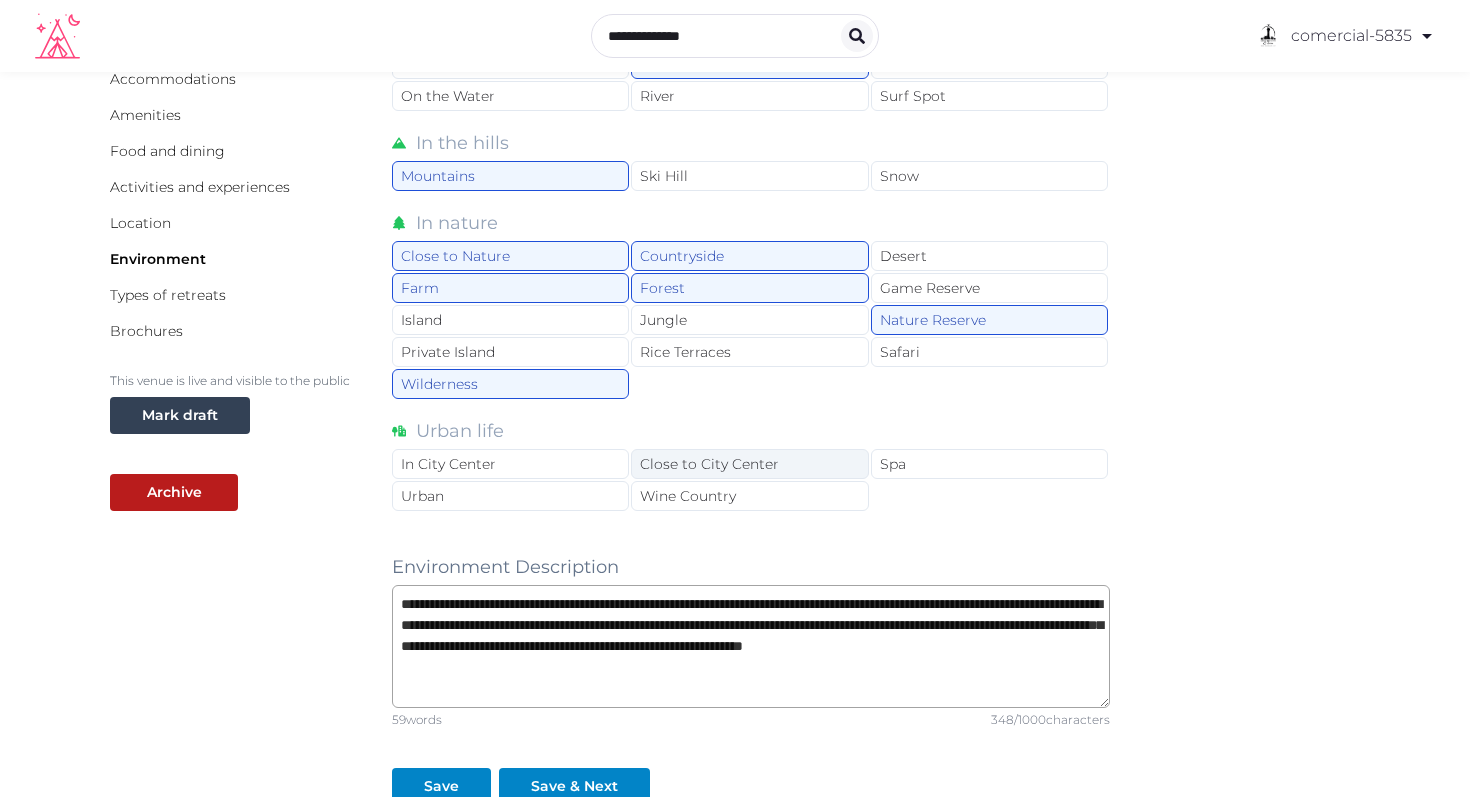click on "Close to City Center" at bounding box center [749, 464] 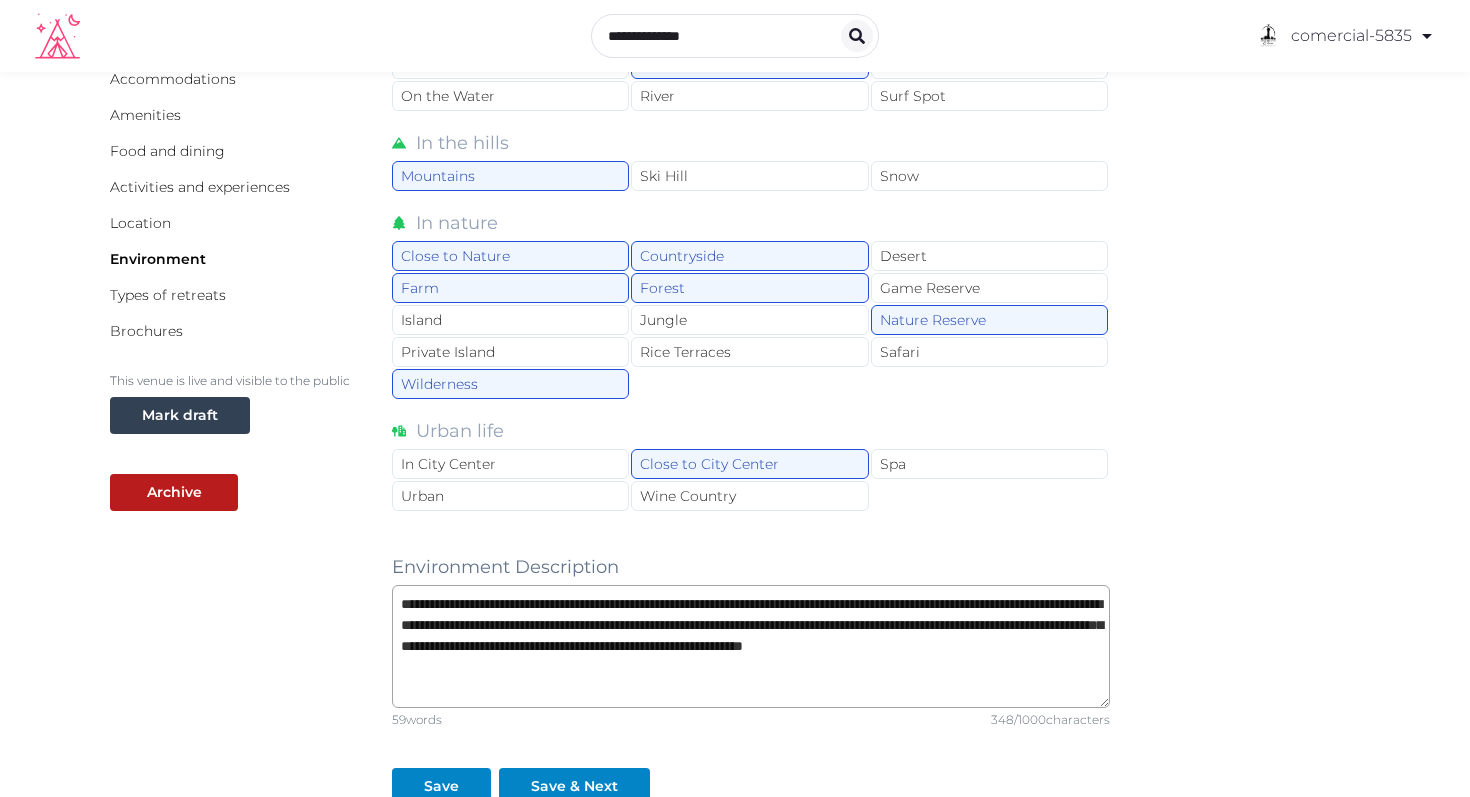 scroll, scrollTop: 21, scrollLeft: 0, axis: vertical 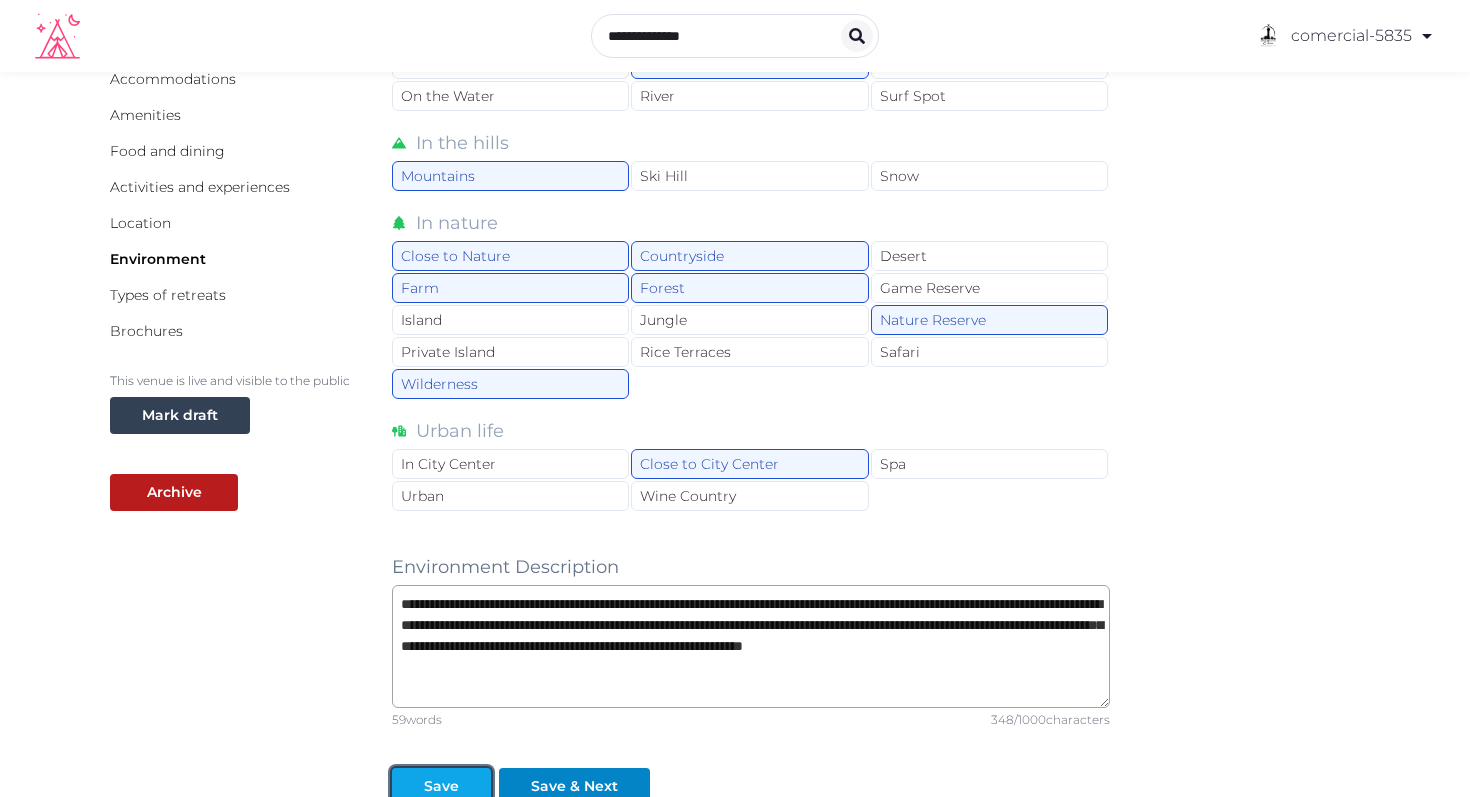 click on "Save" at bounding box center (441, 786) 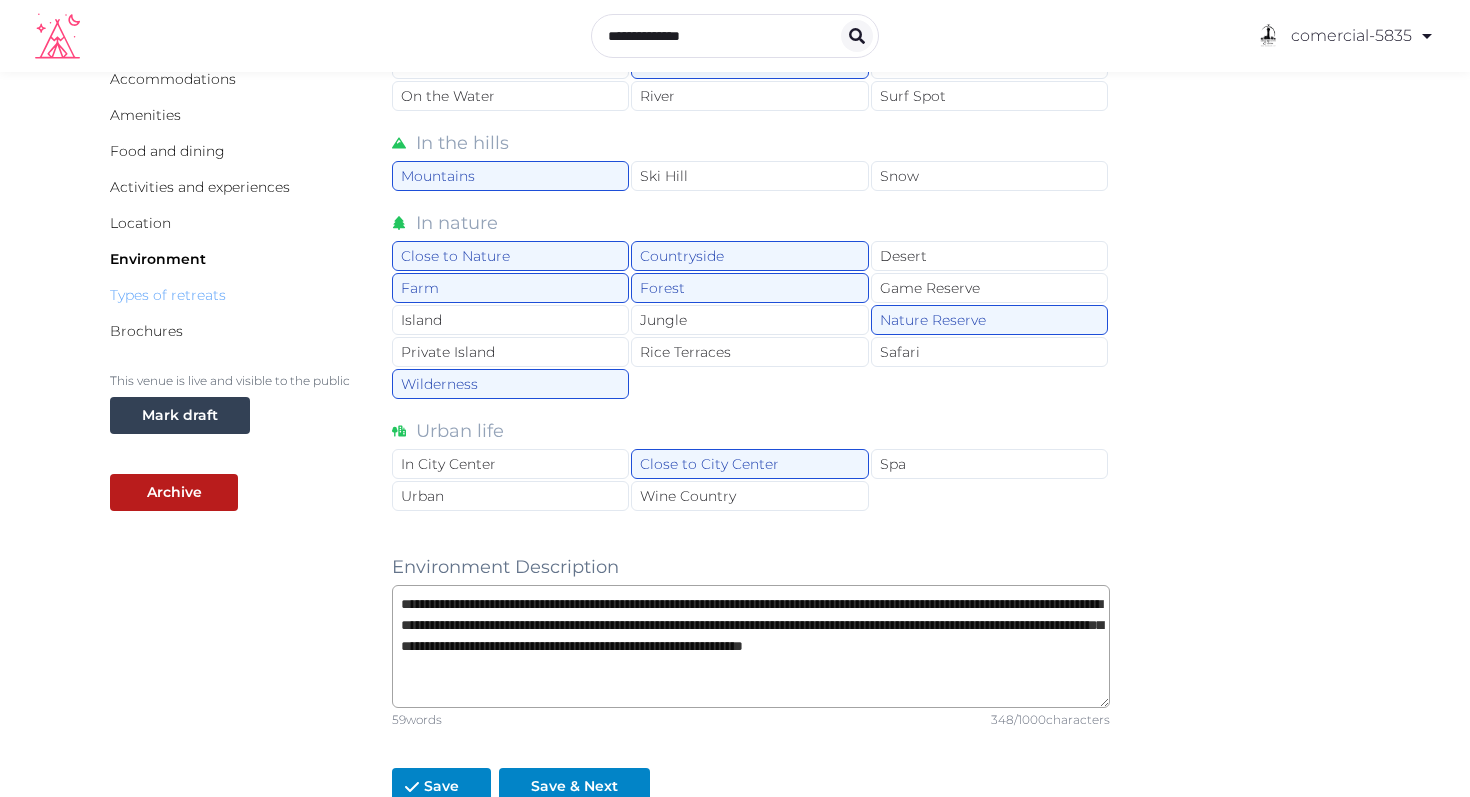 click on "Types of retreats" at bounding box center [168, 295] 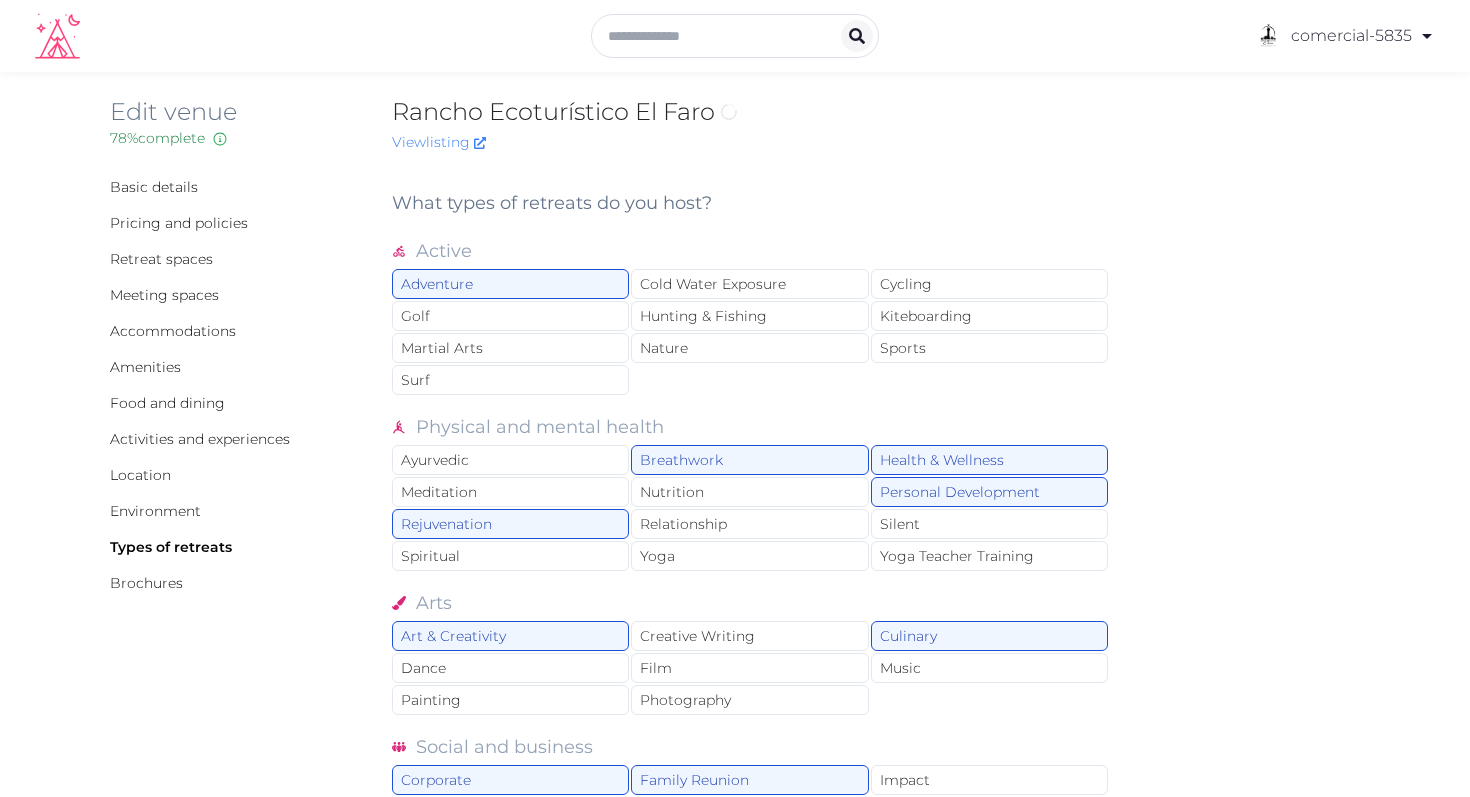 scroll, scrollTop: 0, scrollLeft: 0, axis: both 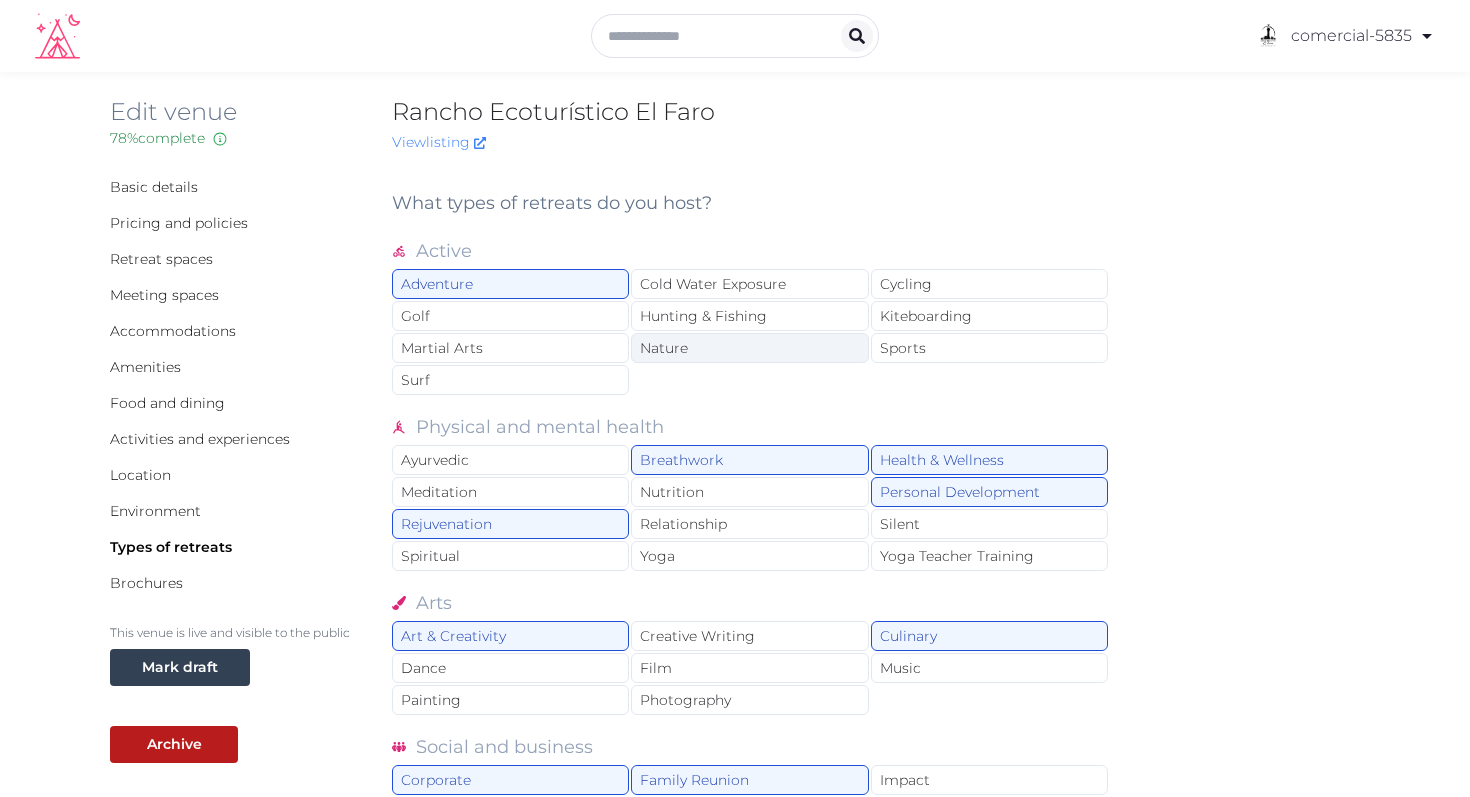 click on "Nature" at bounding box center [749, 348] 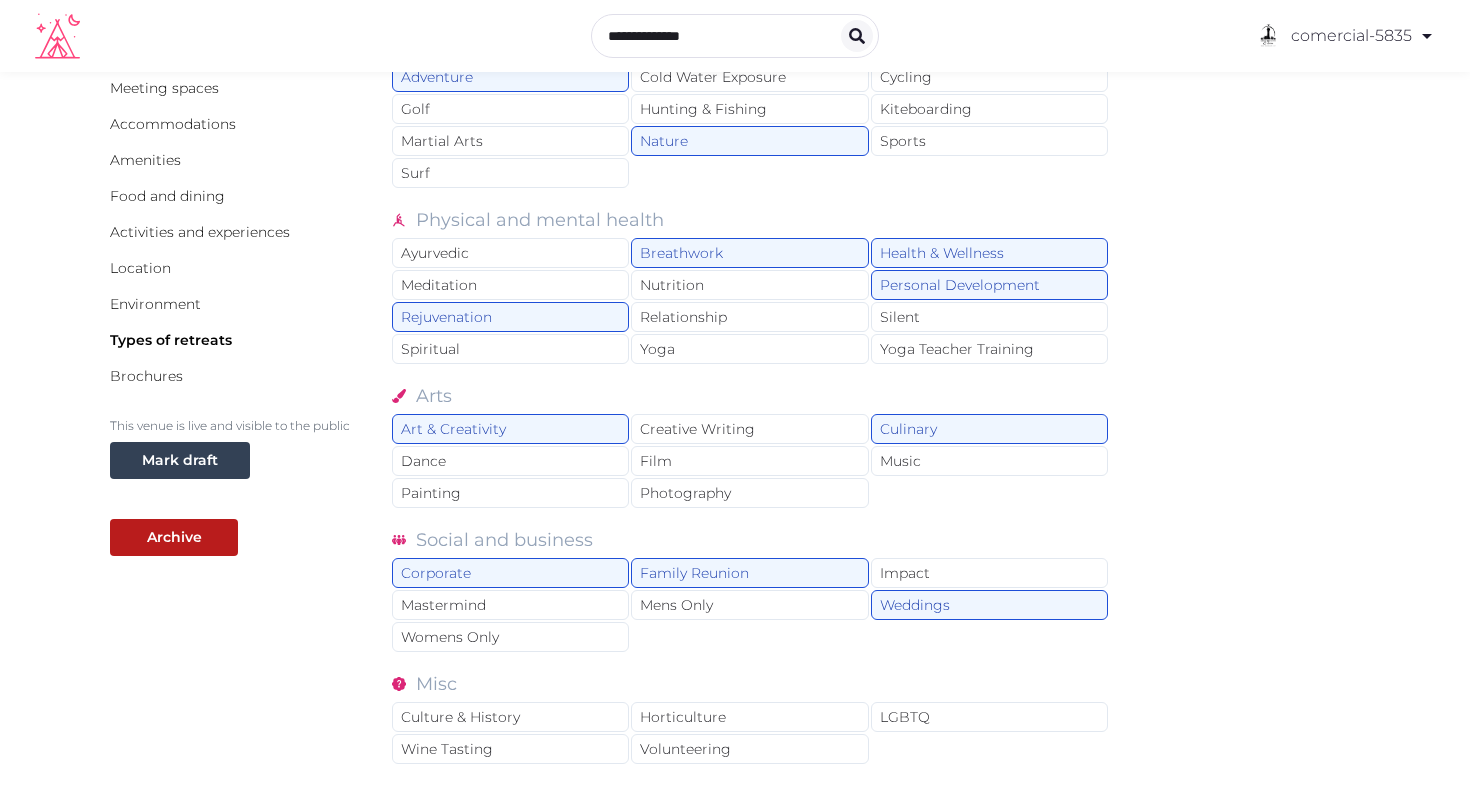 scroll, scrollTop: 208, scrollLeft: 0, axis: vertical 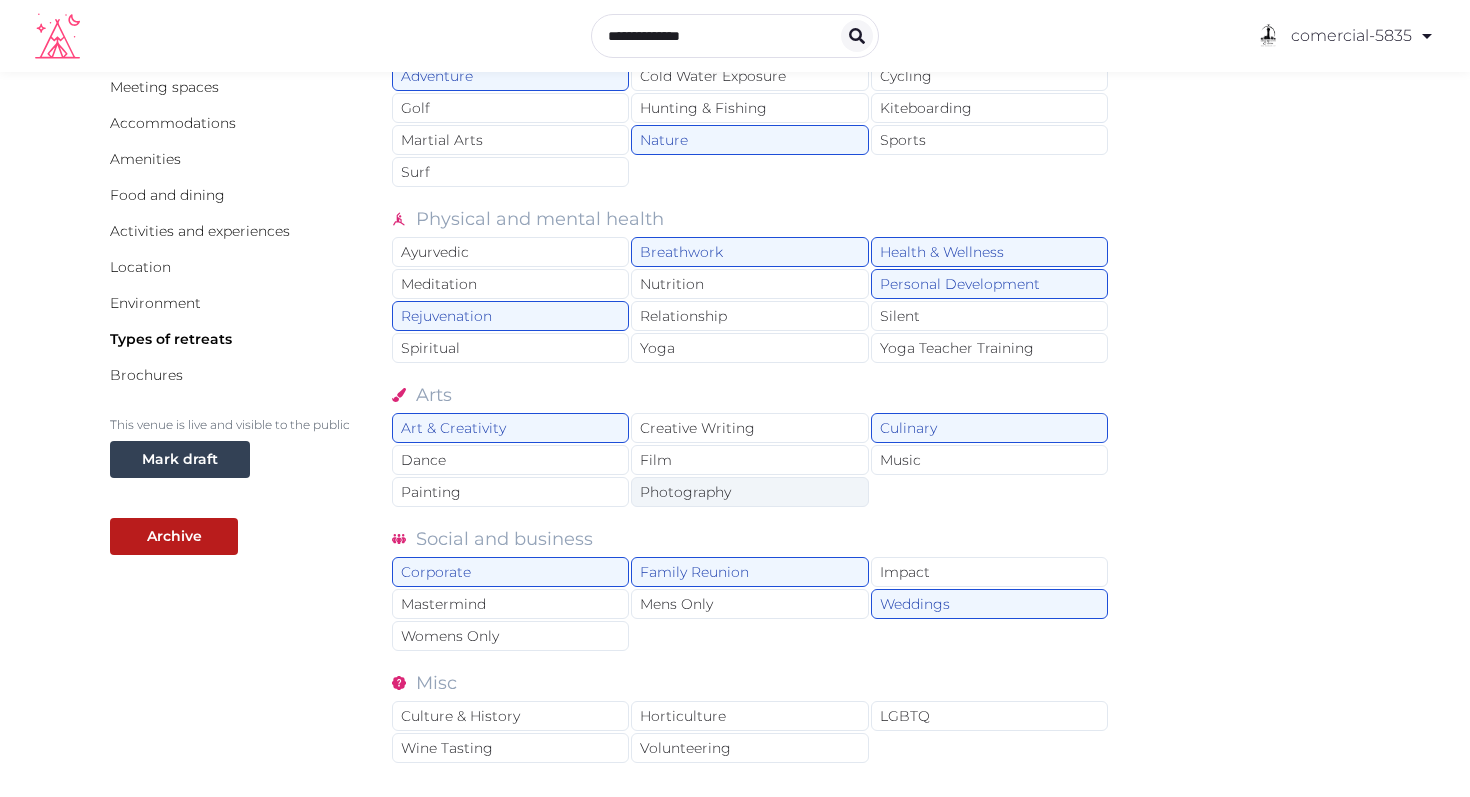 click on "Photography" at bounding box center (749, 492) 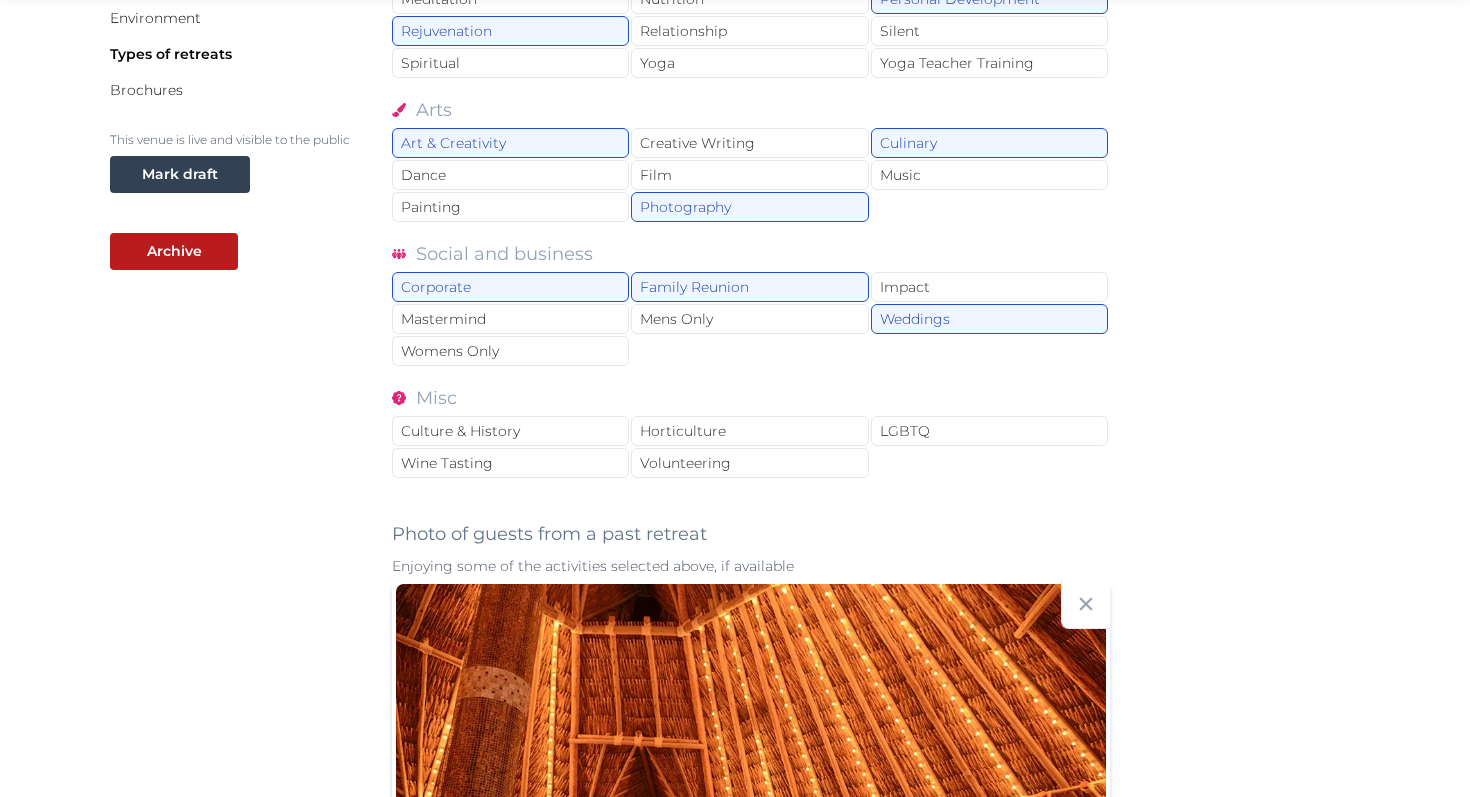 scroll, scrollTop: 501, scrollLeft: 0, axis: vertical 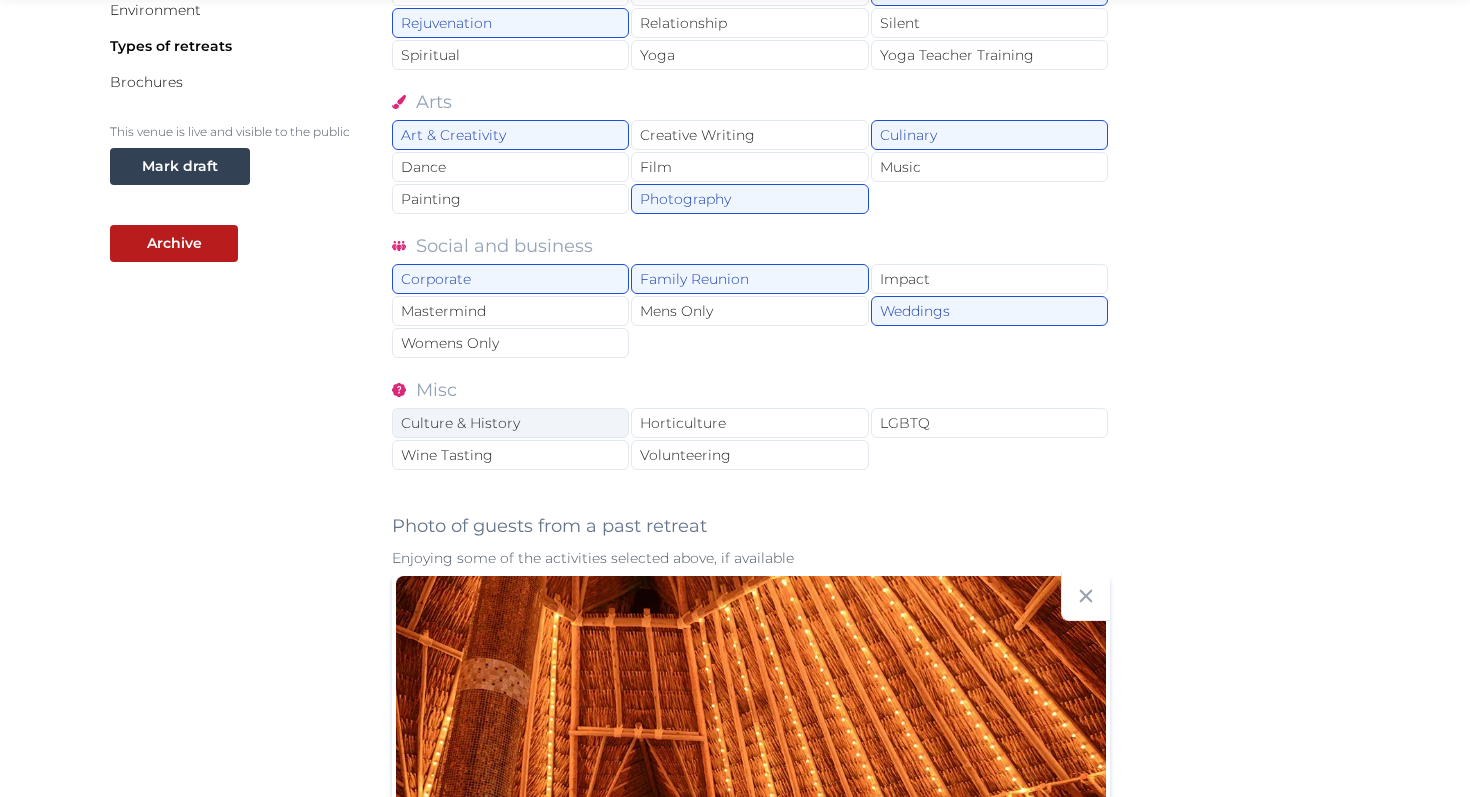 click on "Culture & History" at bounding box center (510, 423) 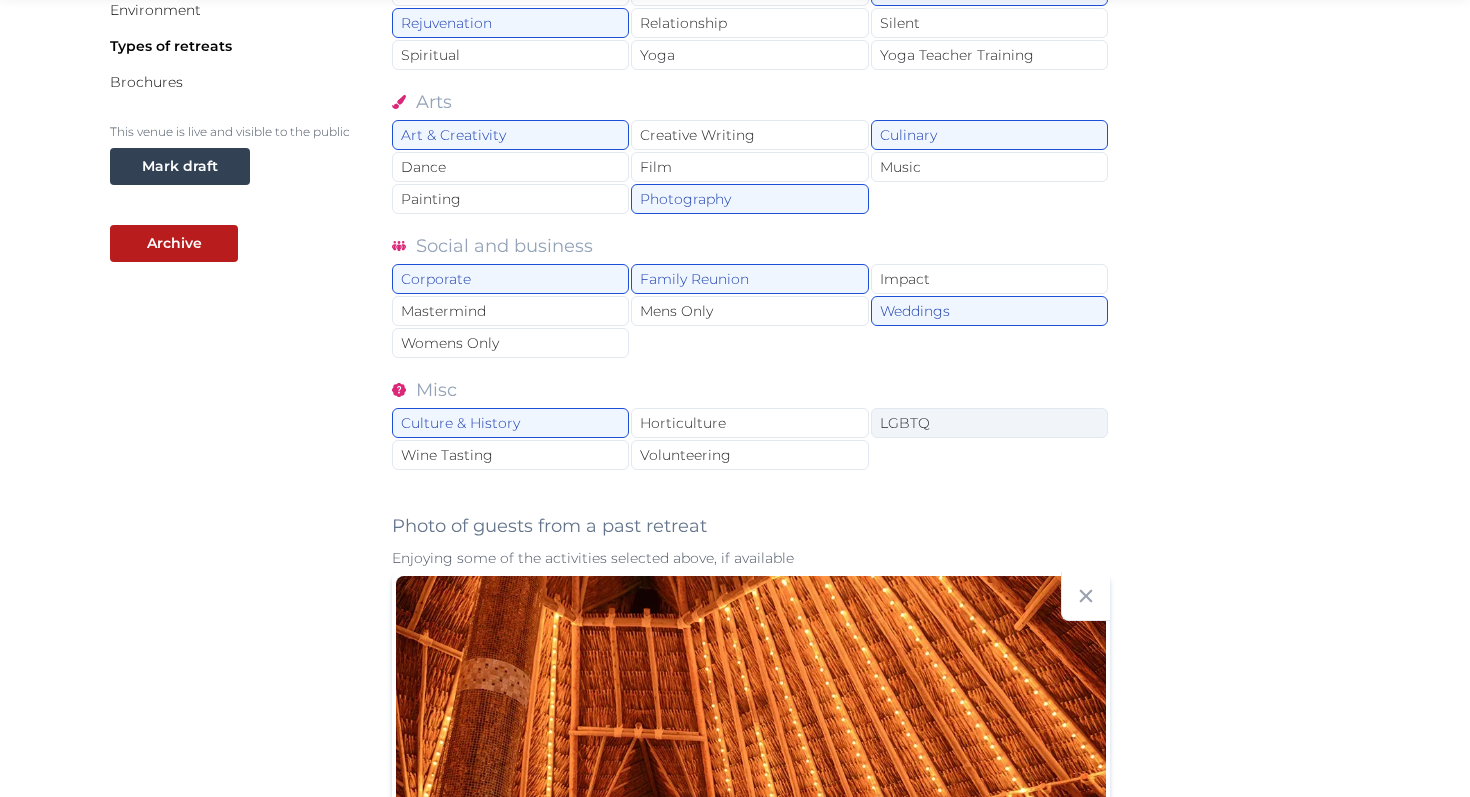 click on "LGBTQ" at bounding box center [989, 423] 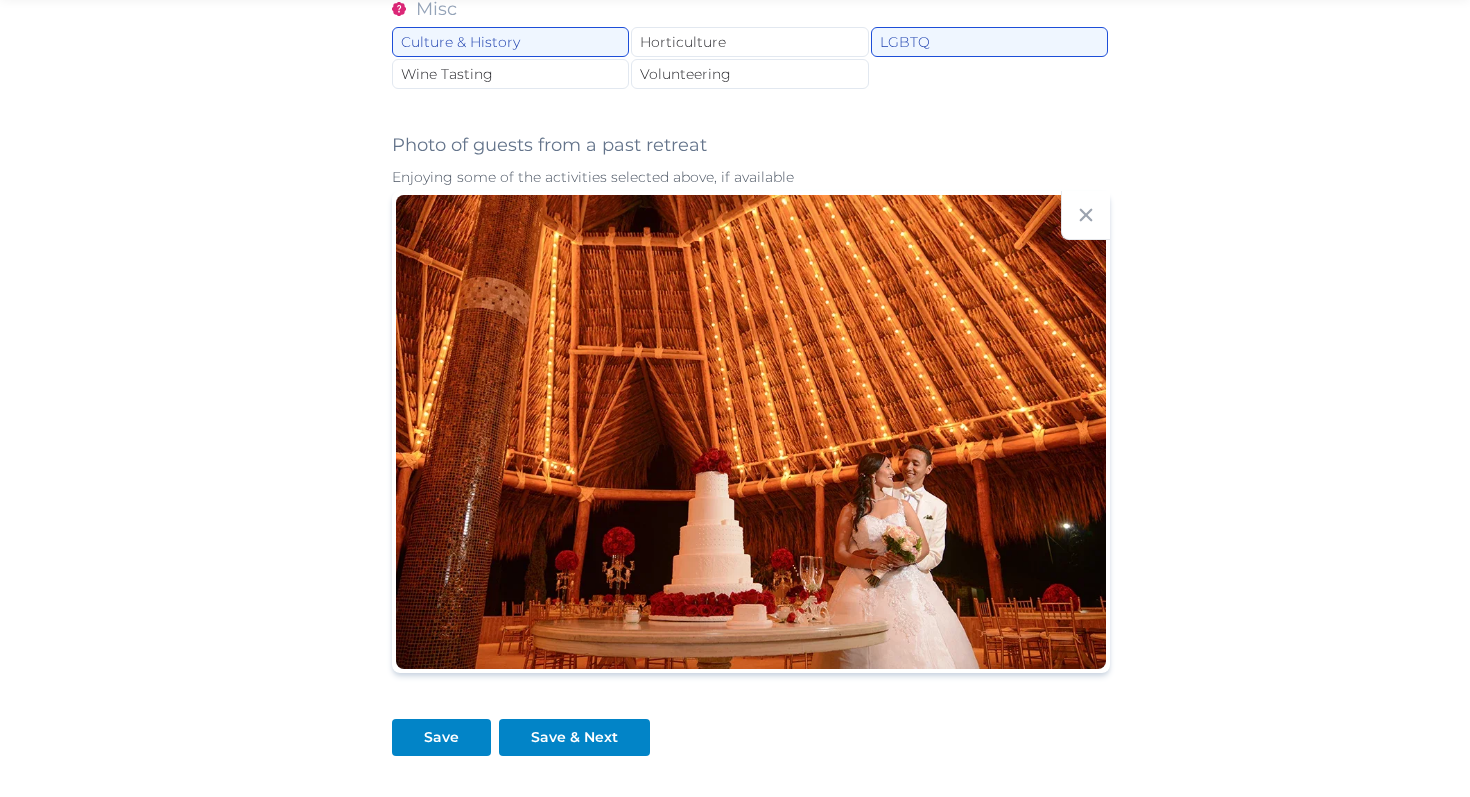scroll, scrollTop: 967, scrollLeft: 0, axis: vertical 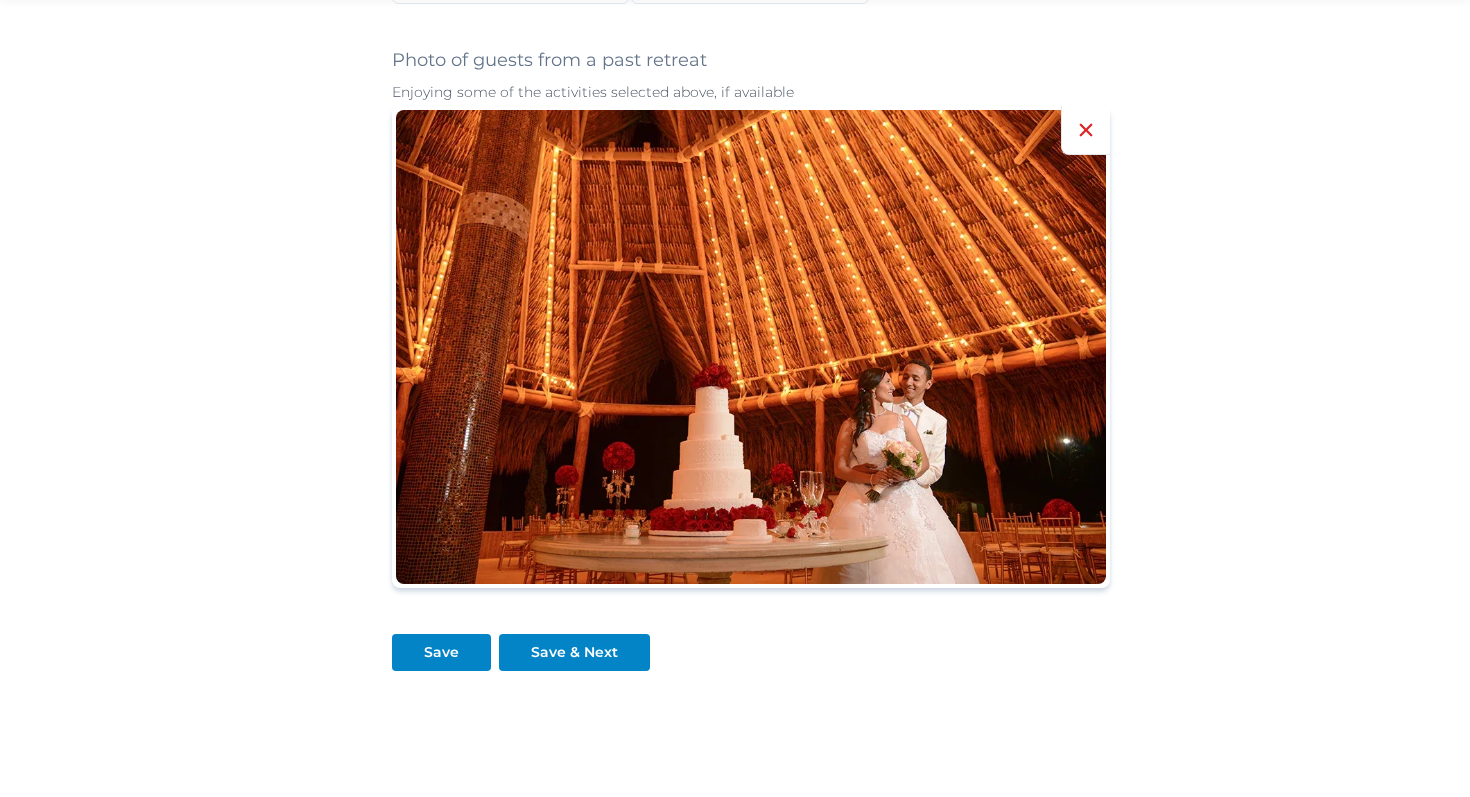 click 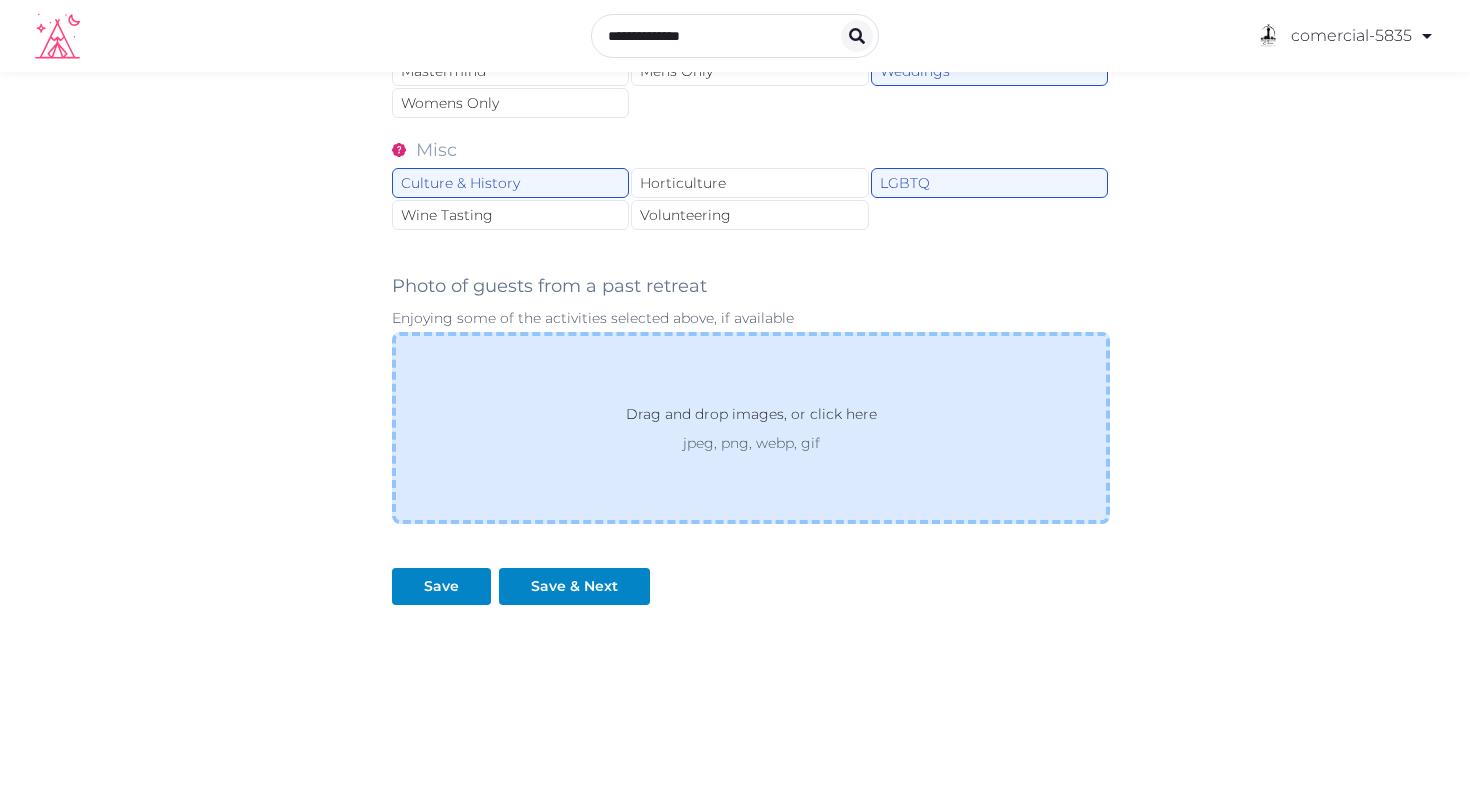click on "Drag and drop images, or click here jpeg, png, webp, gif" at bounding box center [751, 428] 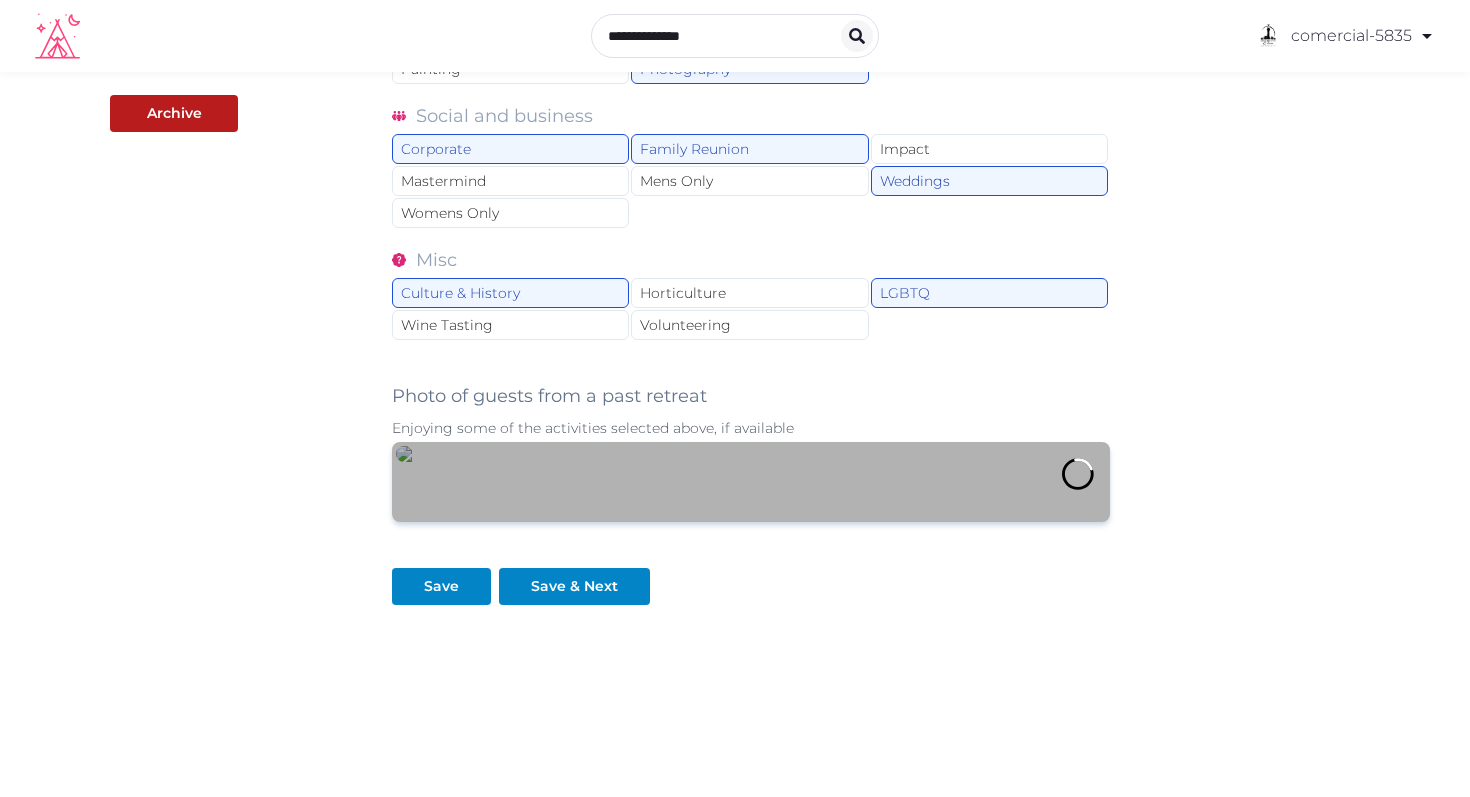 scroll, scrollTop: 967, scrollLeft: 0, axis: vertical 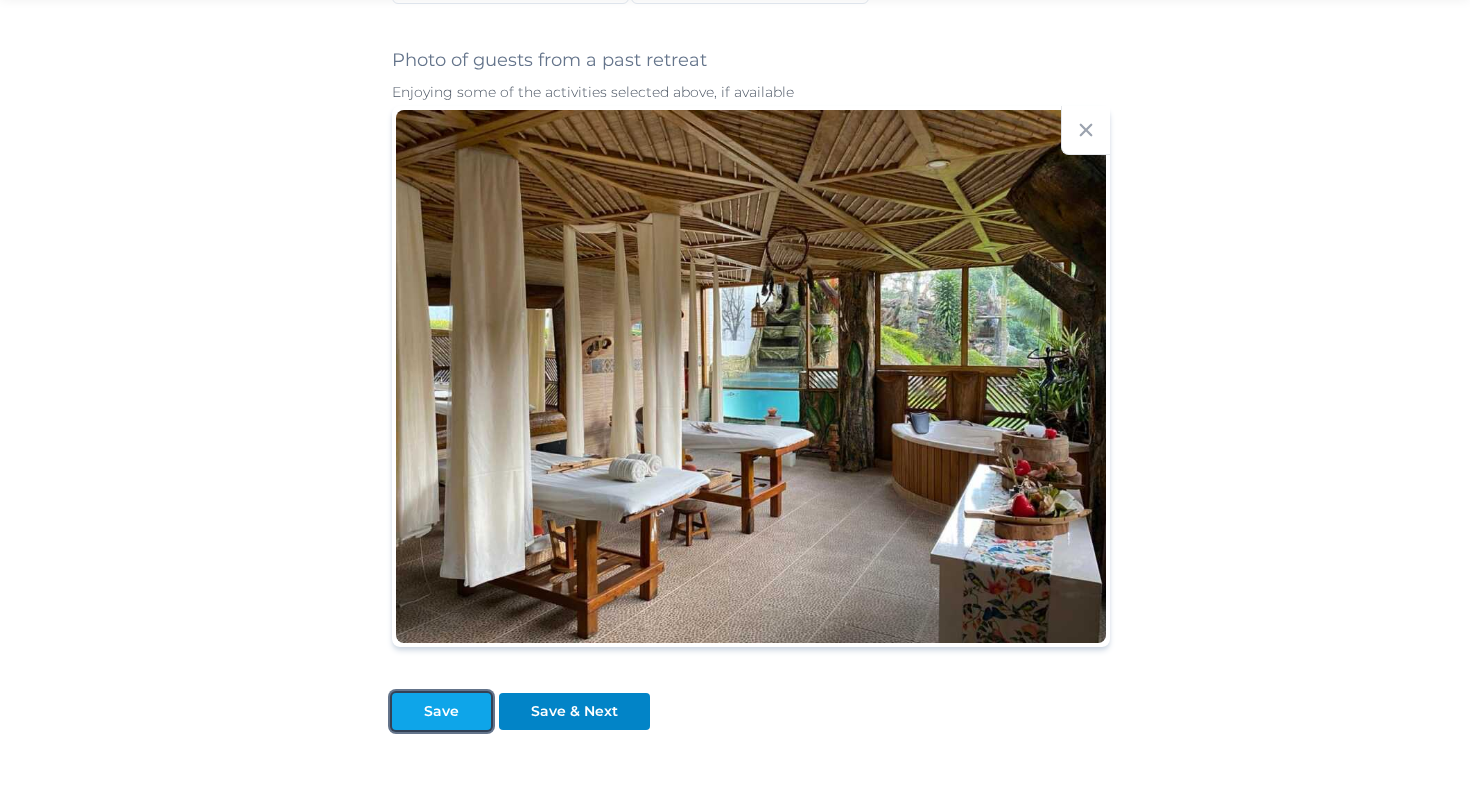 click on "Save" at bounding box center (441, 711) 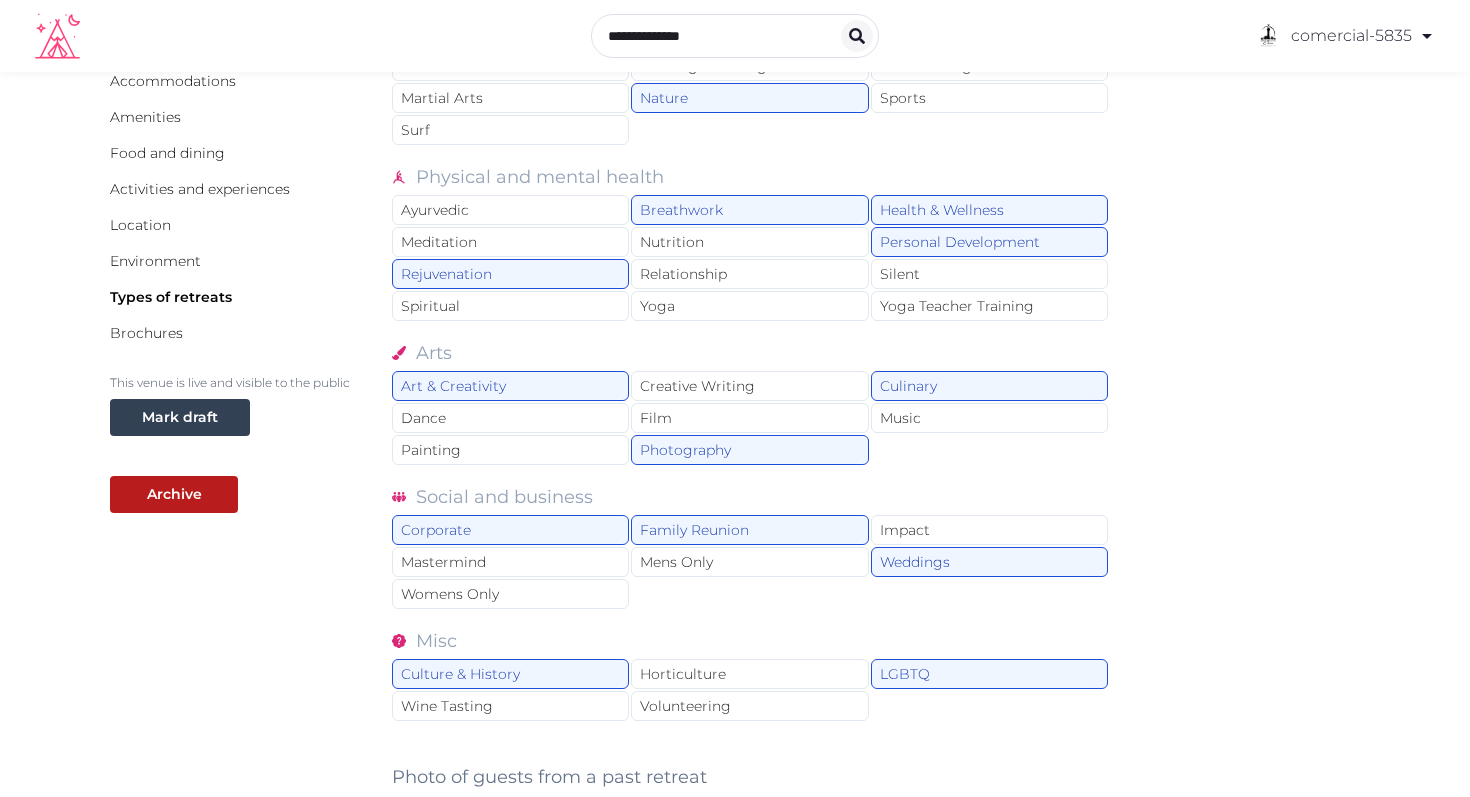 scroll, scrollTop: 241, scrollLeft: 0, axis: vertical 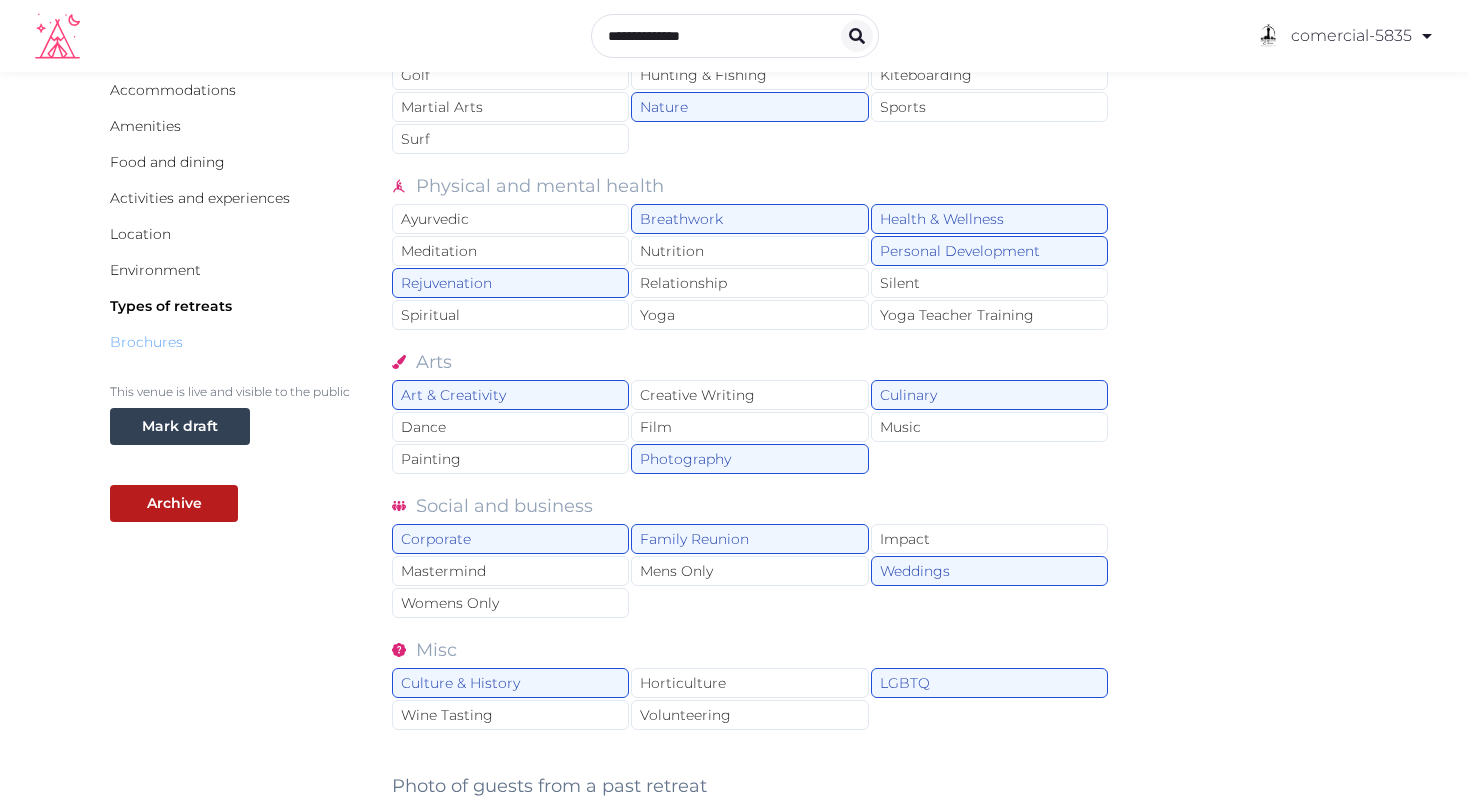 click on "Brochures" at bounding box center [146, 342] 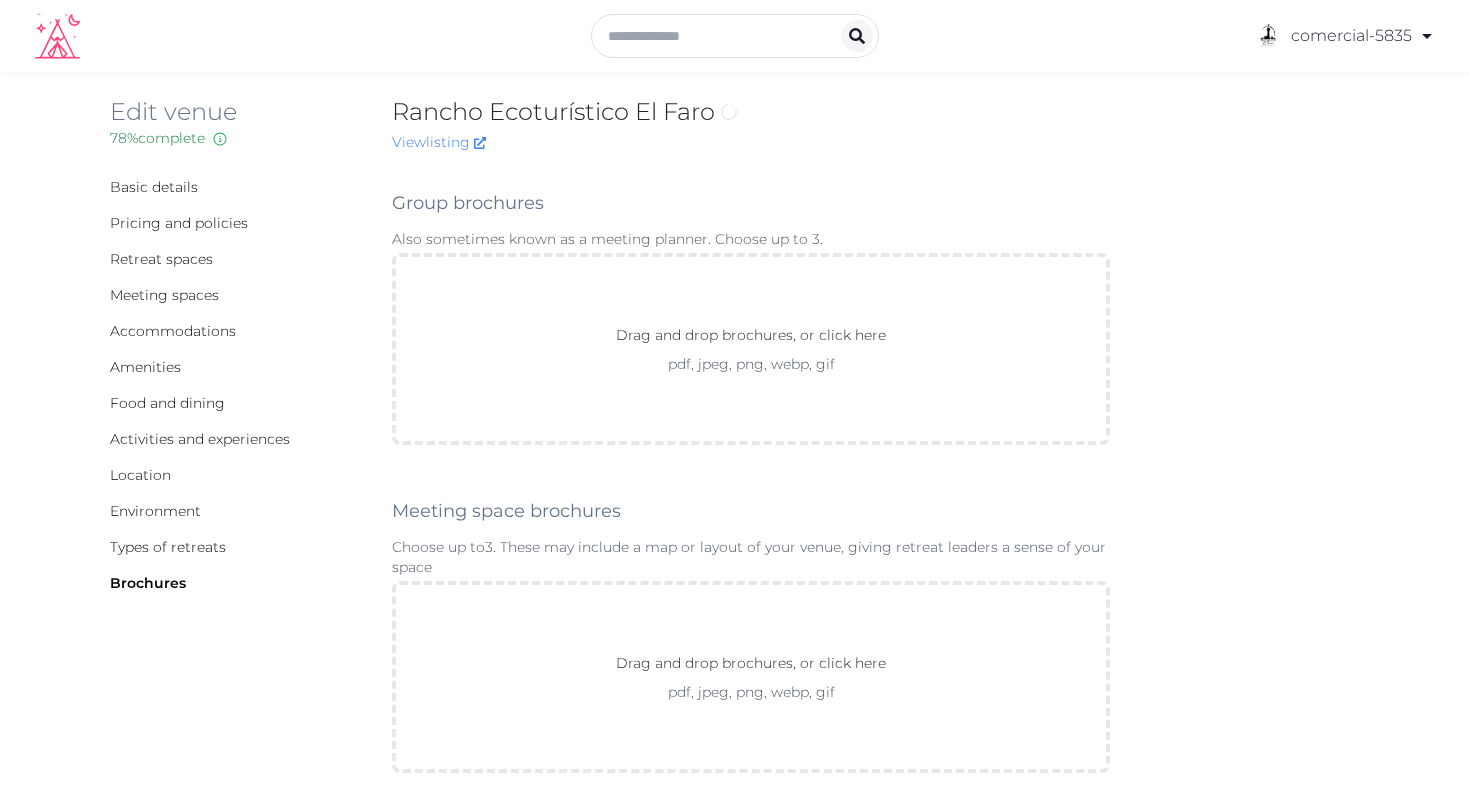 scroll, scrollTop: 0, scrollLeft: 0, axis: both 